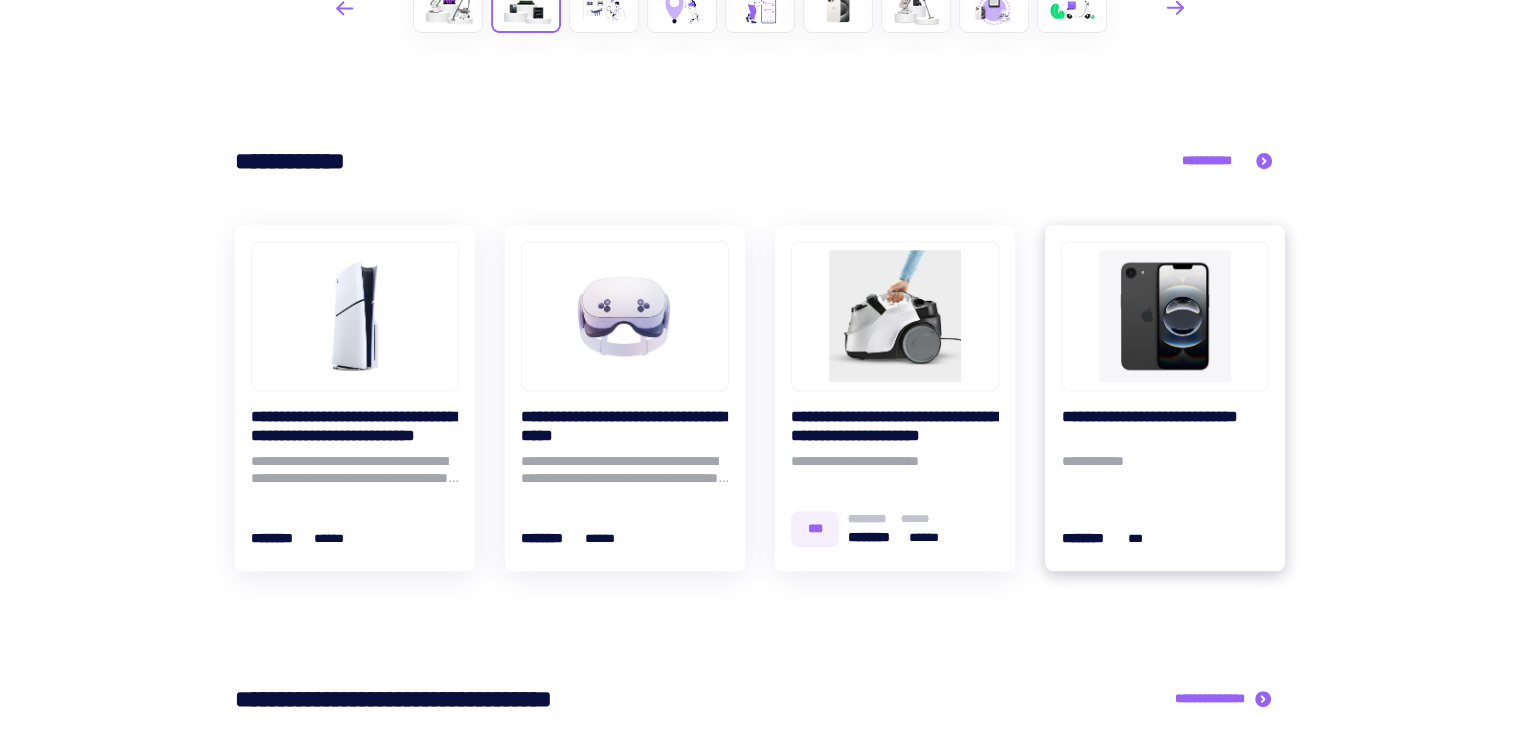 scroll, scrollTop: 783, scrollLeft: 0, axis: vertical 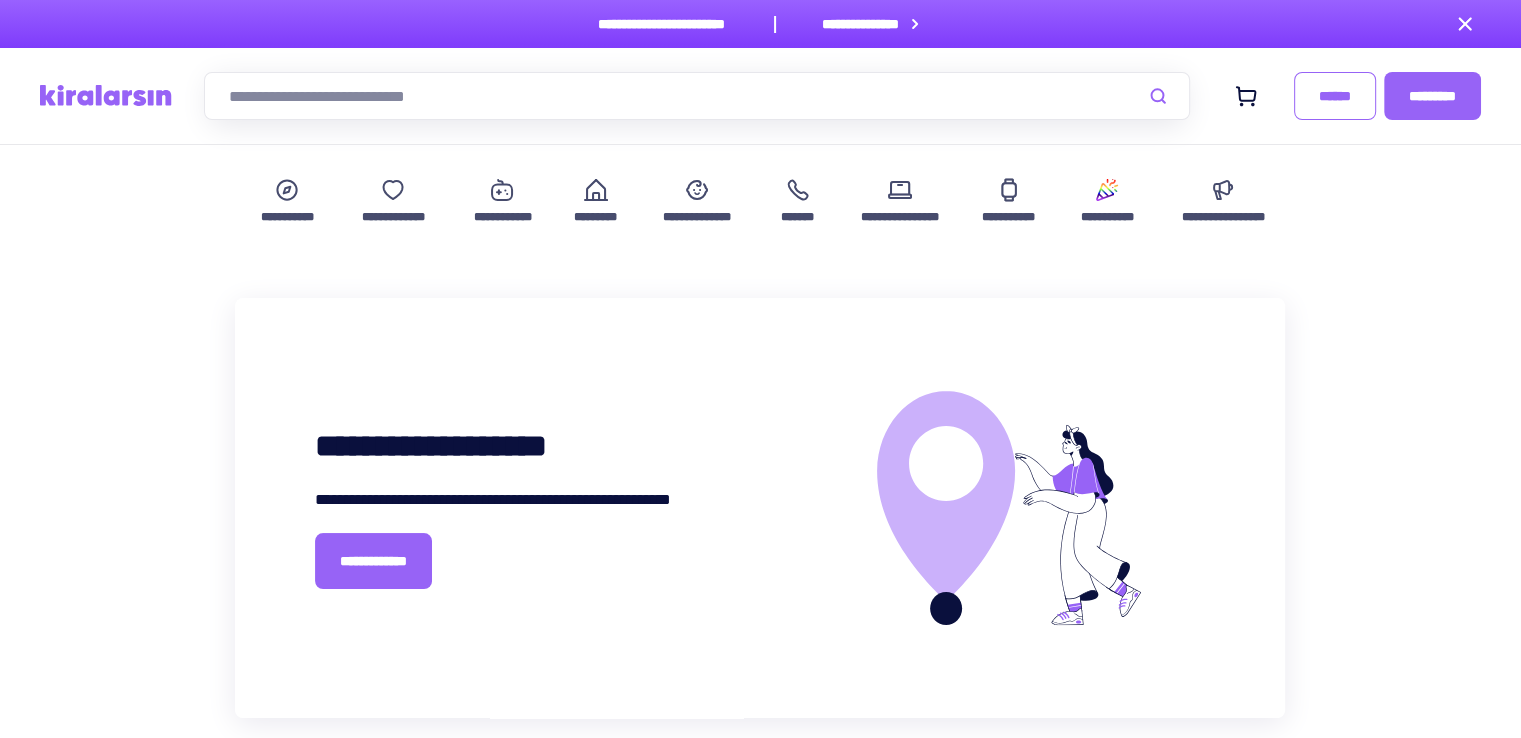 click at bounding box center (697, 96) 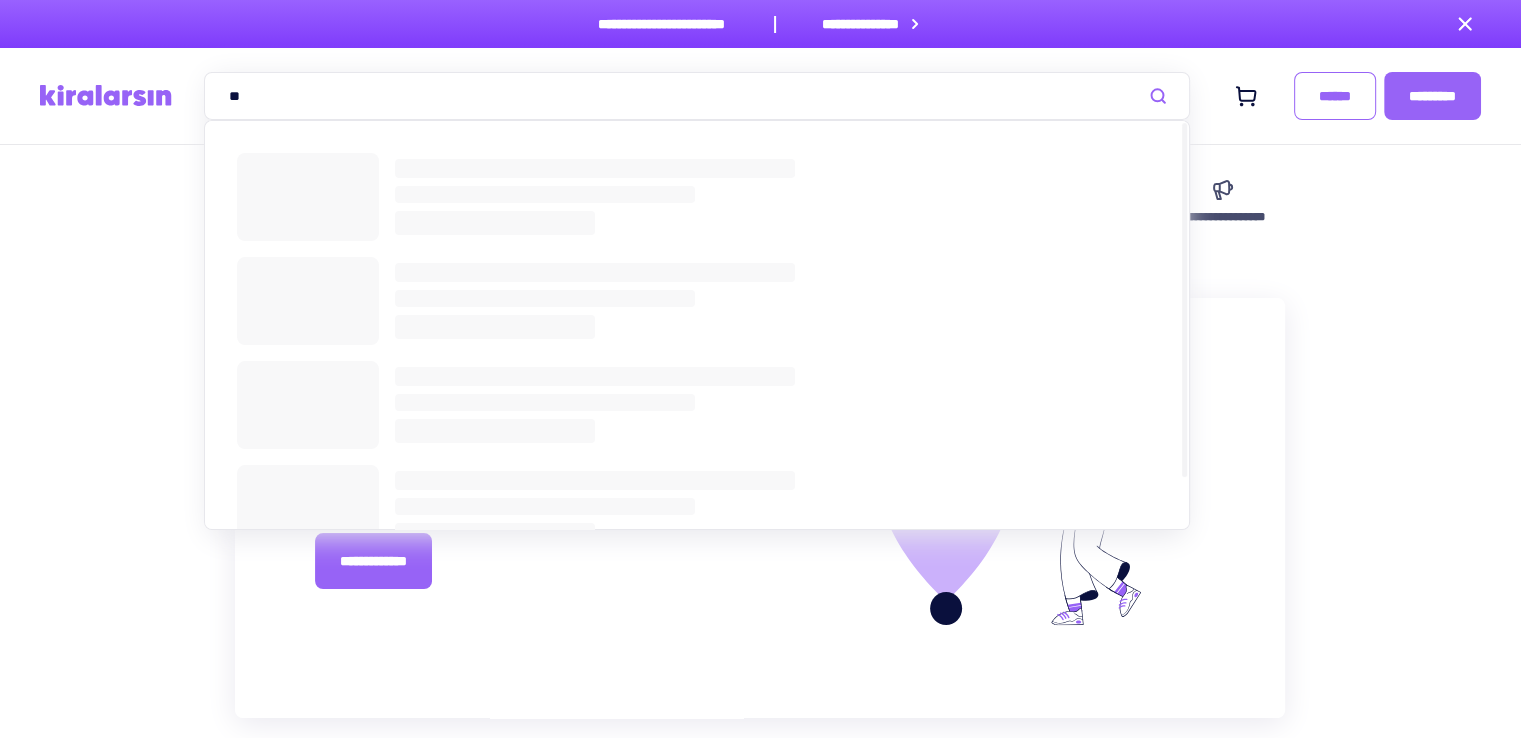 type on "**" 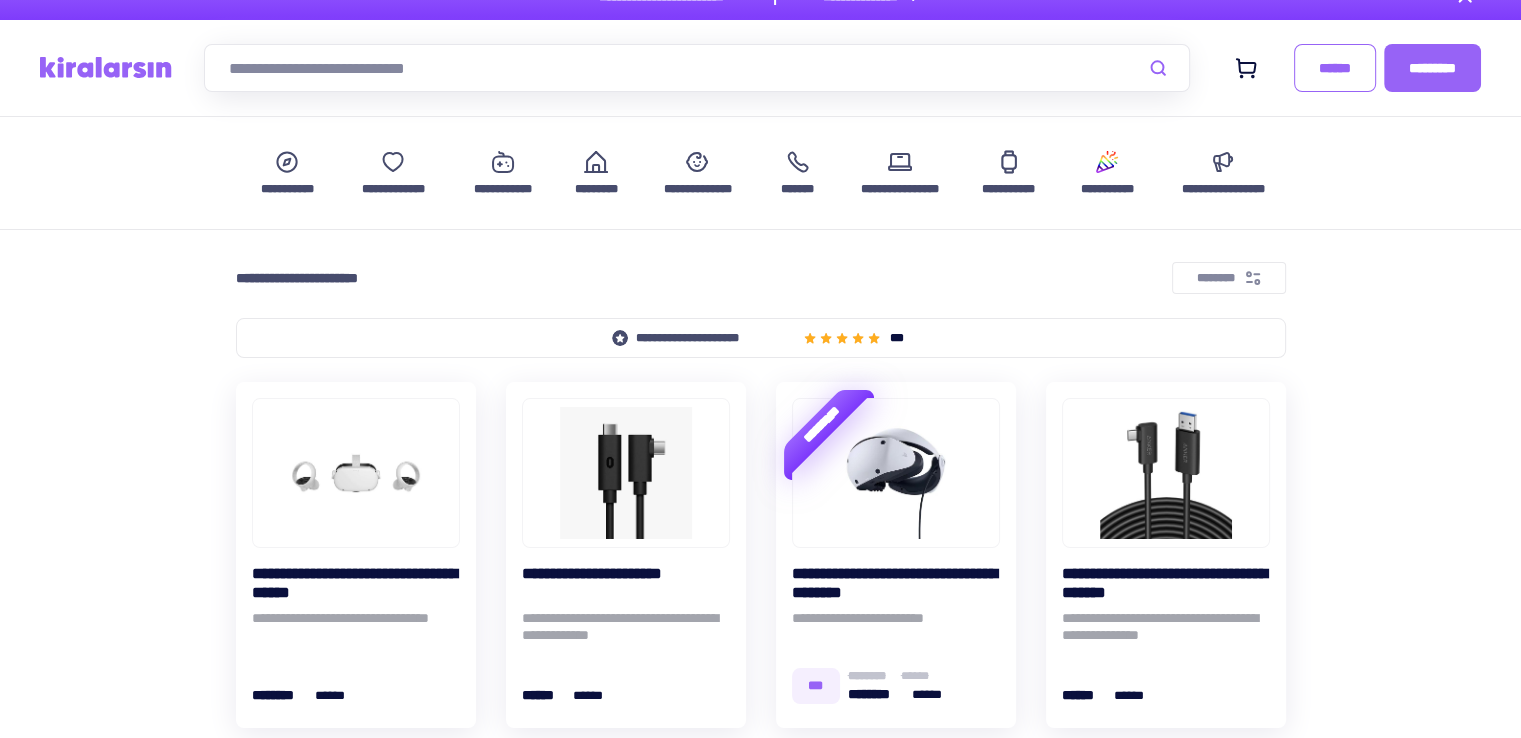 scroll, scrollTop: 100, scrollLeft: 0, axis: vertical 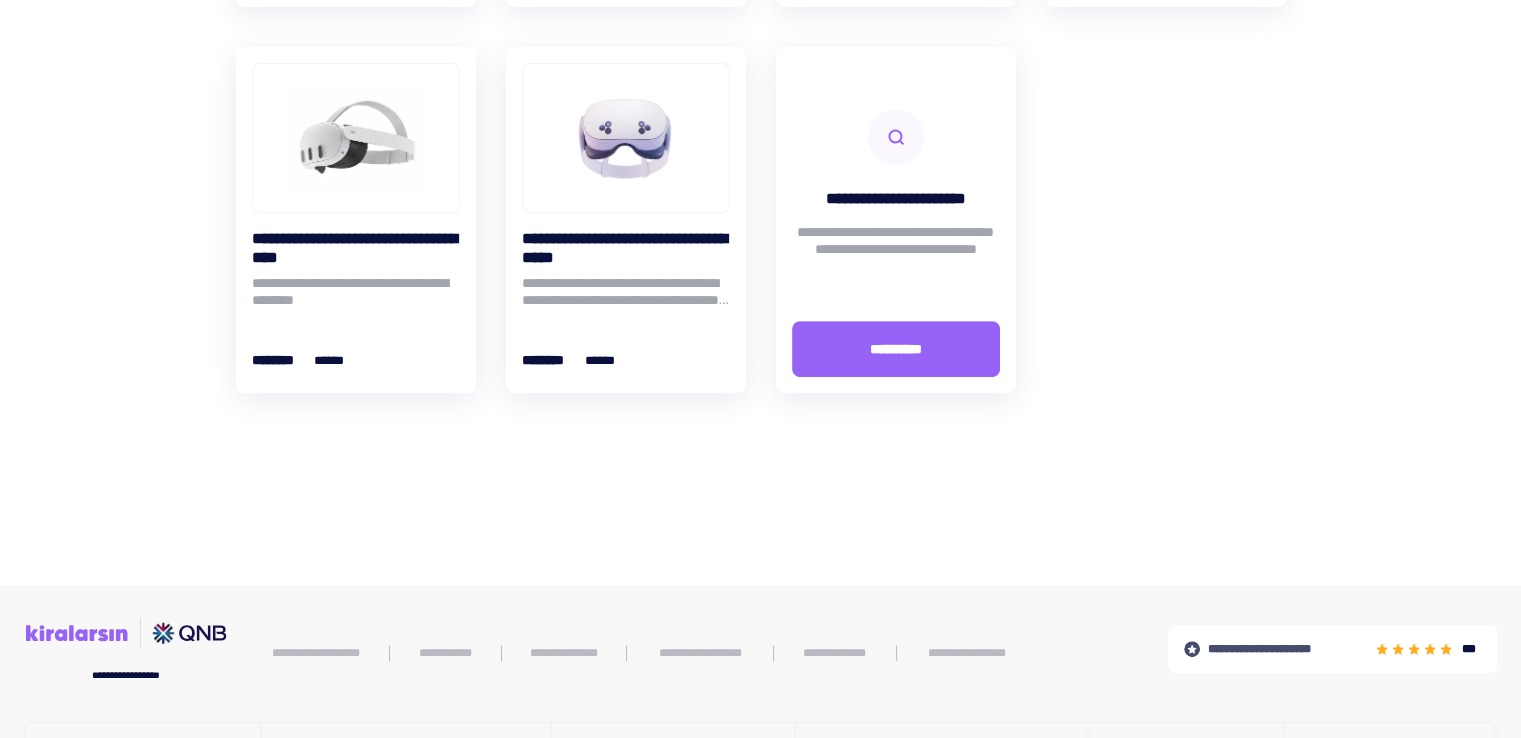 click on "**********" at bounding box center [761, 27] 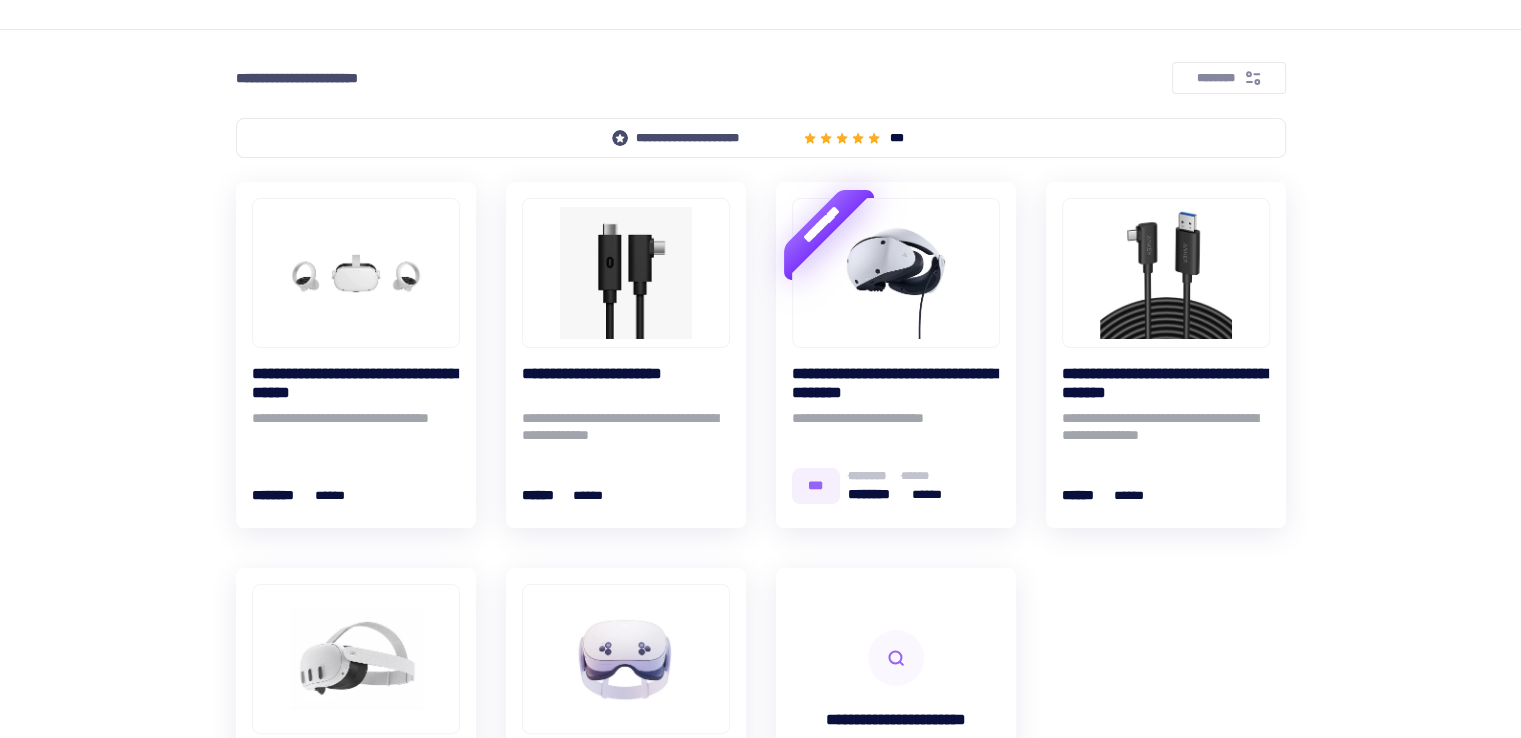 scroll, scrollTop: 0, scrollLeft: 0, axis: both 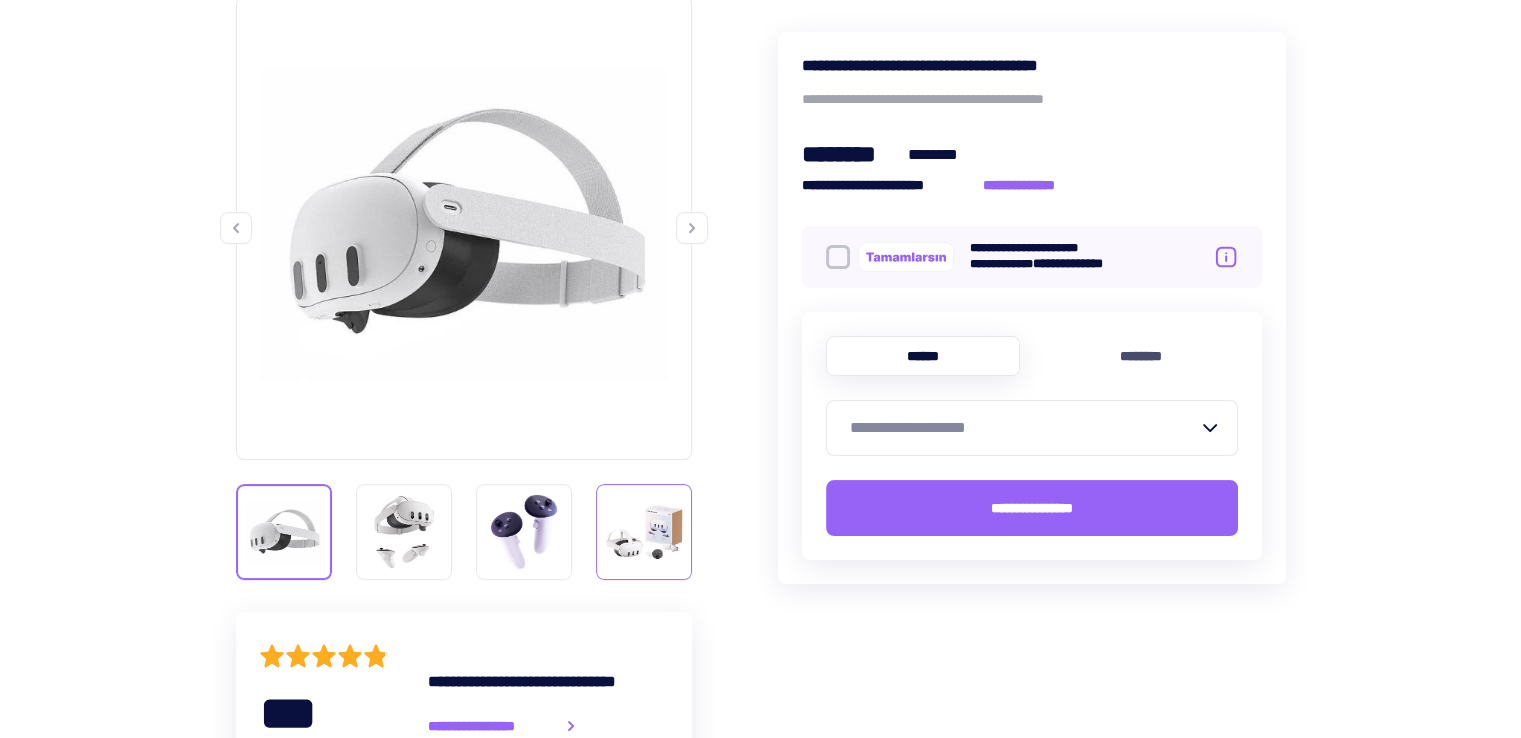 click at bounding box center [644, 532] 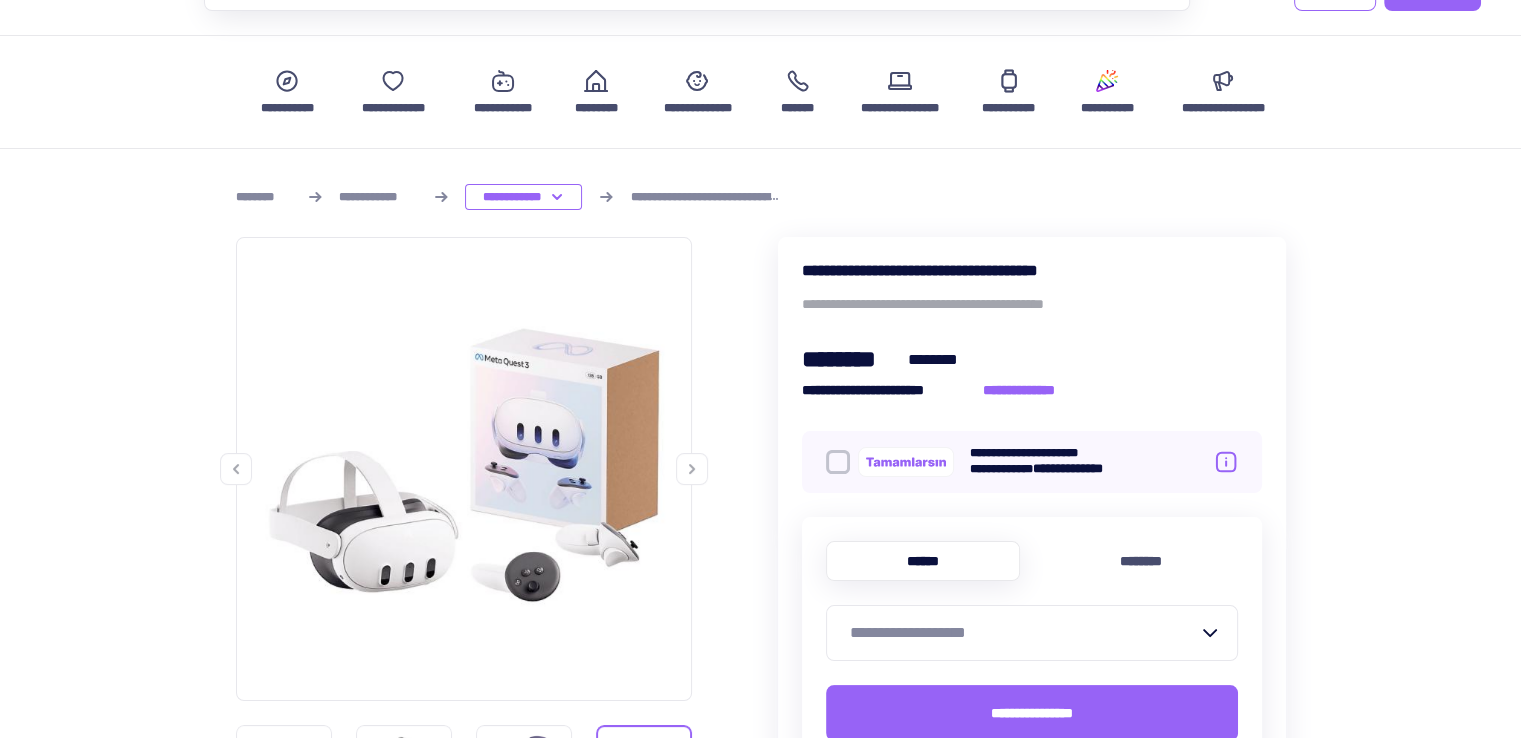 scroll, scrollTop: 266, scrollLeft: 0, axis: vertical 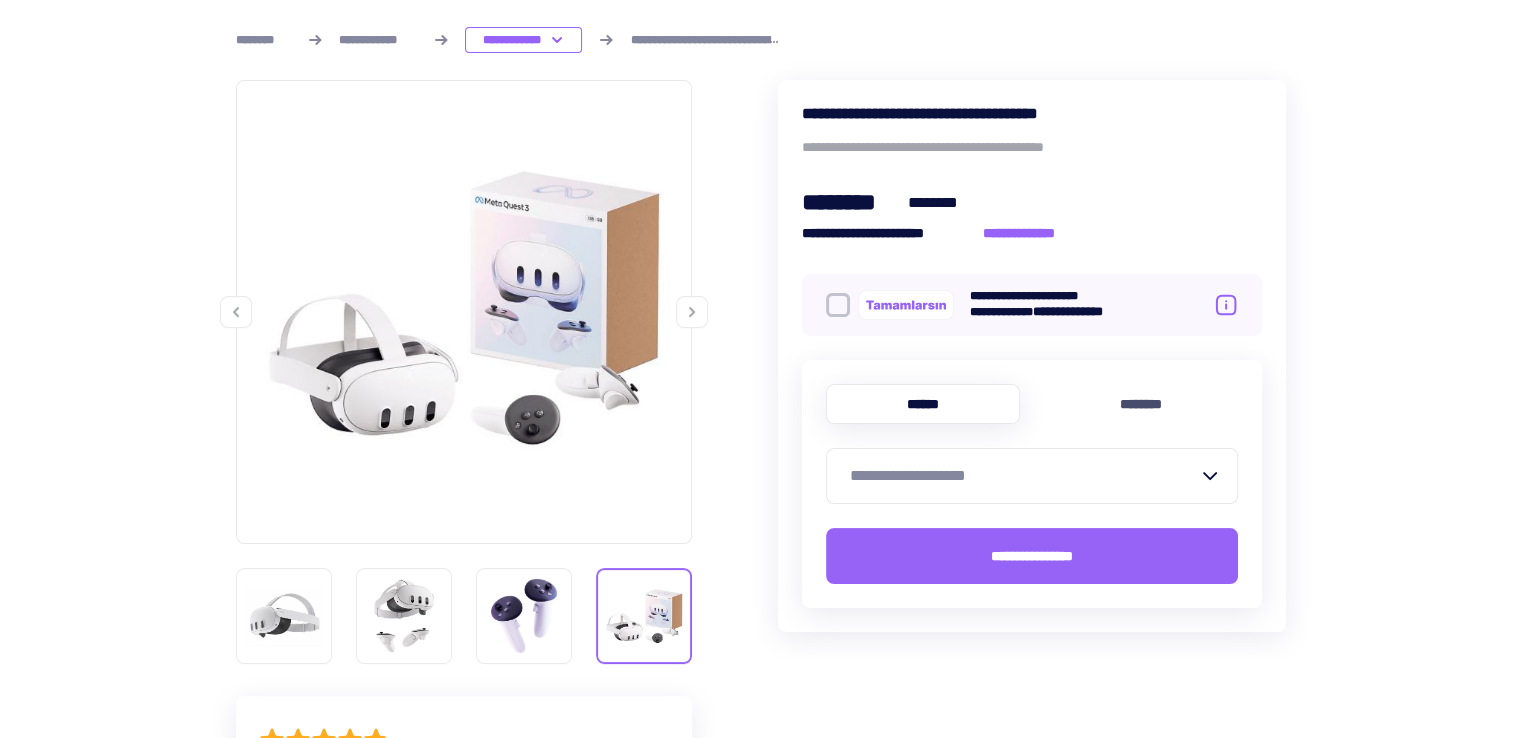 click 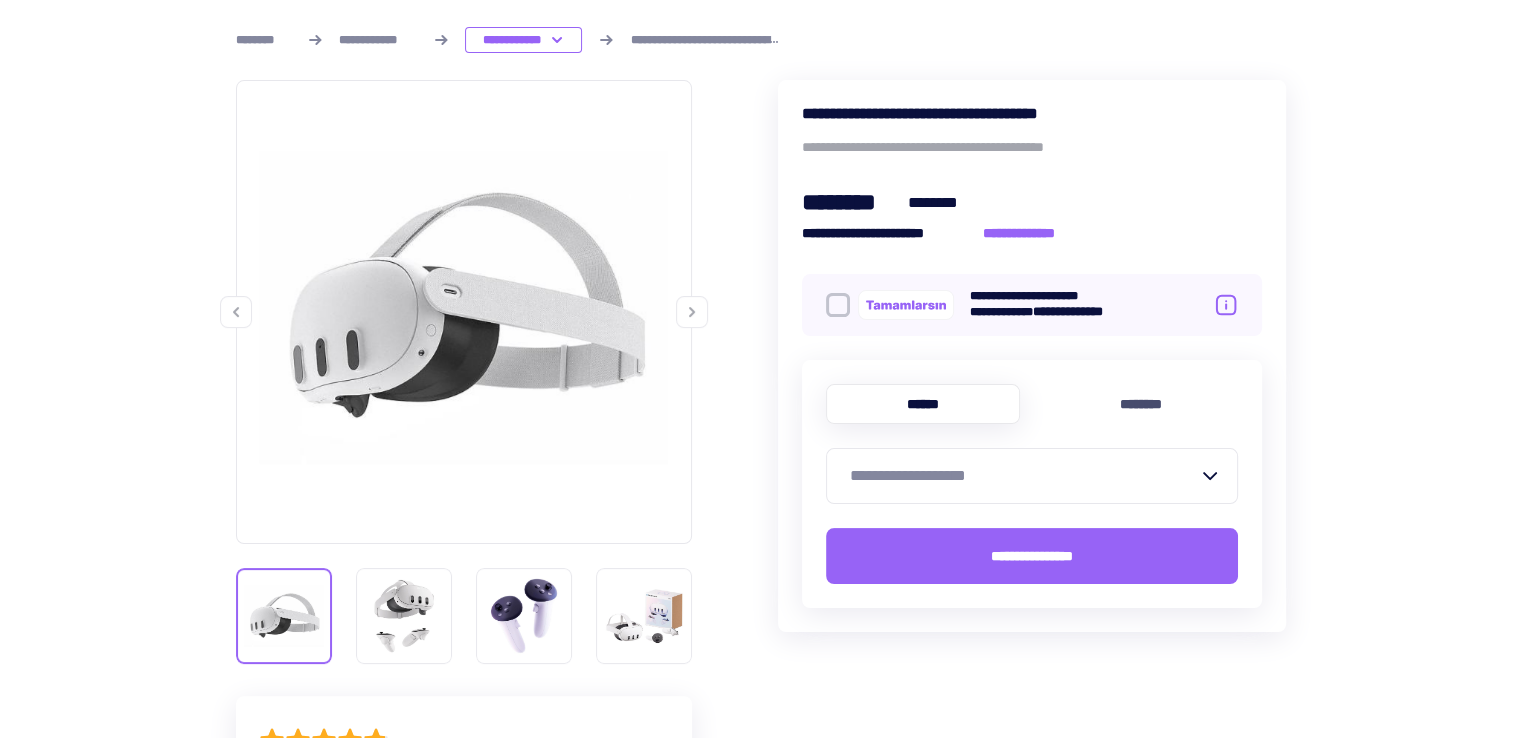 click 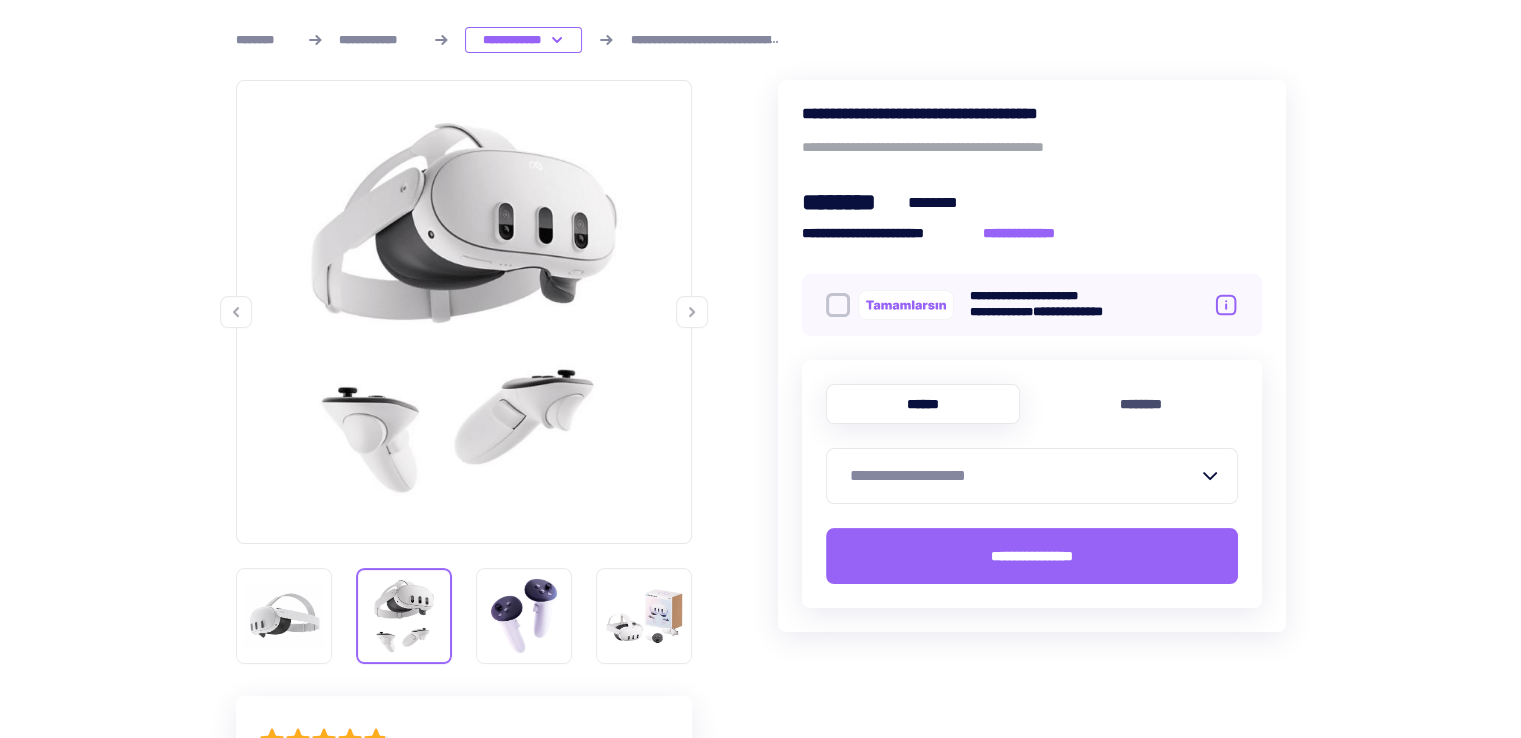click 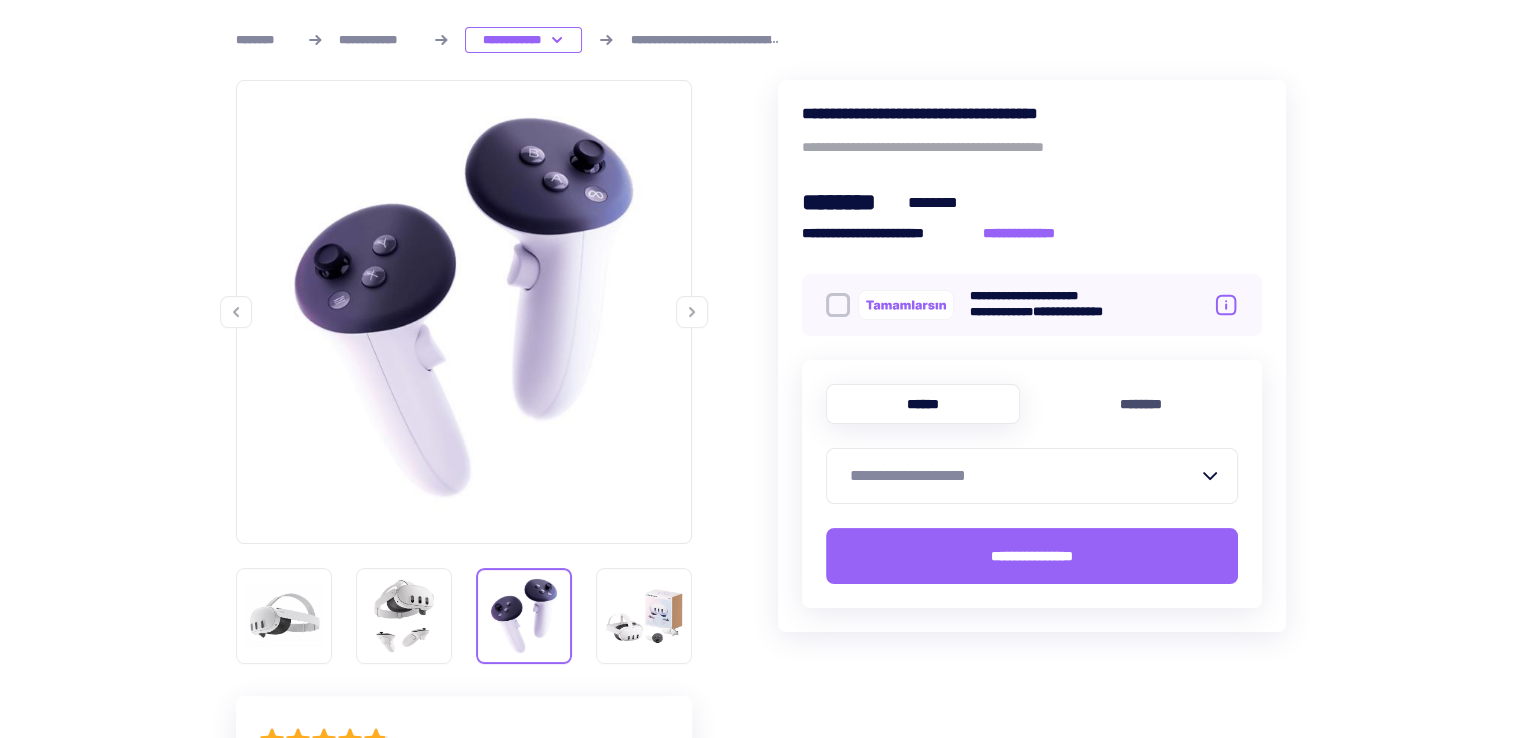 click 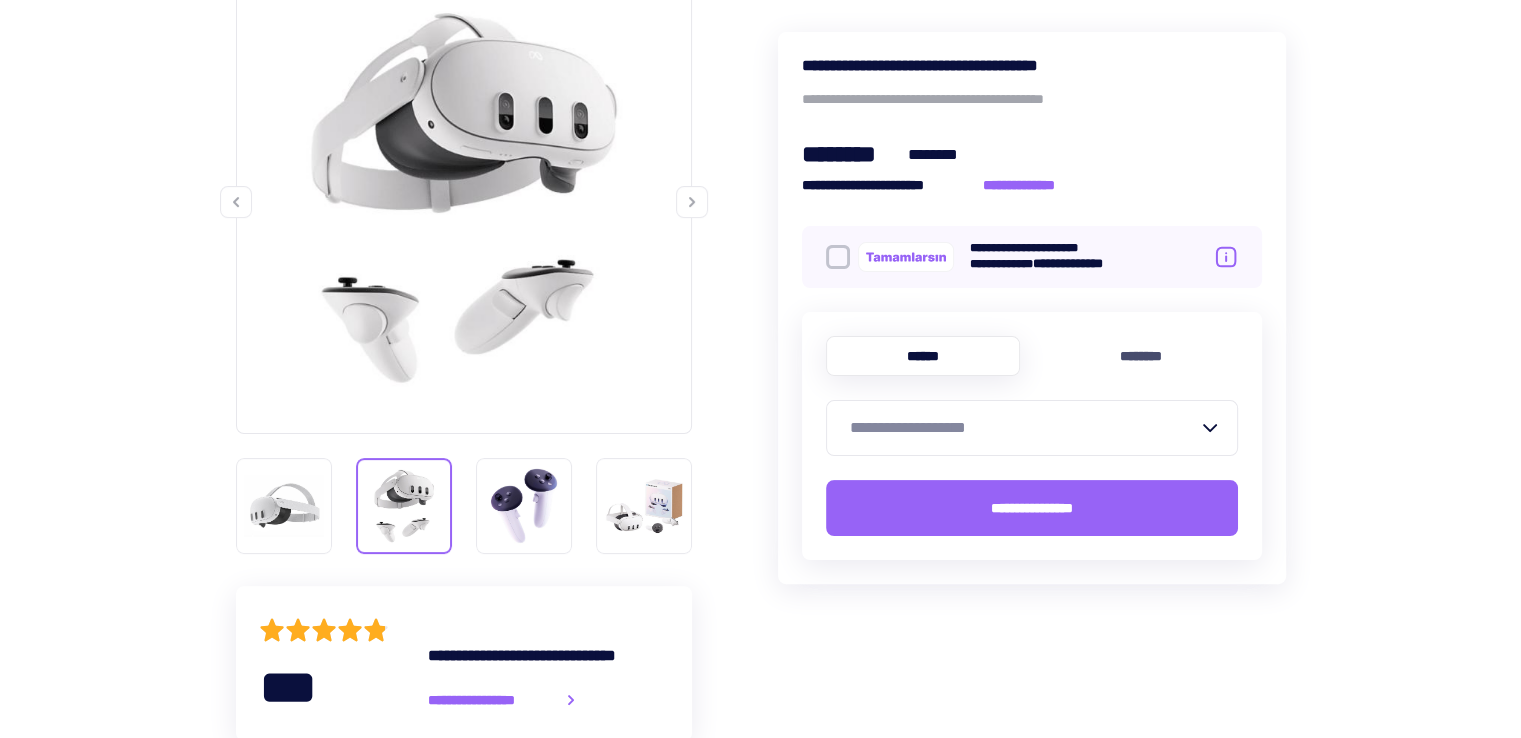 scroll, scrollTop: 0, scrollLeft: 0, axis: both 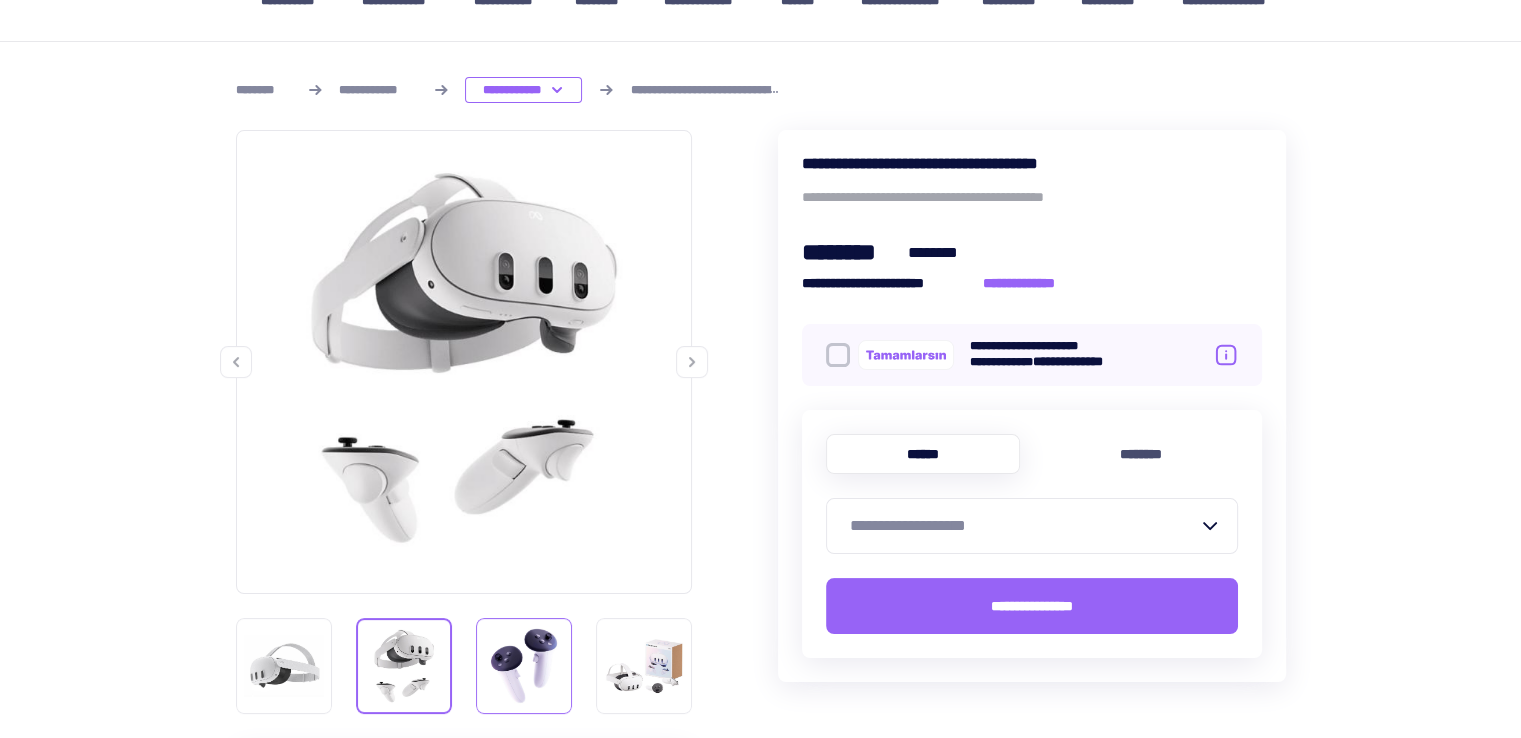 click at bounding box center [524, 666] 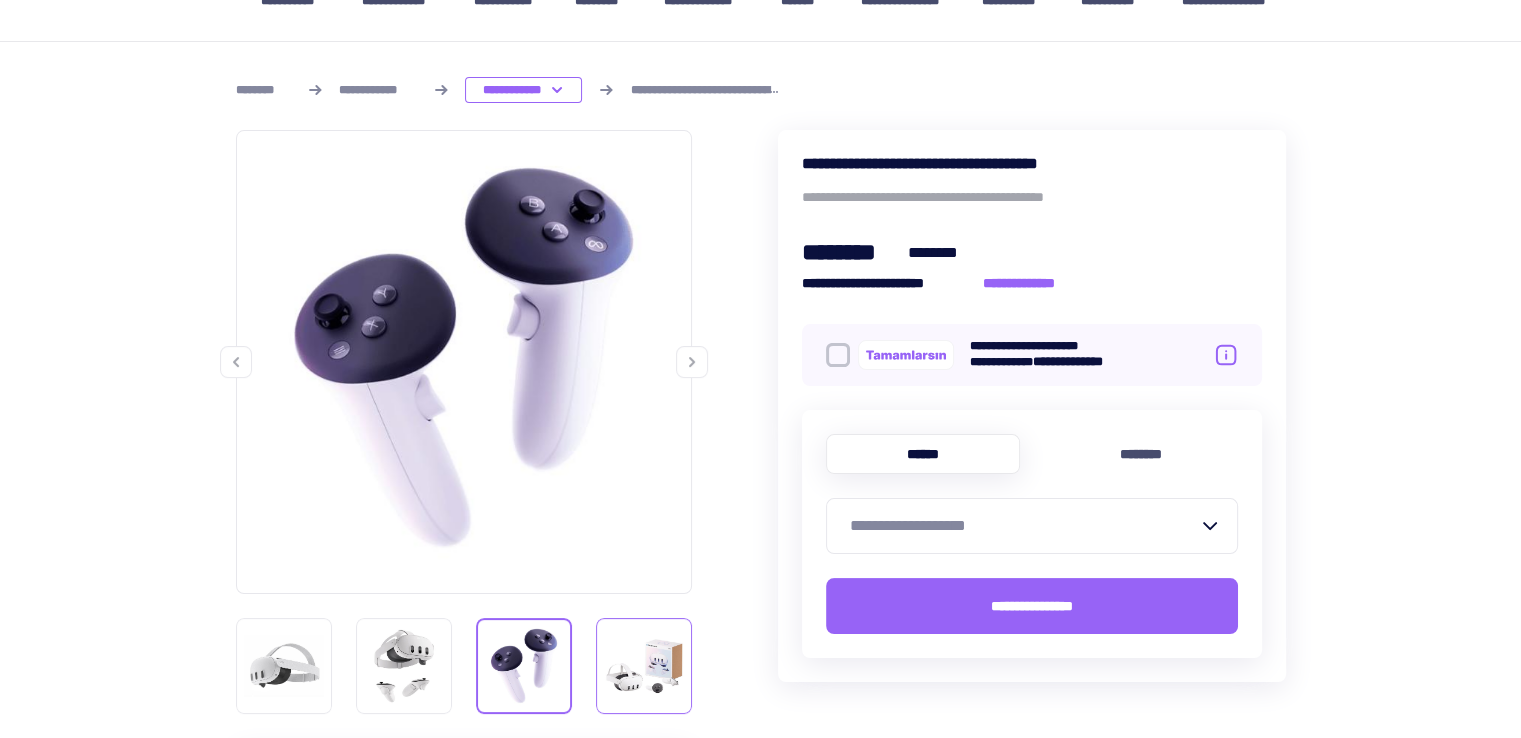 click at bounding box center [644, 666] 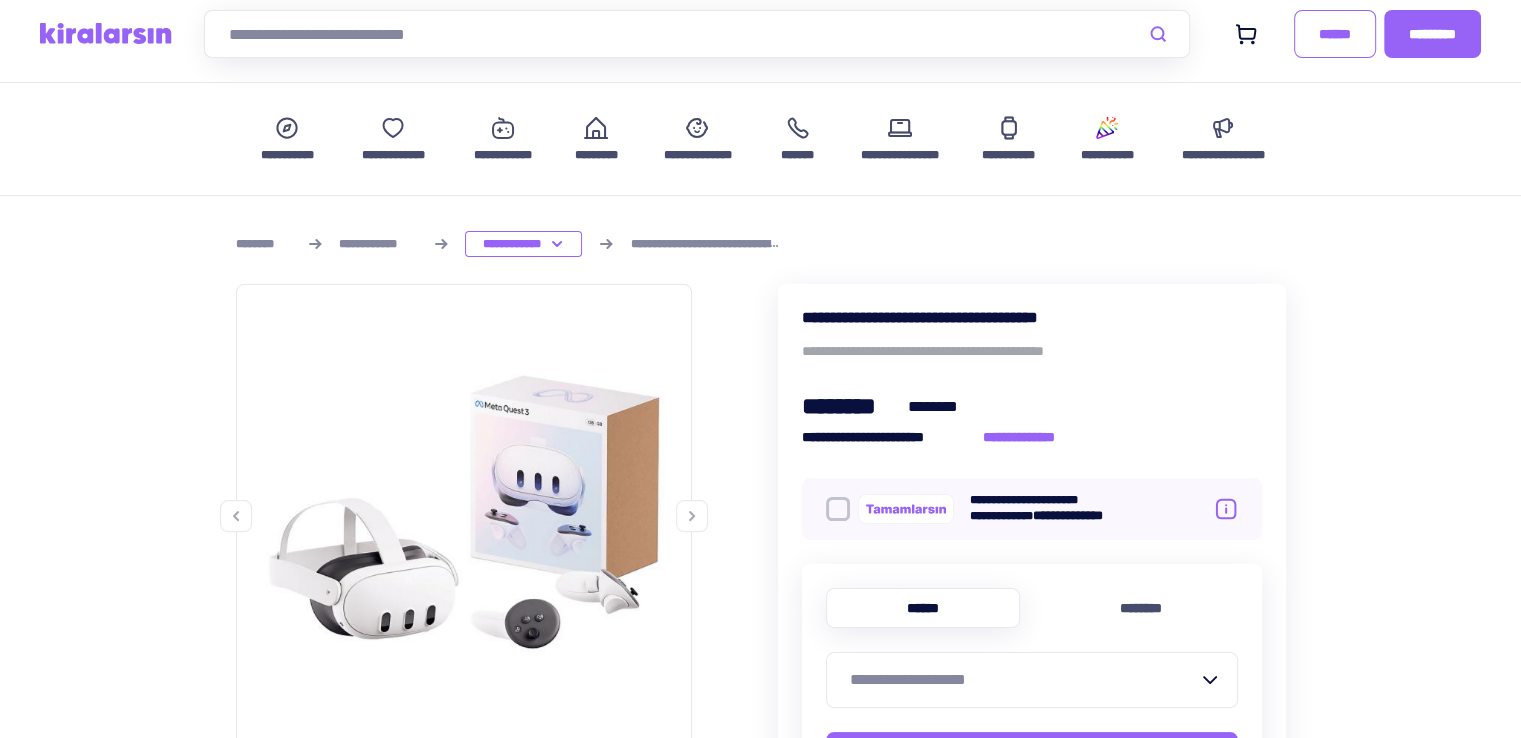 scroll, scrollTop: 0, scrollLeft: 0, axis: both 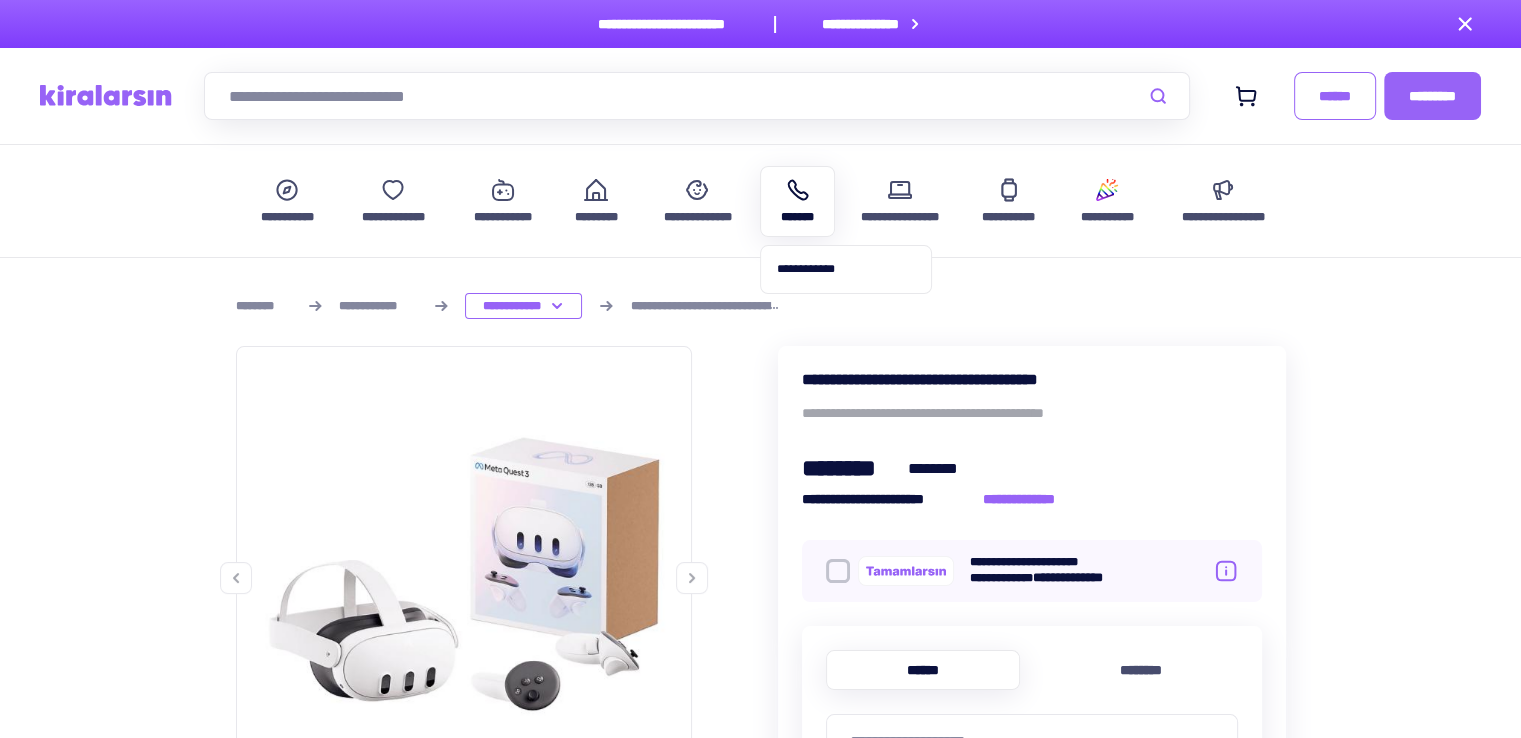 click on "*******" at bounding box center (797, 217) 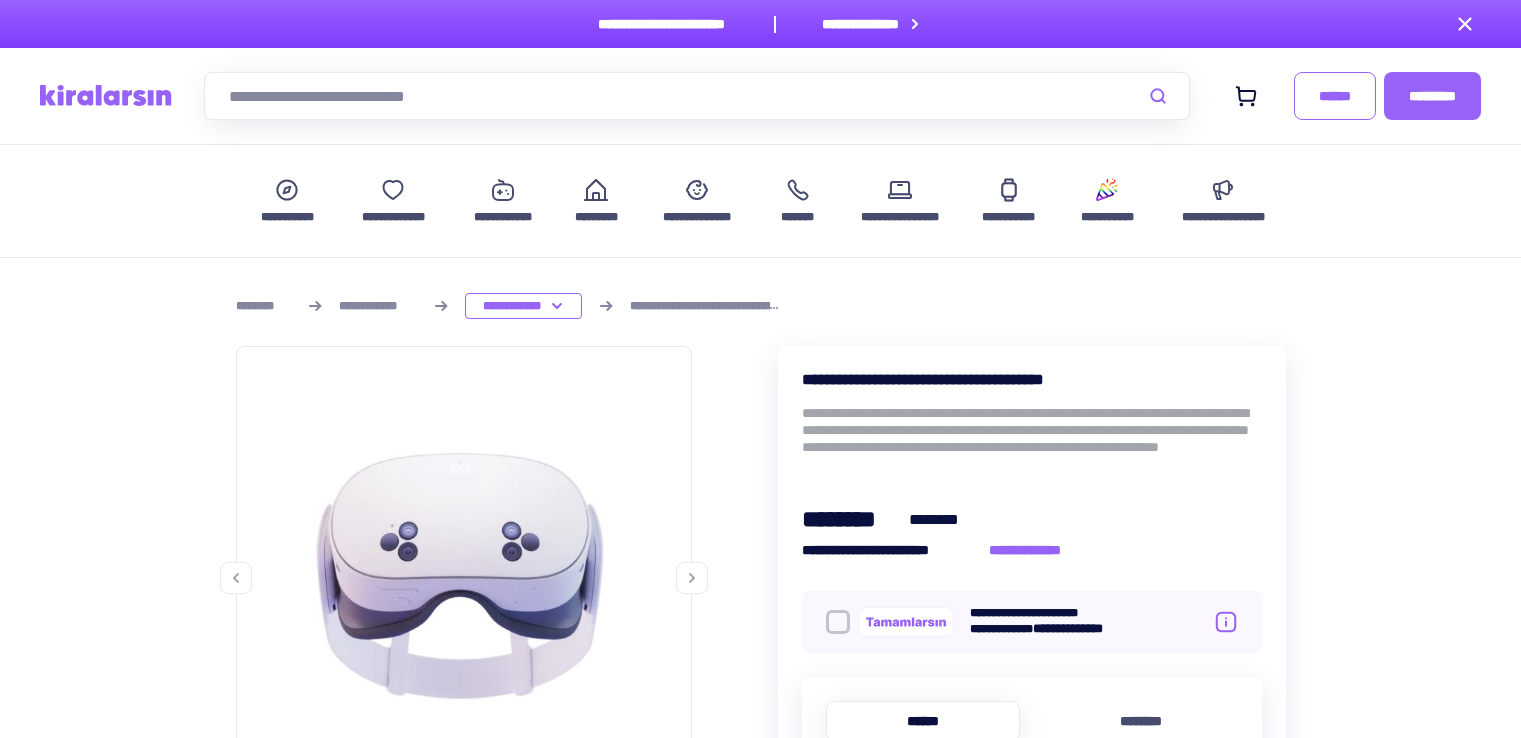 scroll, scrollTop: 0, scrollLeft: 0, axis: both 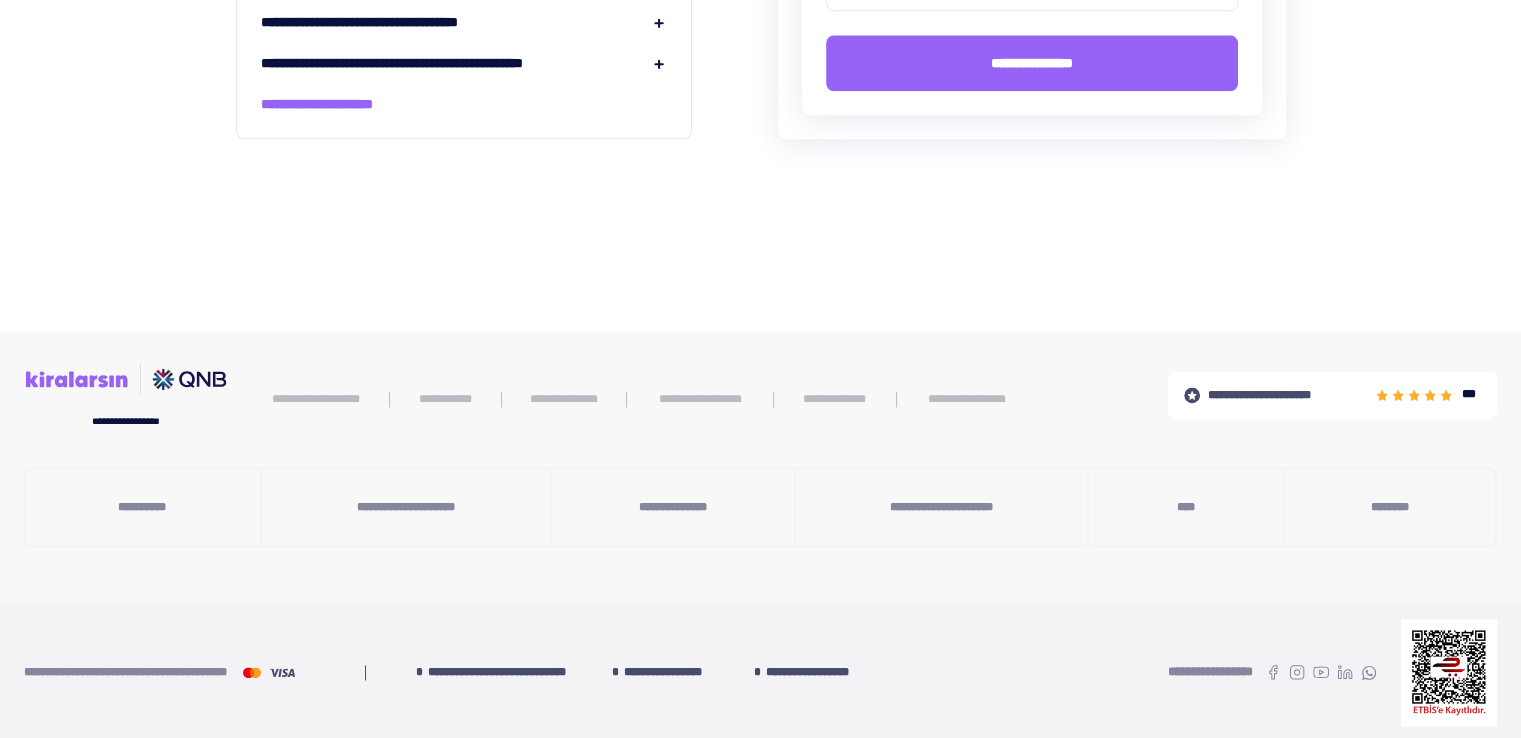 click on "**********" at bounding box center [406, 507] 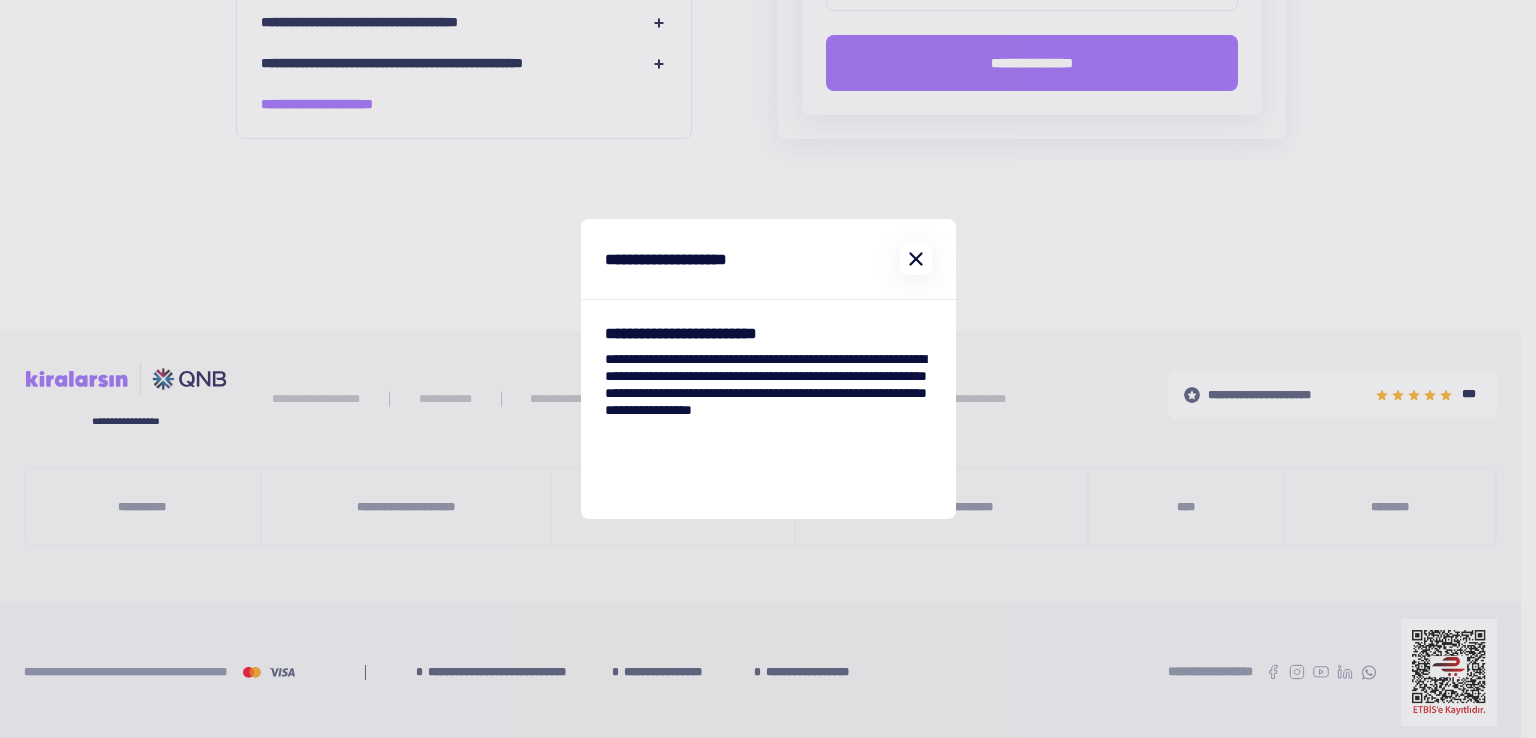 click 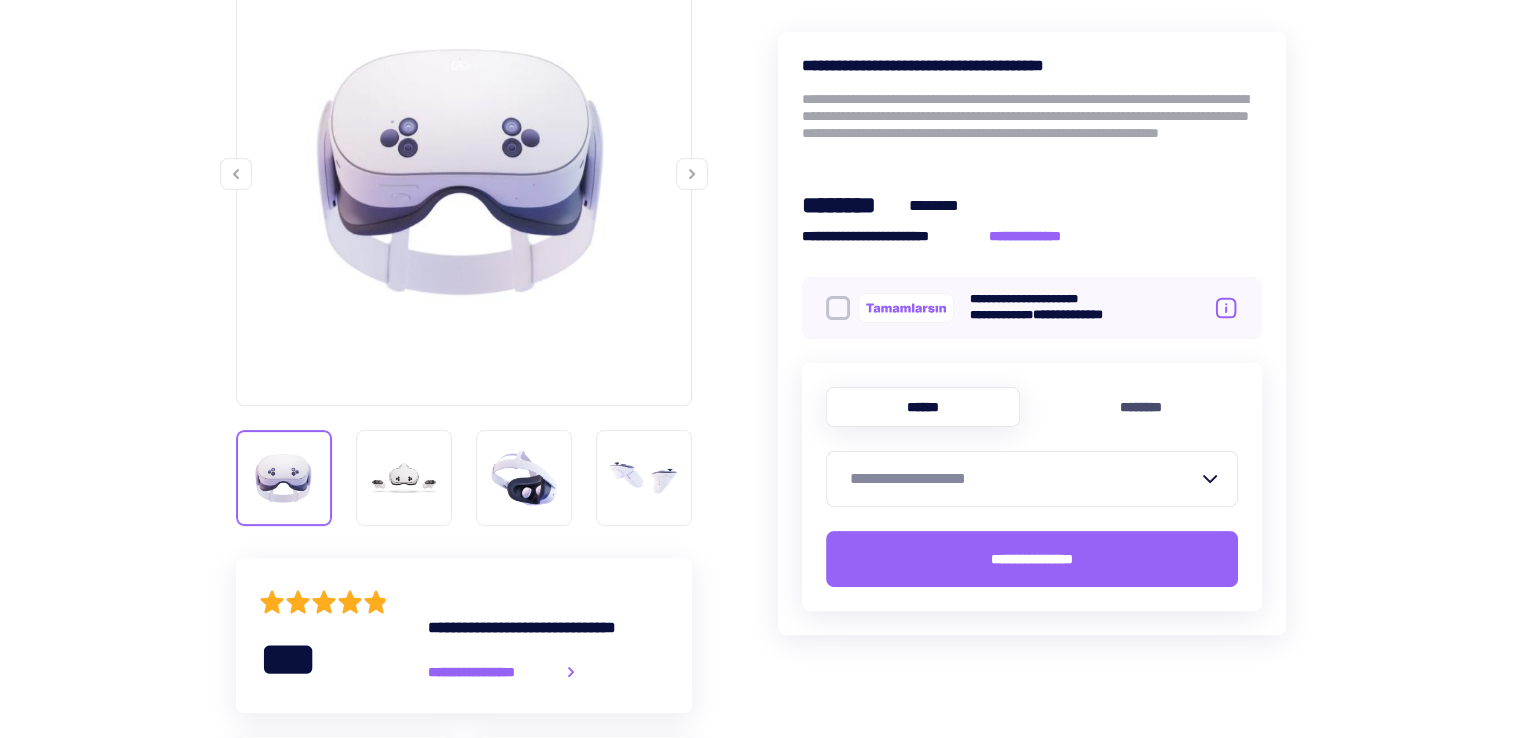 scroll, scrollTop: 433, scrollLeft: 0, axis: vertical 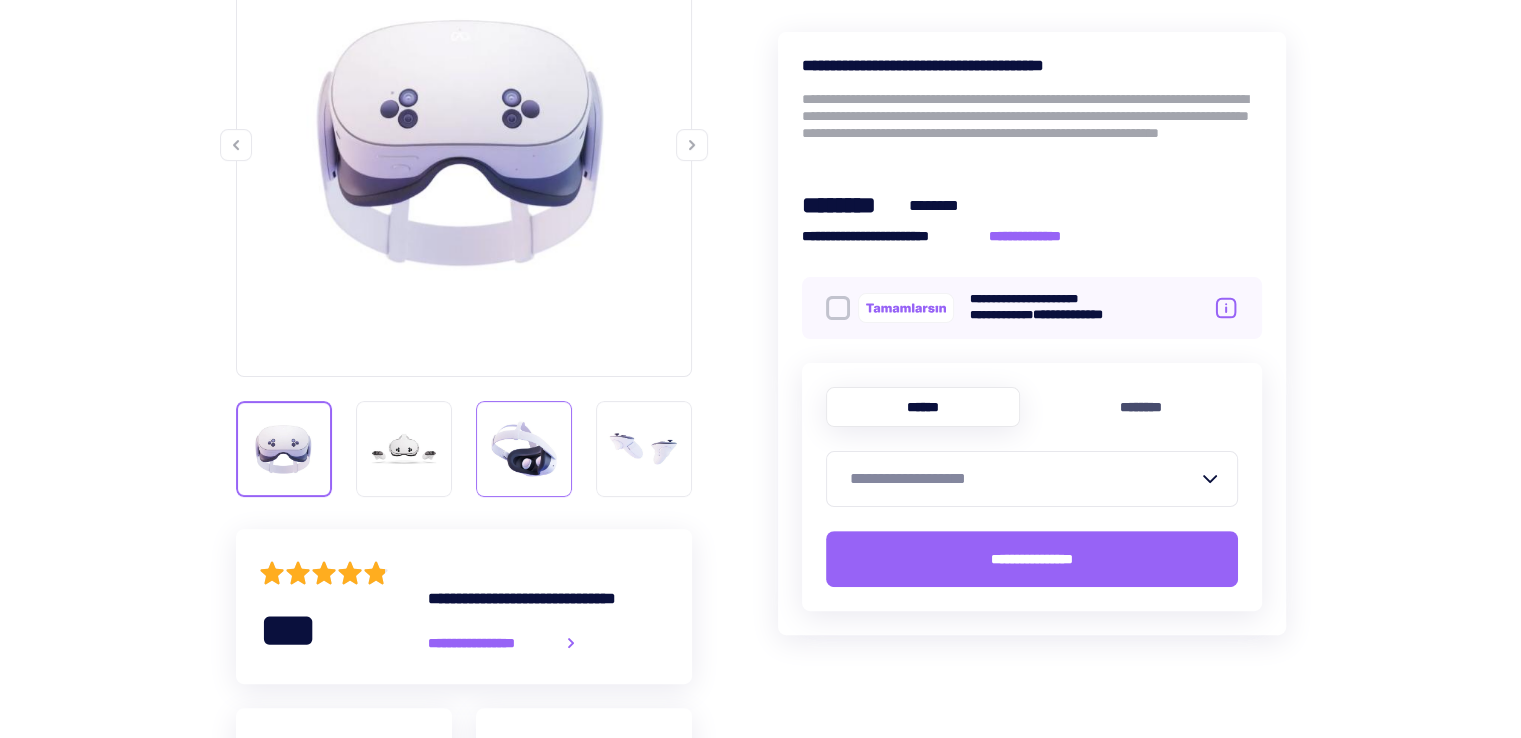 click at bounding box center (524, 449) 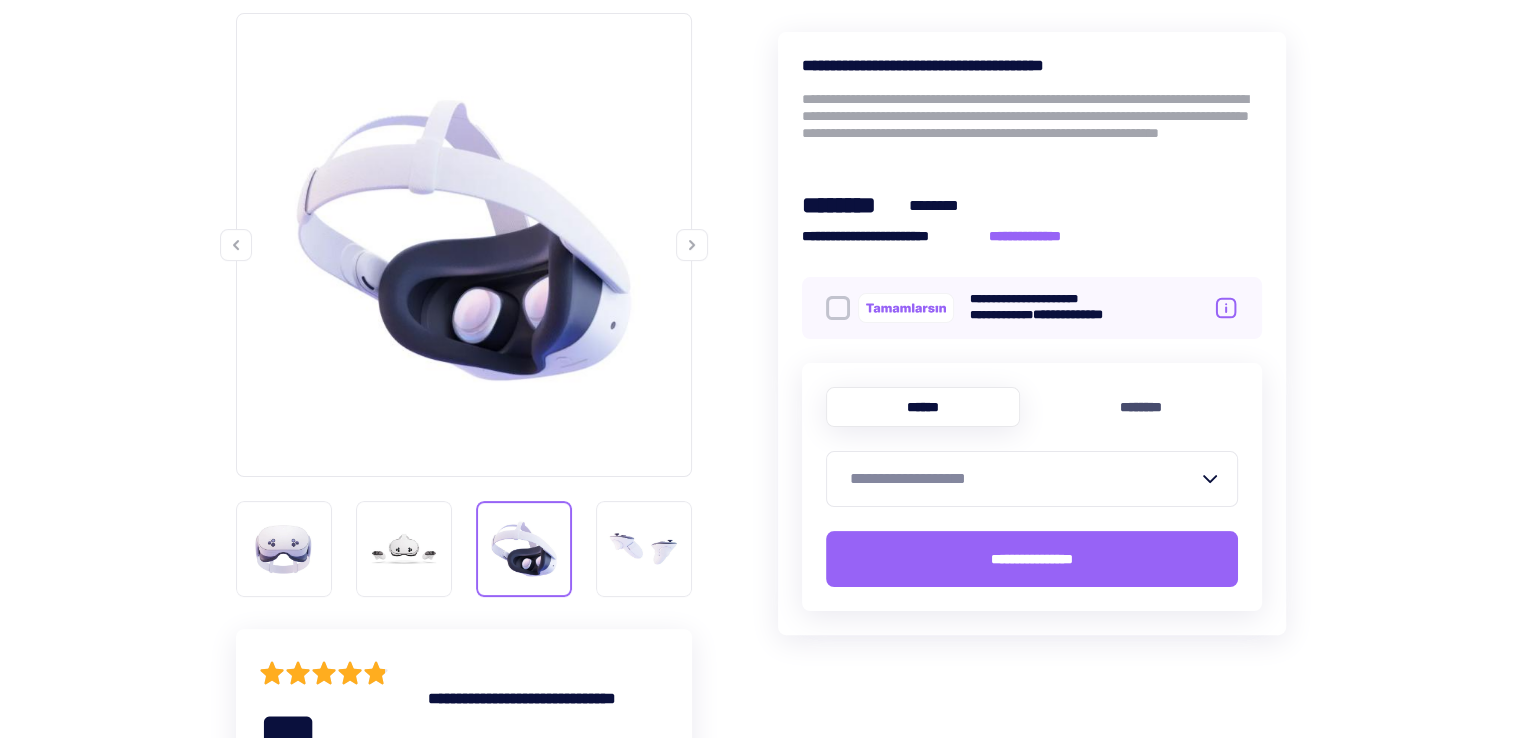 scroll, scrollTop: 233, scrollLeft: 0, axis: vertical 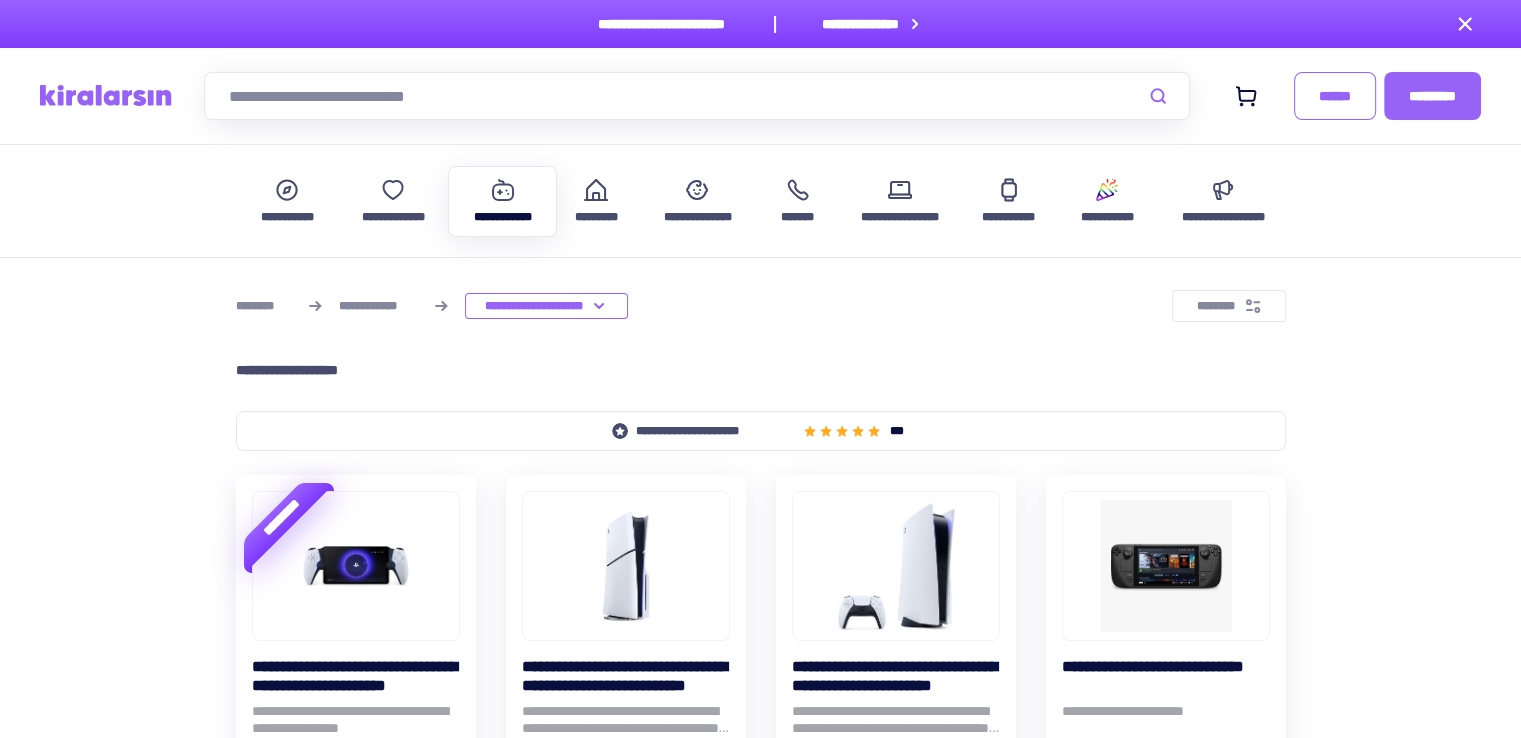 click at bounding box center (697, 96) 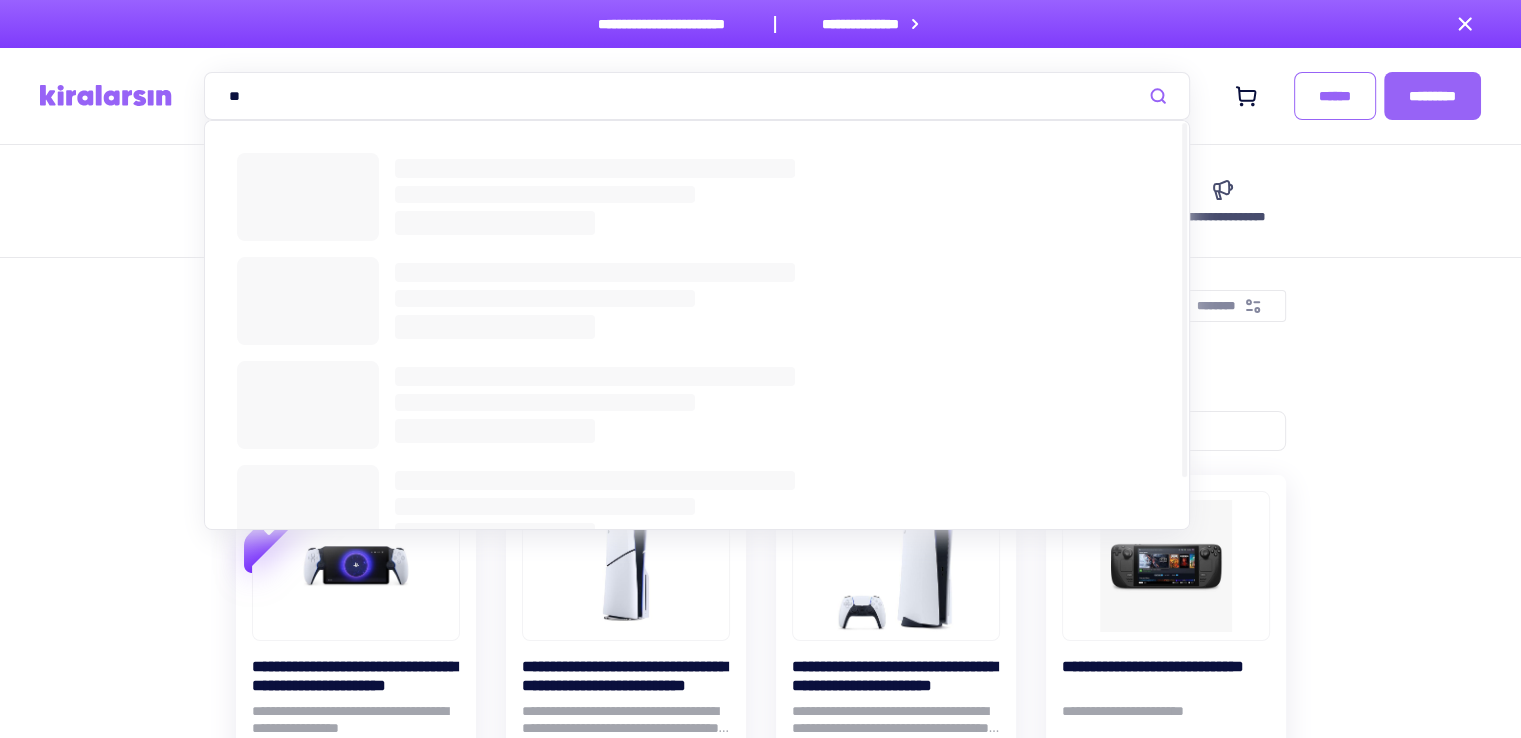 type on "**" 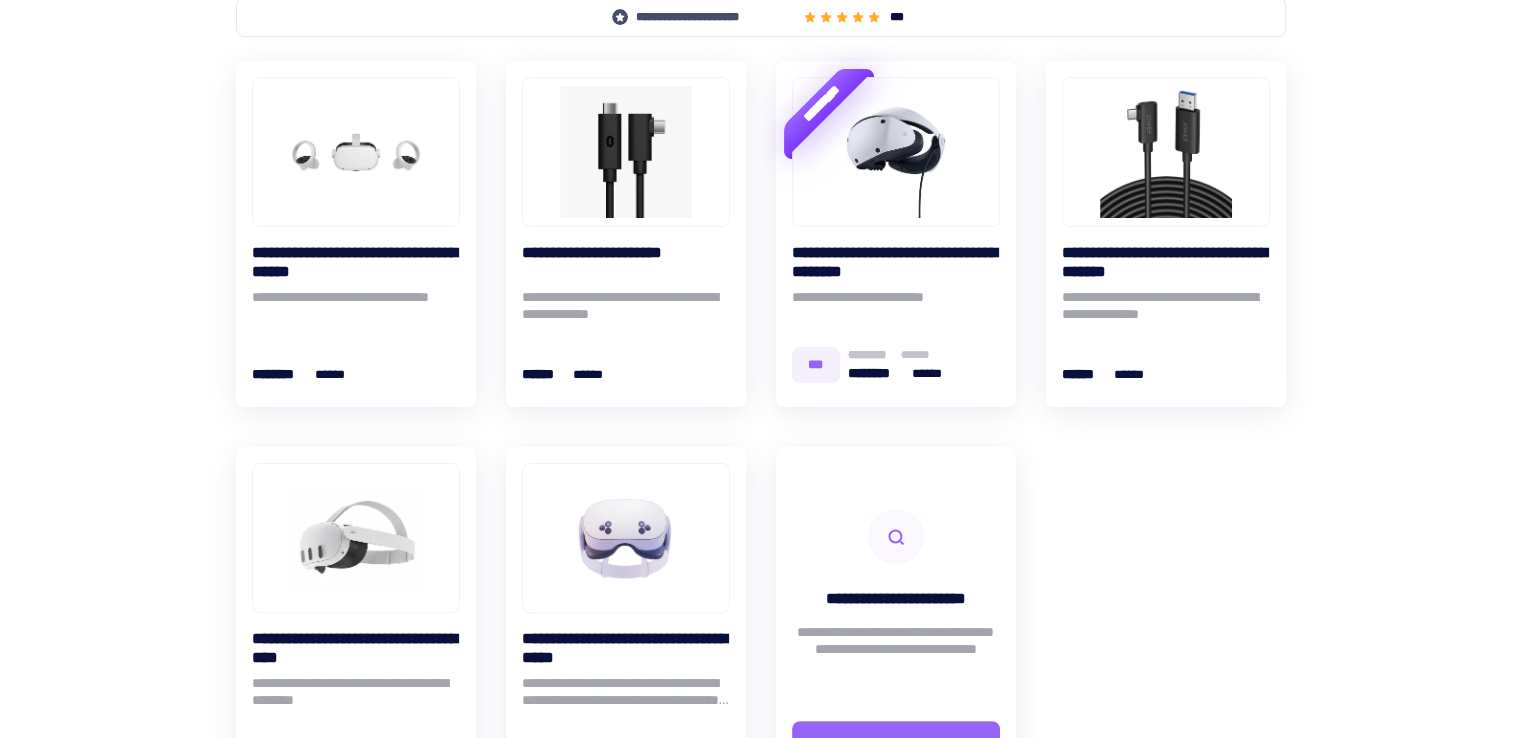 scroll, scrollTop: 350, scrollLeft: 0, axis: vertical 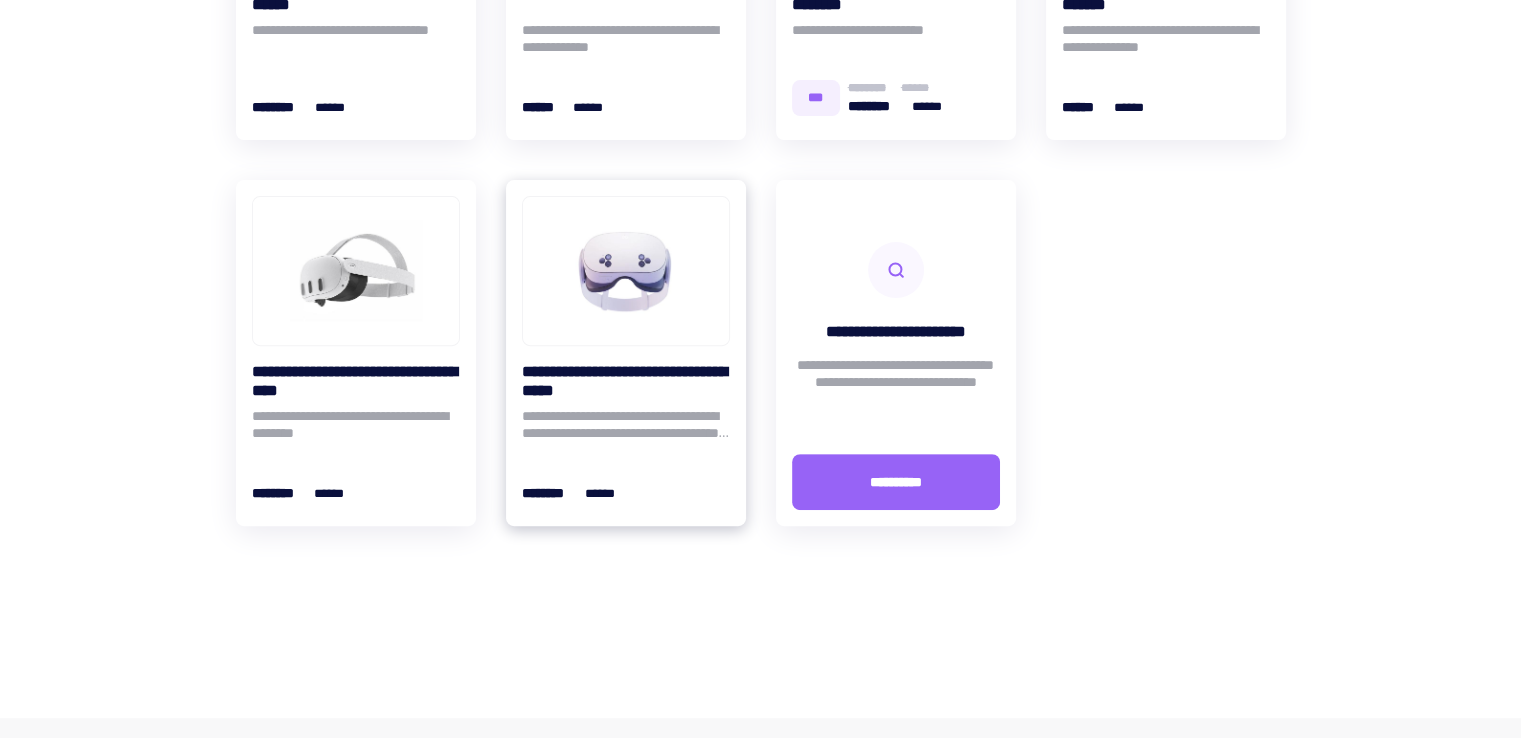 click at bounding box center (626, 271) 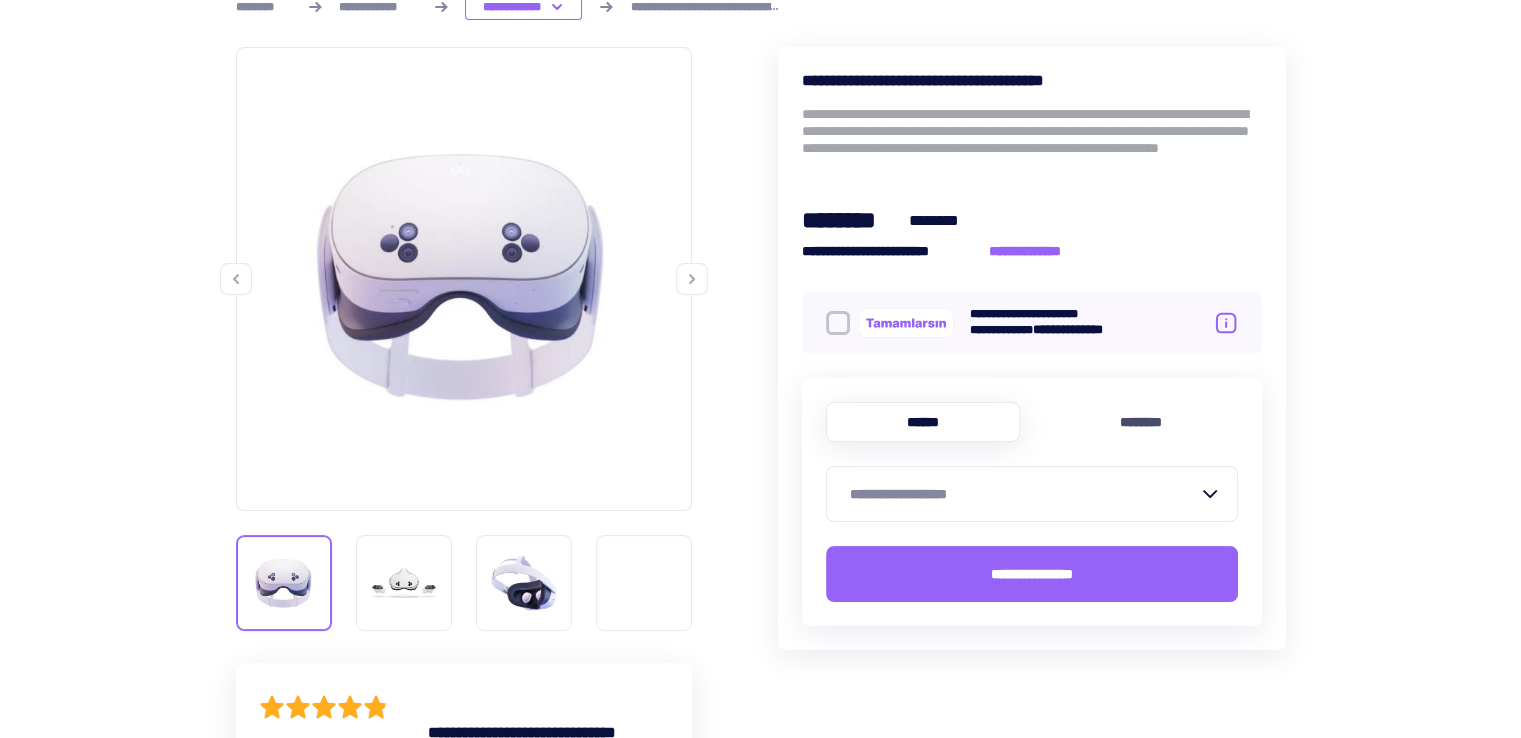 scroll, scrollTop: 333, scrollLeft: 0, axis: vertical 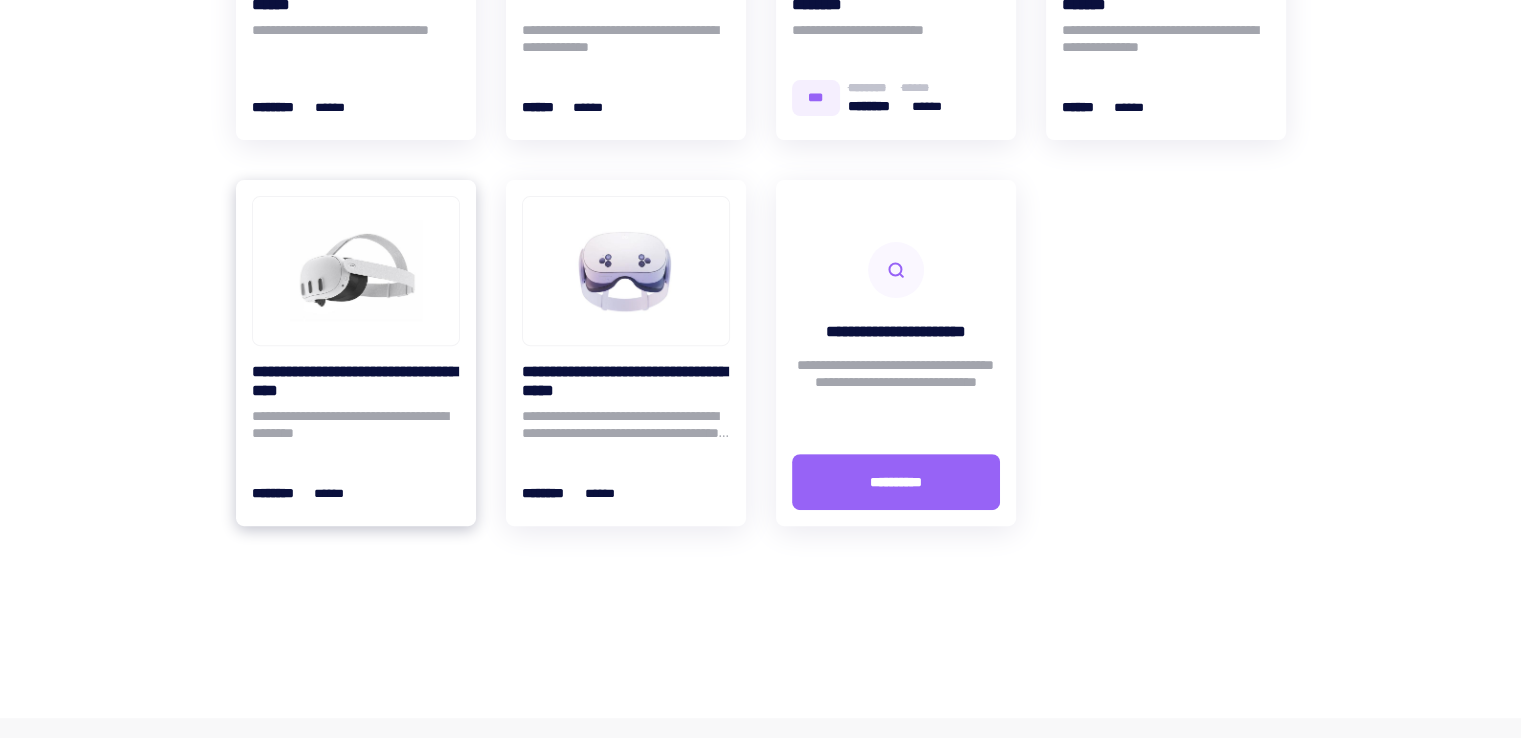 click at bounding box center (356, 271) 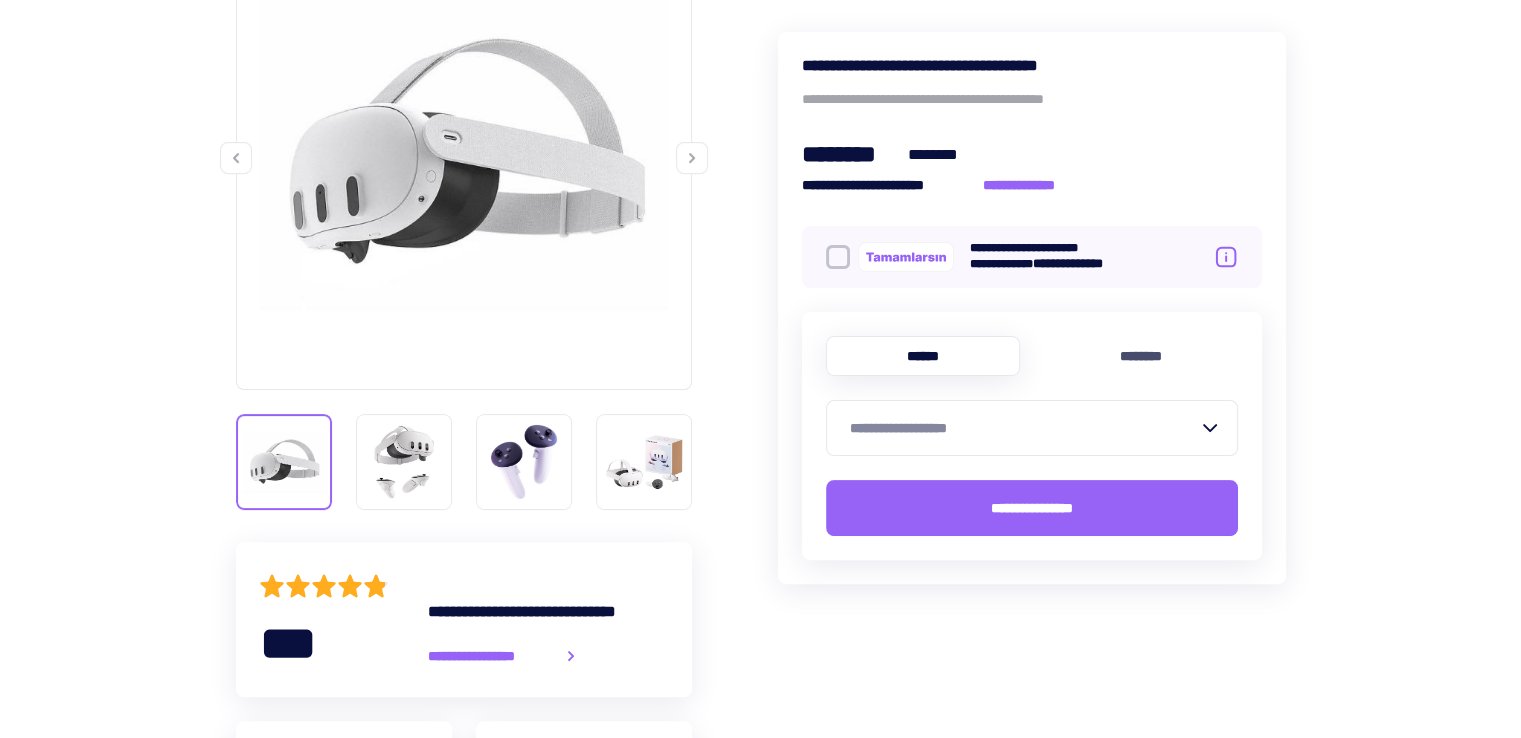 scroll, scrollTop: 433, scrollLeft: 0, axis: vertical 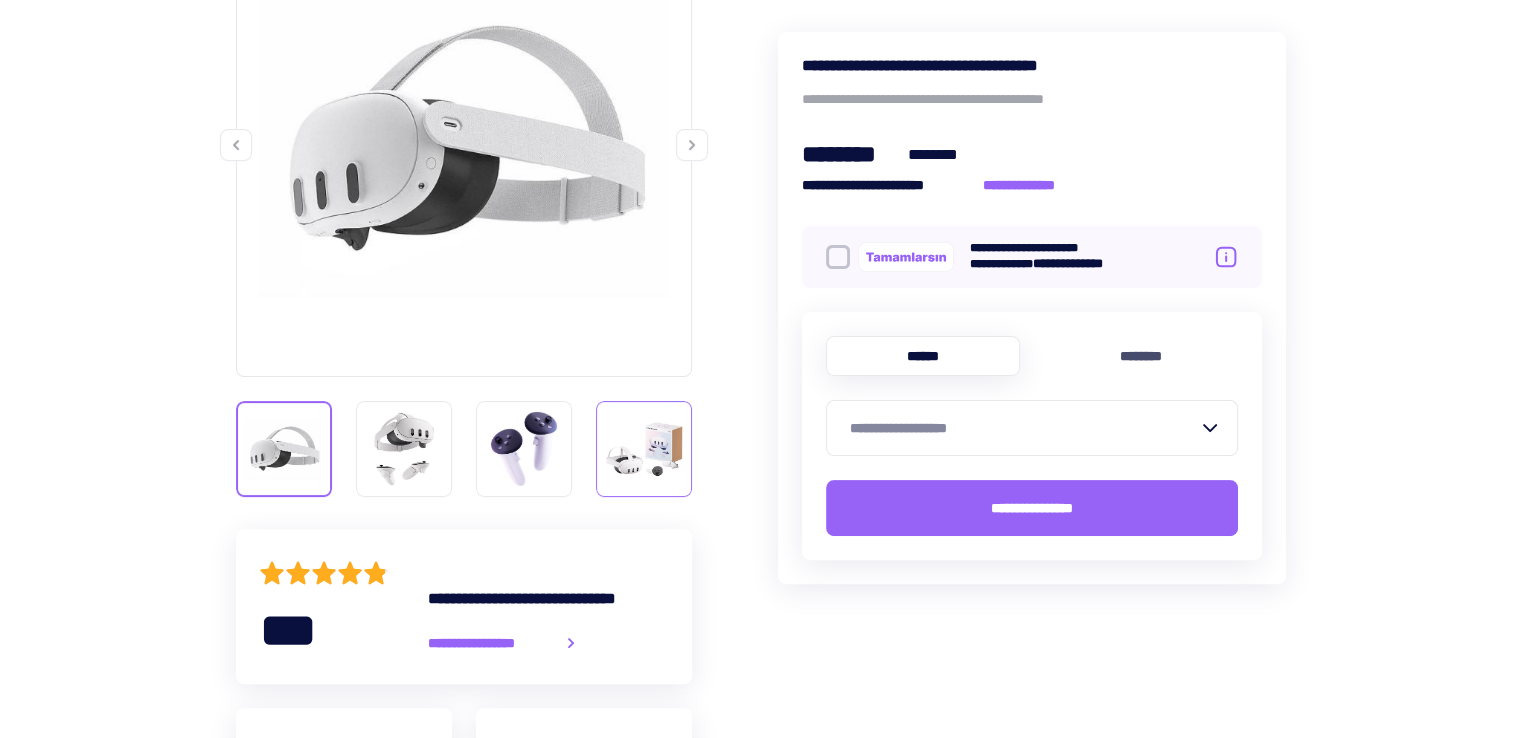 click at bounding box center [644, 449] 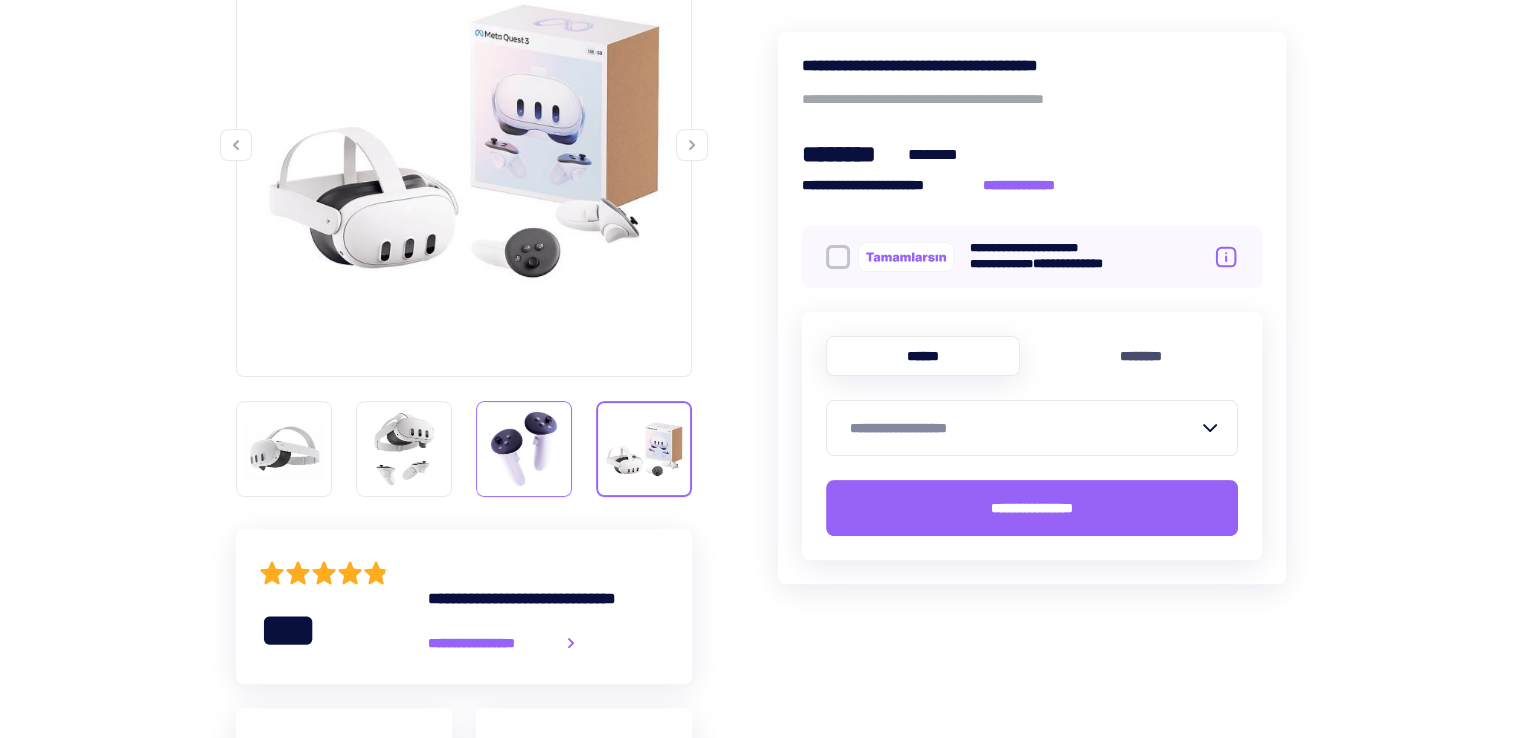click at bounding box center (524, 449) 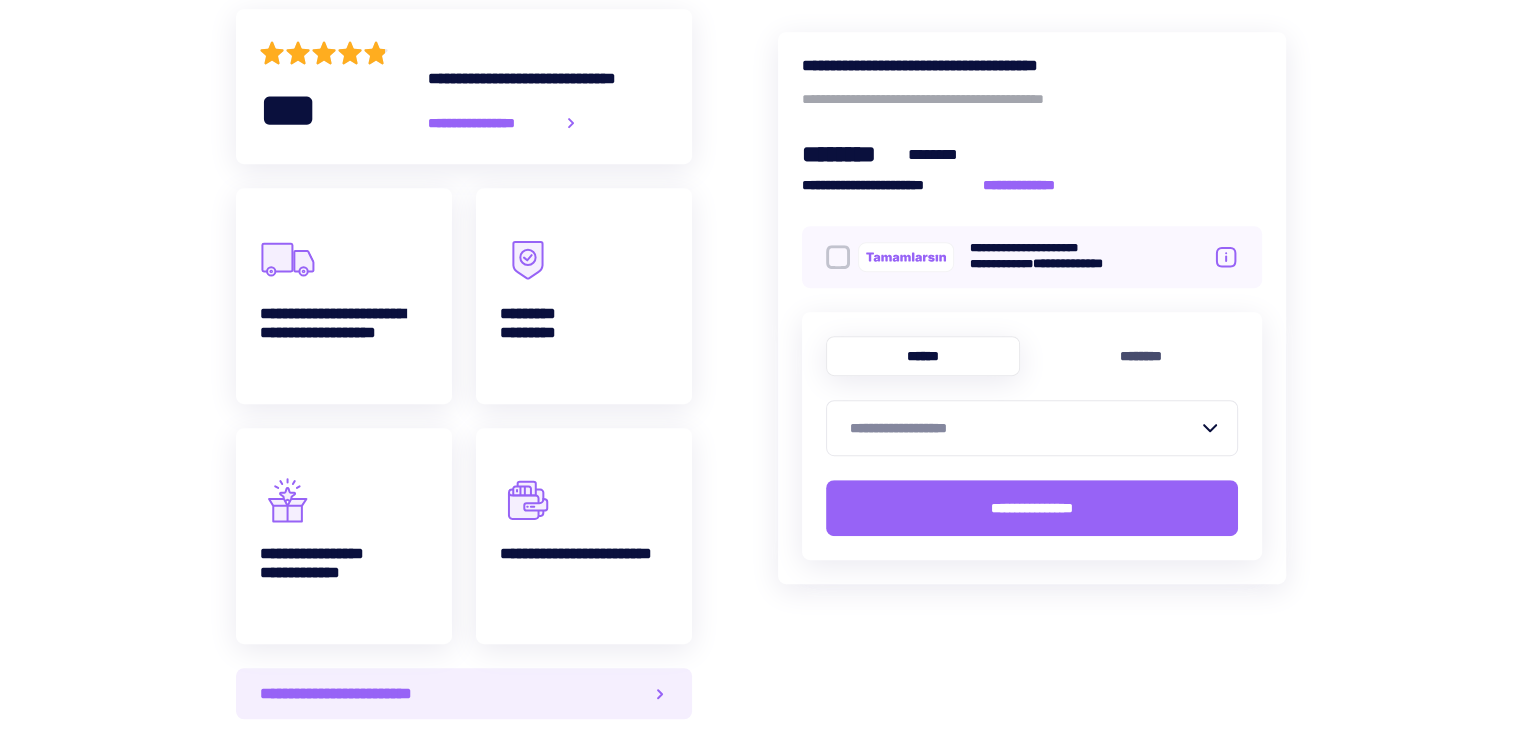 scroll, scrollTop: 16, scrollLeft: 0, axis: vertical 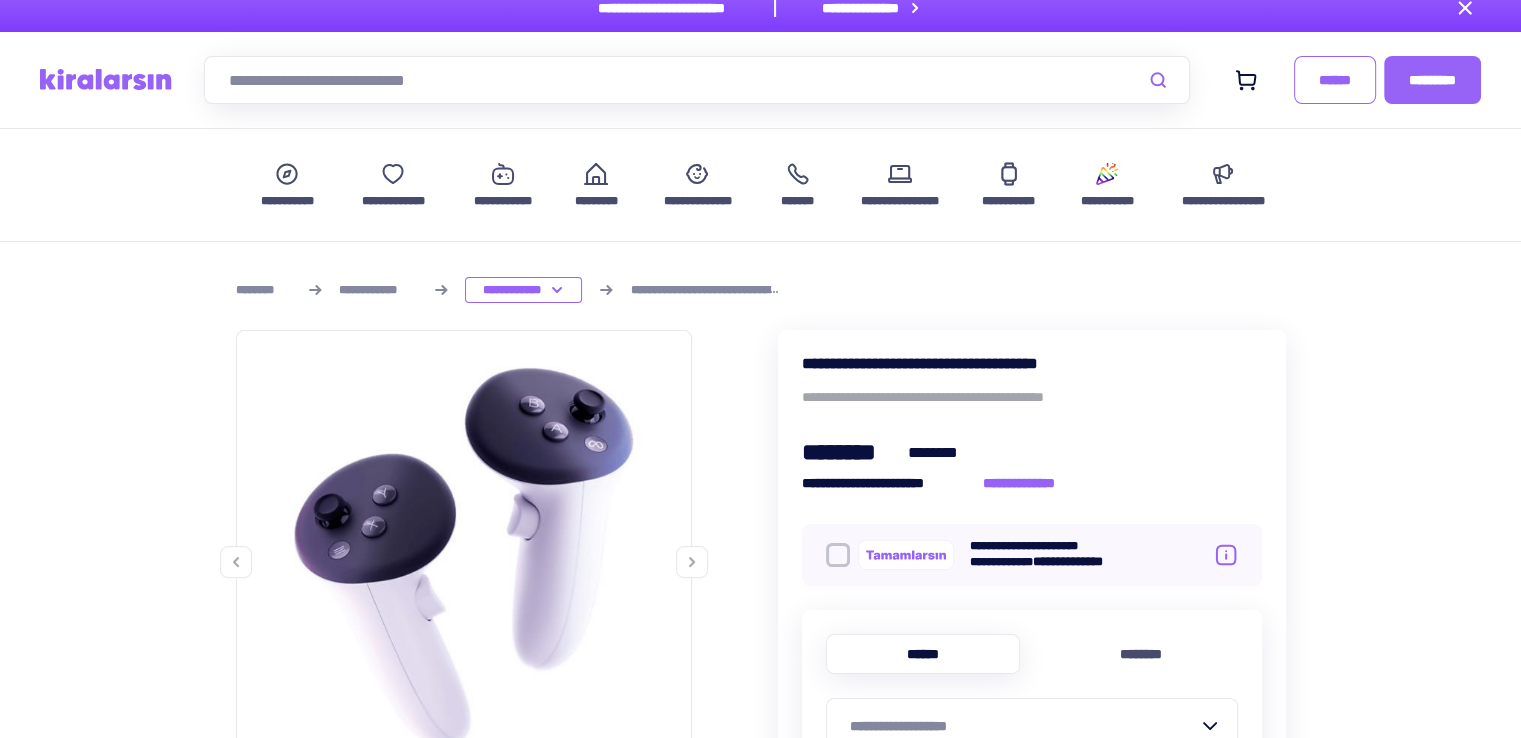 click on "**********" at bounding box center [1032, 606] 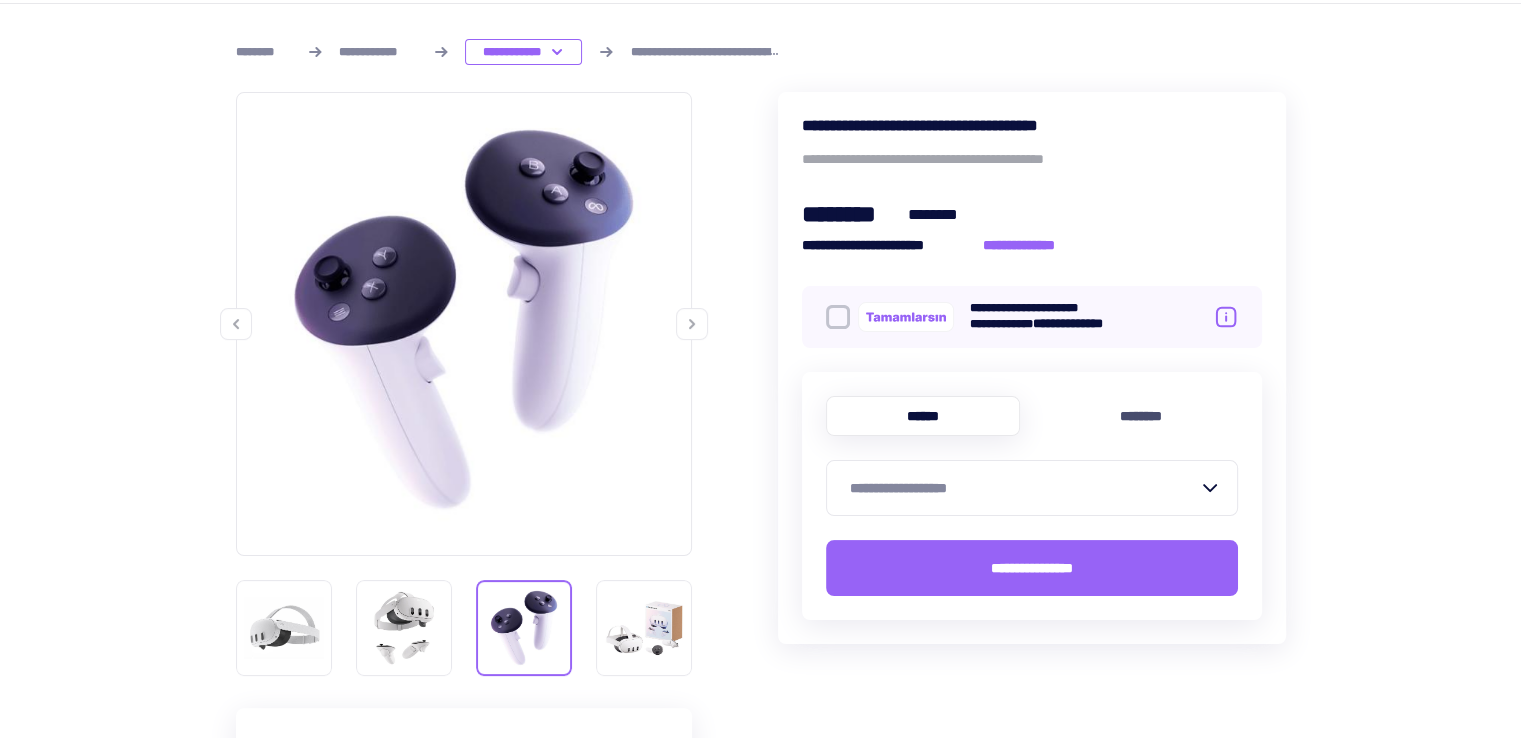 scroll, scrollTop: 316, scrollLeft: 0, axis: vertical 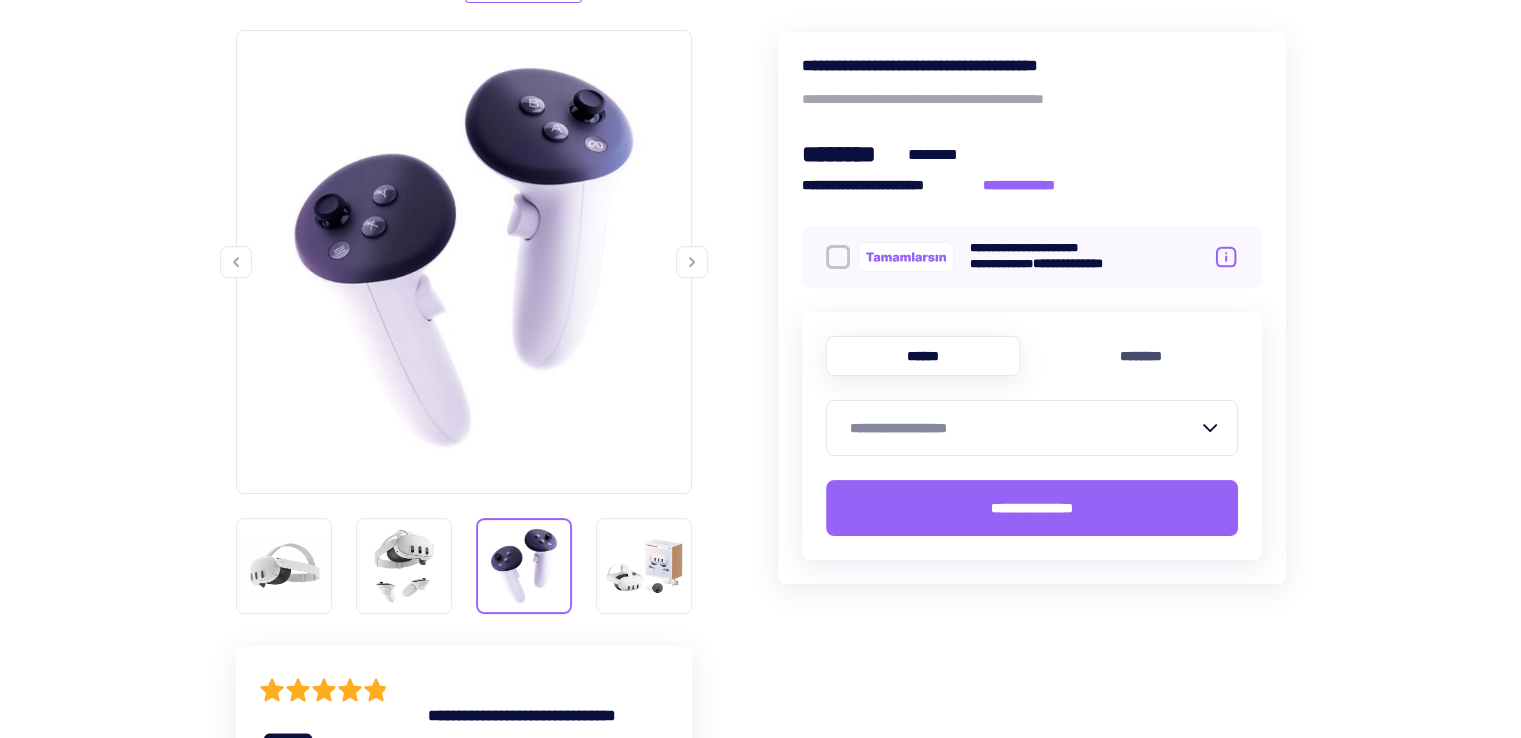 click 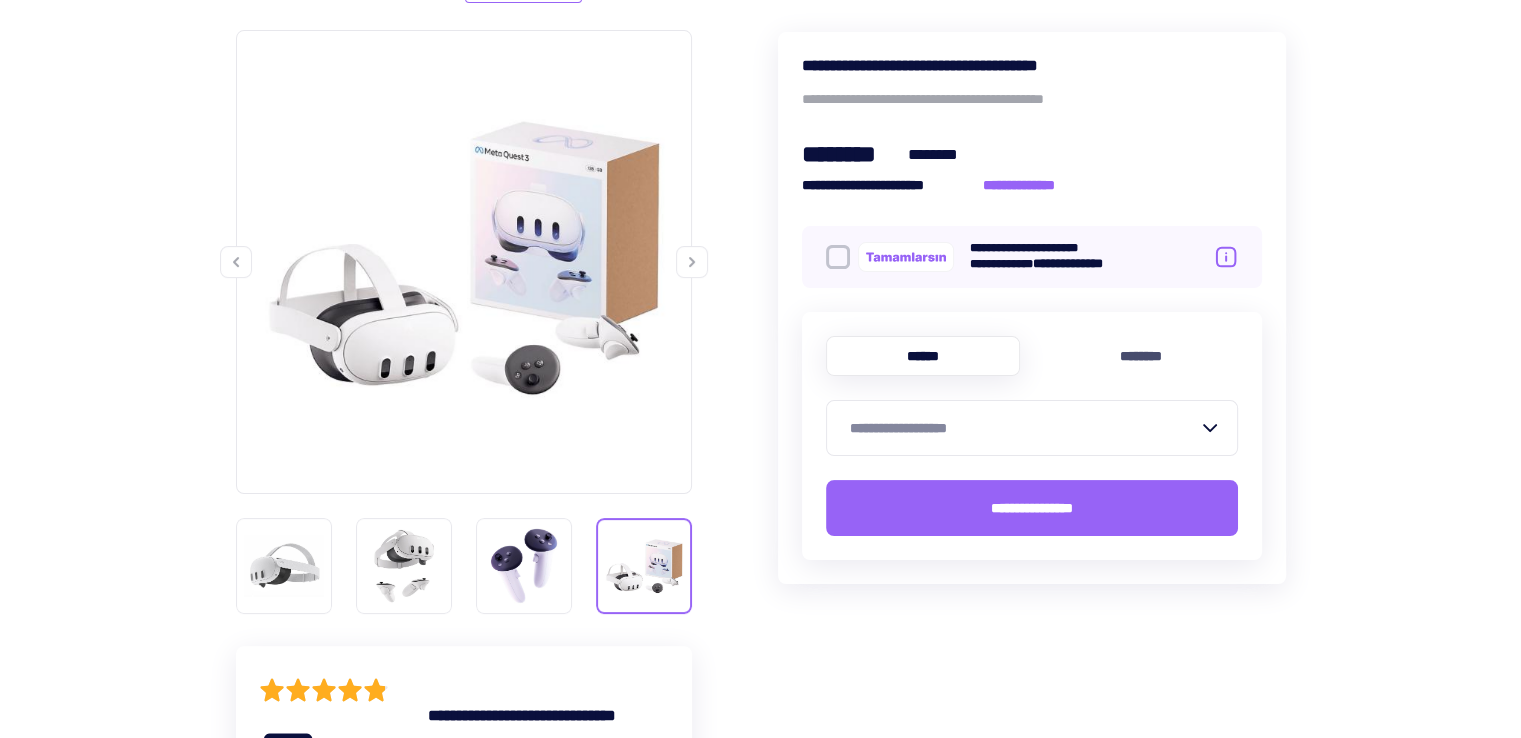click 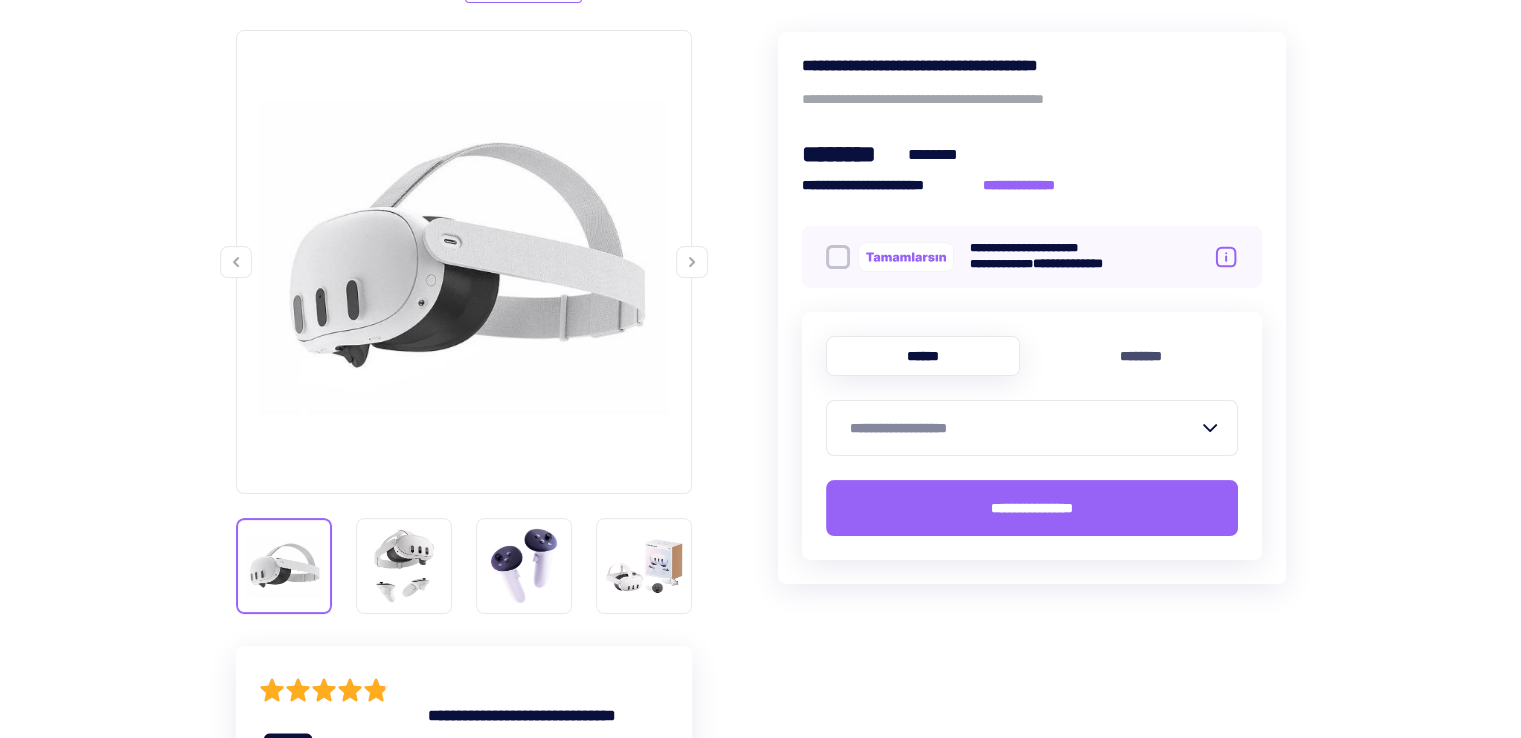 click 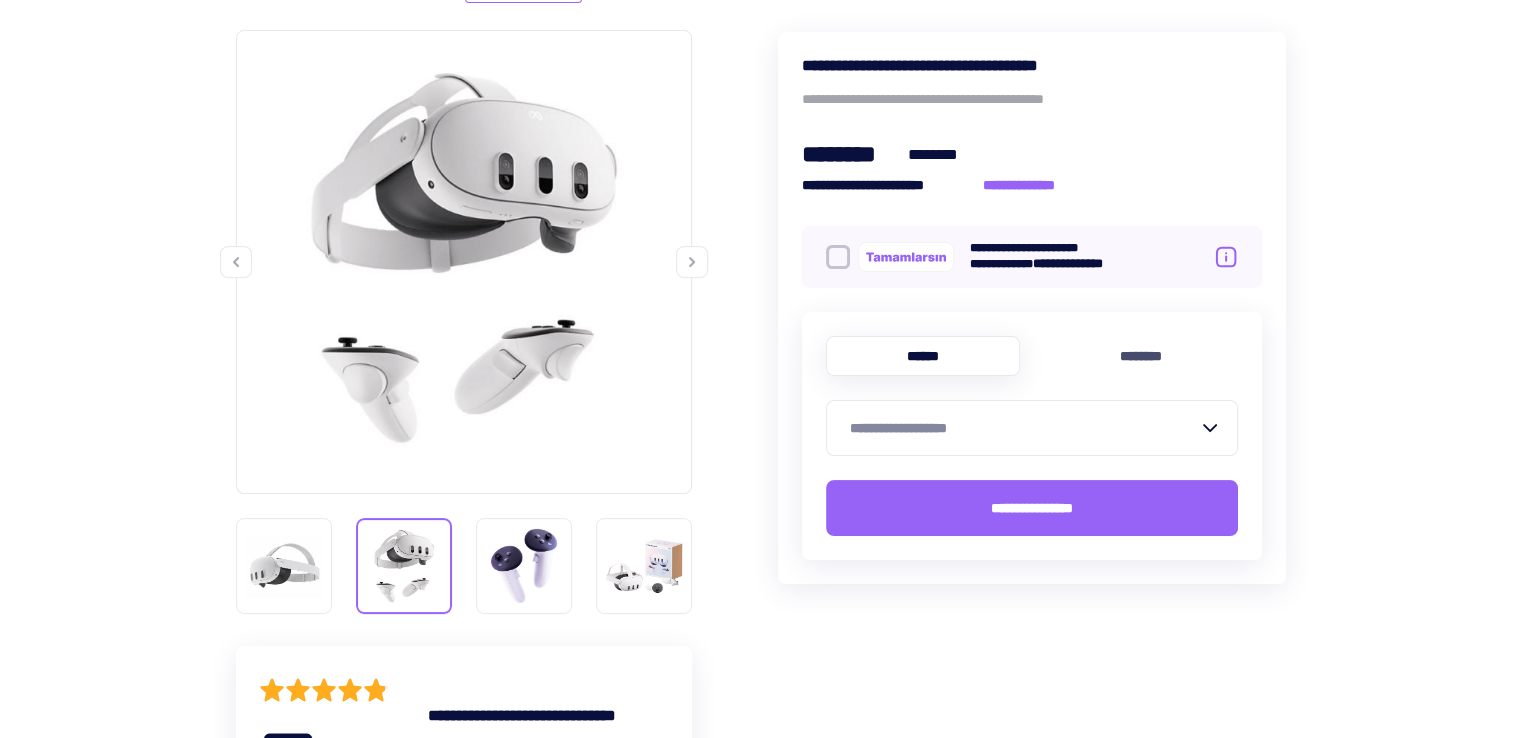 click 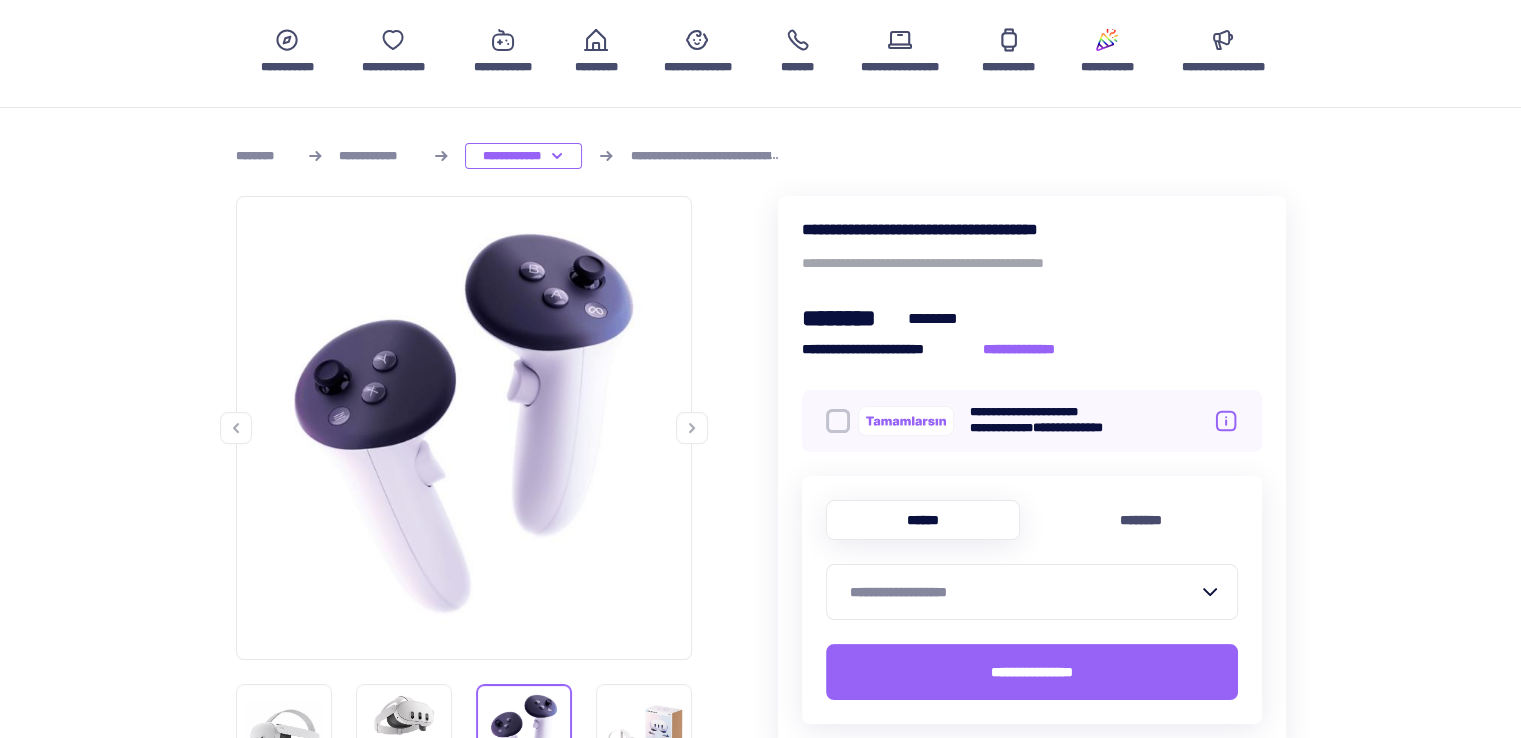 scroll, scrollTop: 149, scrollLeft: 0, axis: vertical 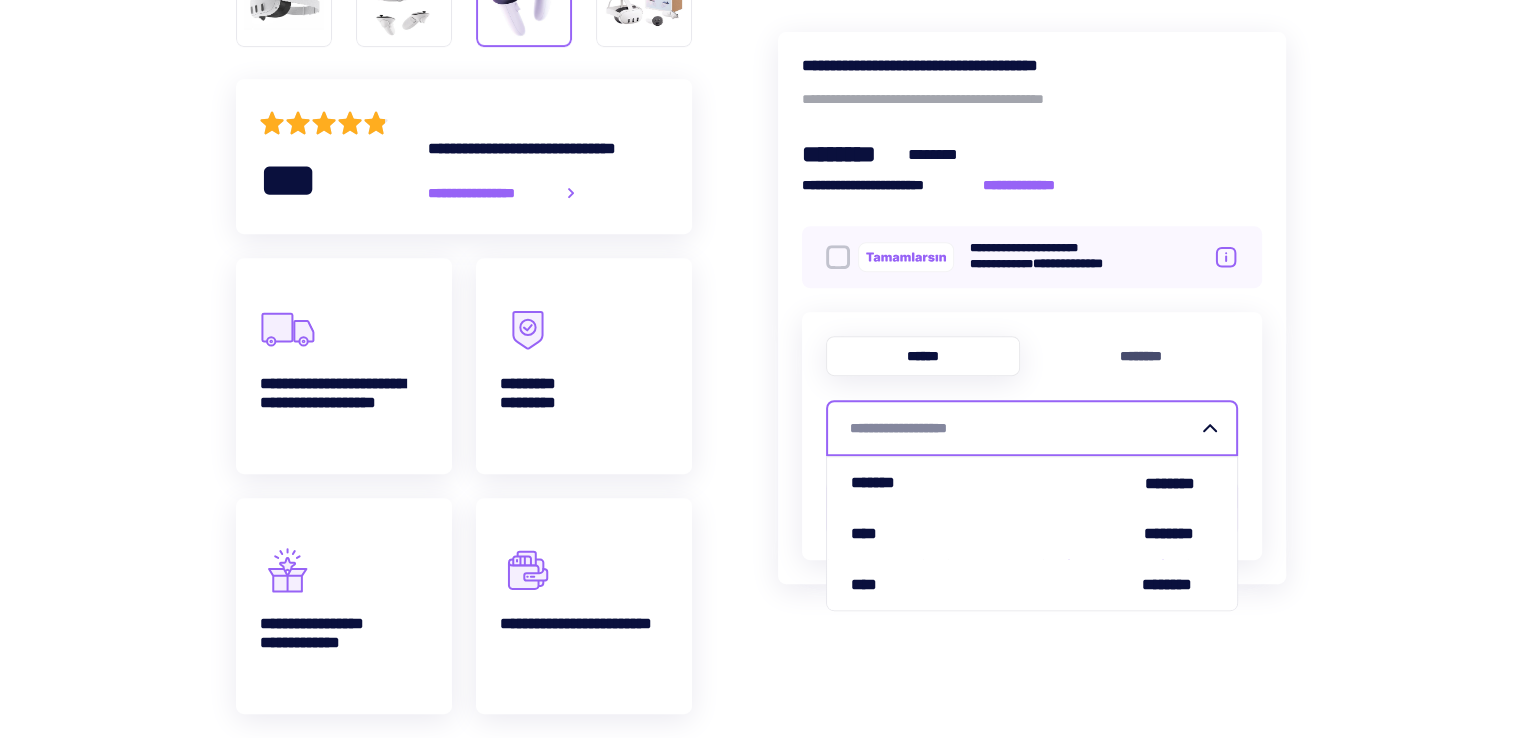 click on "**********" at bounding box center (1024, 428) 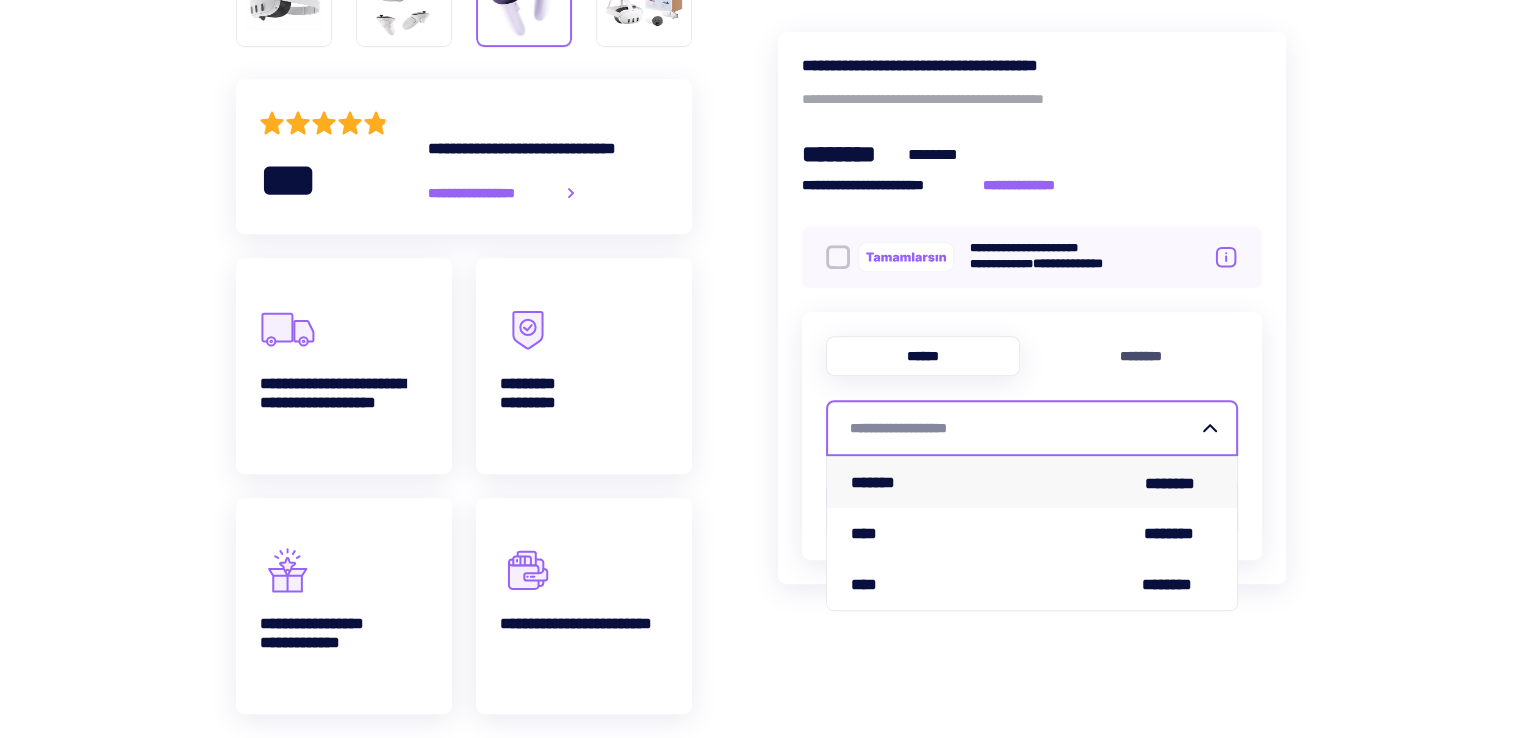 click on "******* ********" at bounding box center [1032, 482] 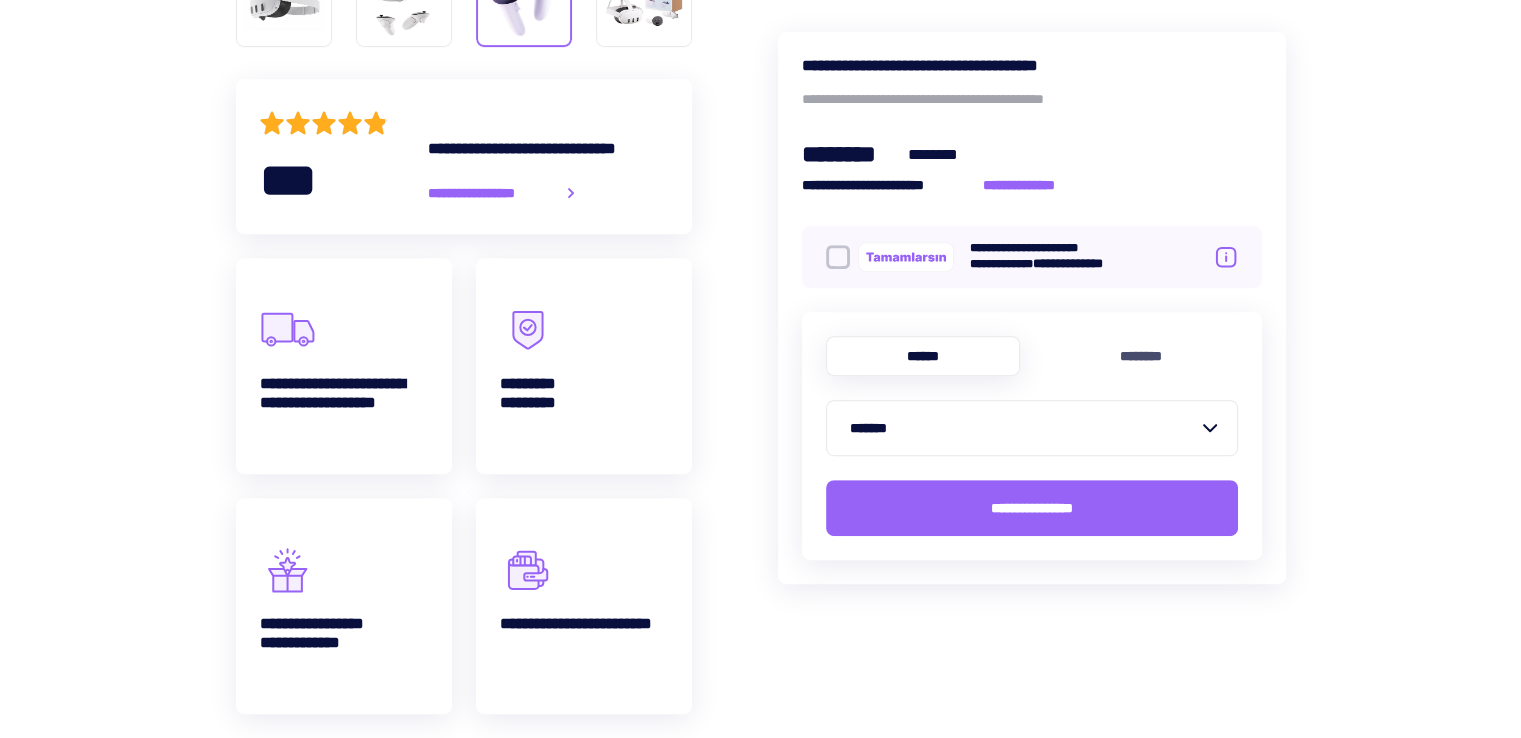 click at bounding box center [838, 257] 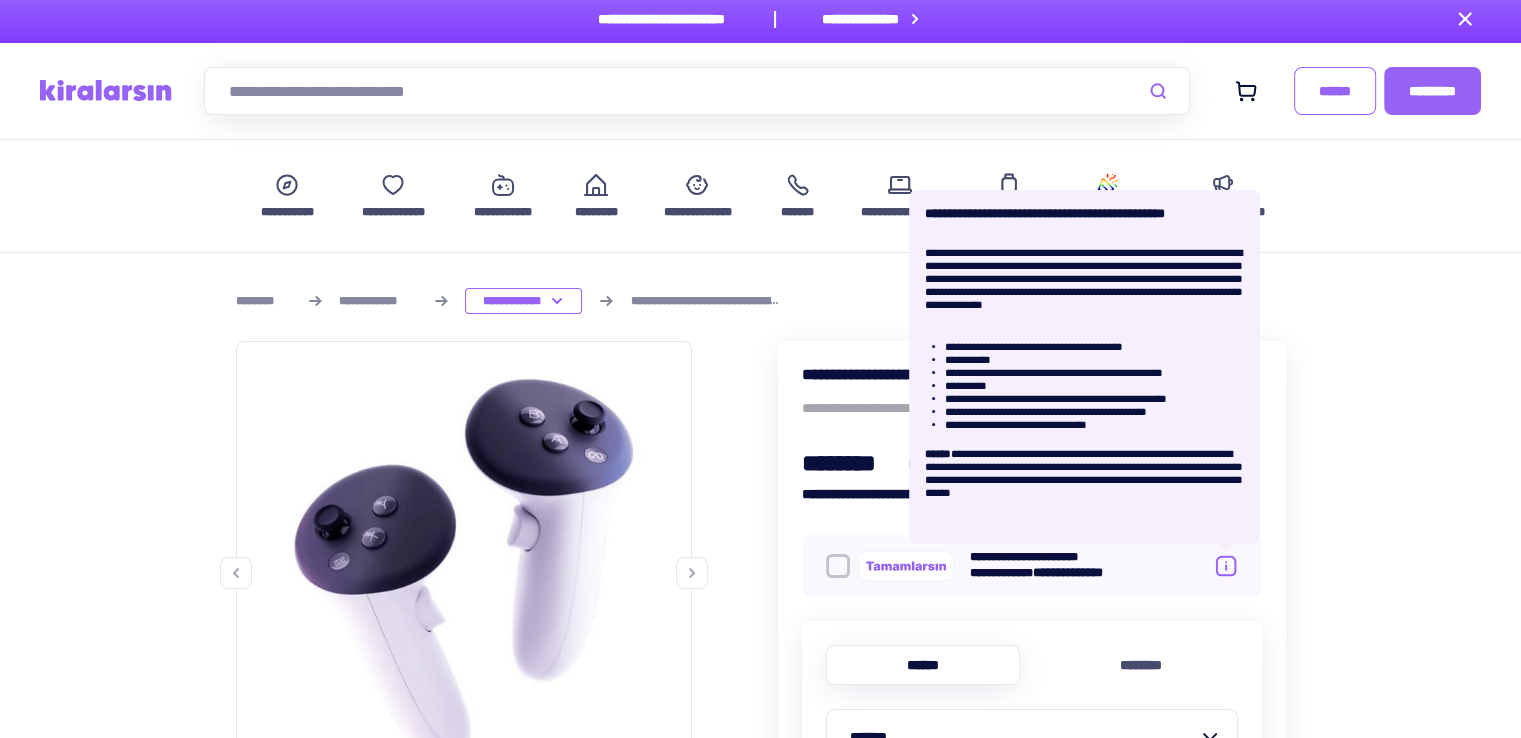 scroll, scrollTop: 0, scrollLeft: 0, axis: both 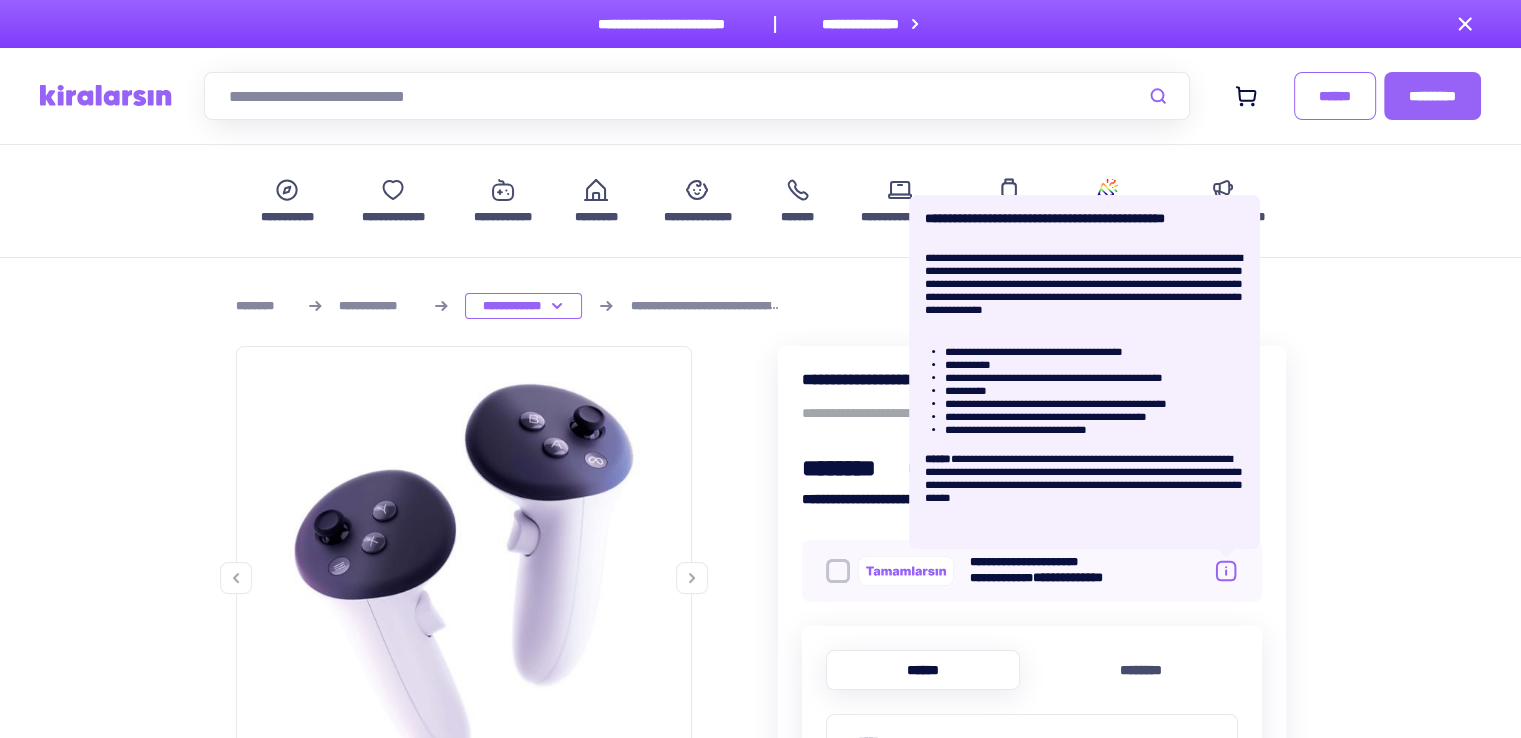 click 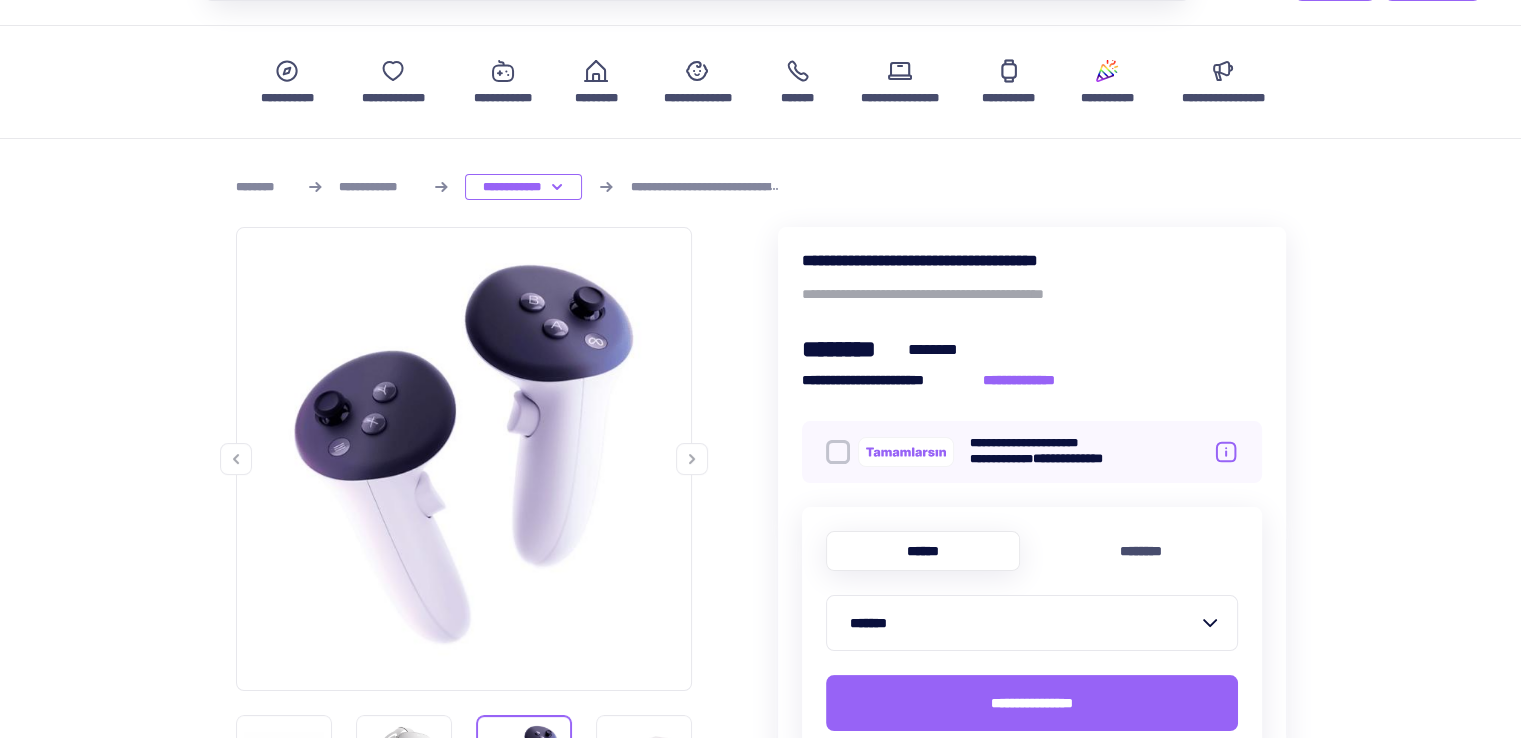 scroll, scrollTop: 166, scrollLeft: 0, axis: vertical 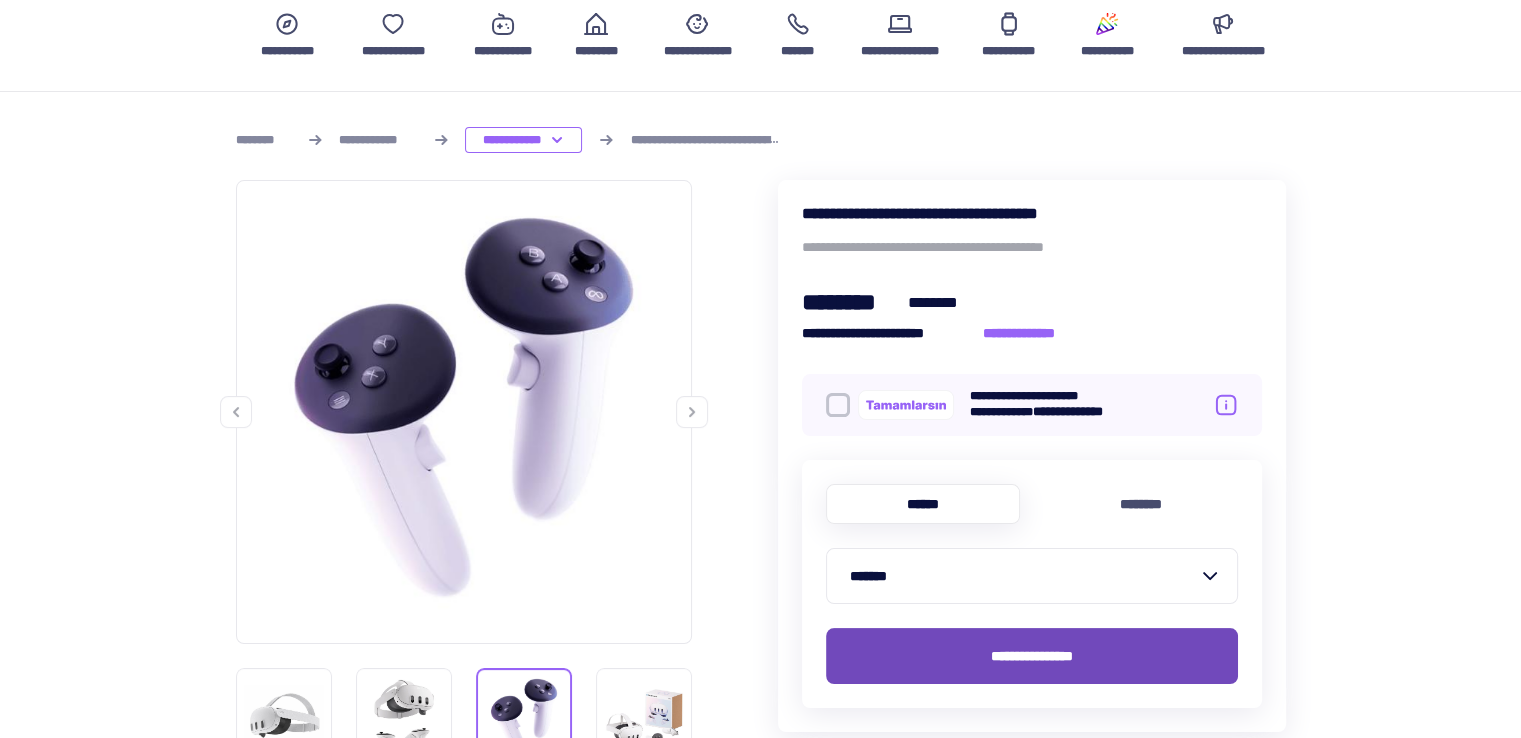 click on "**********" at bounding box center (1032, 656) 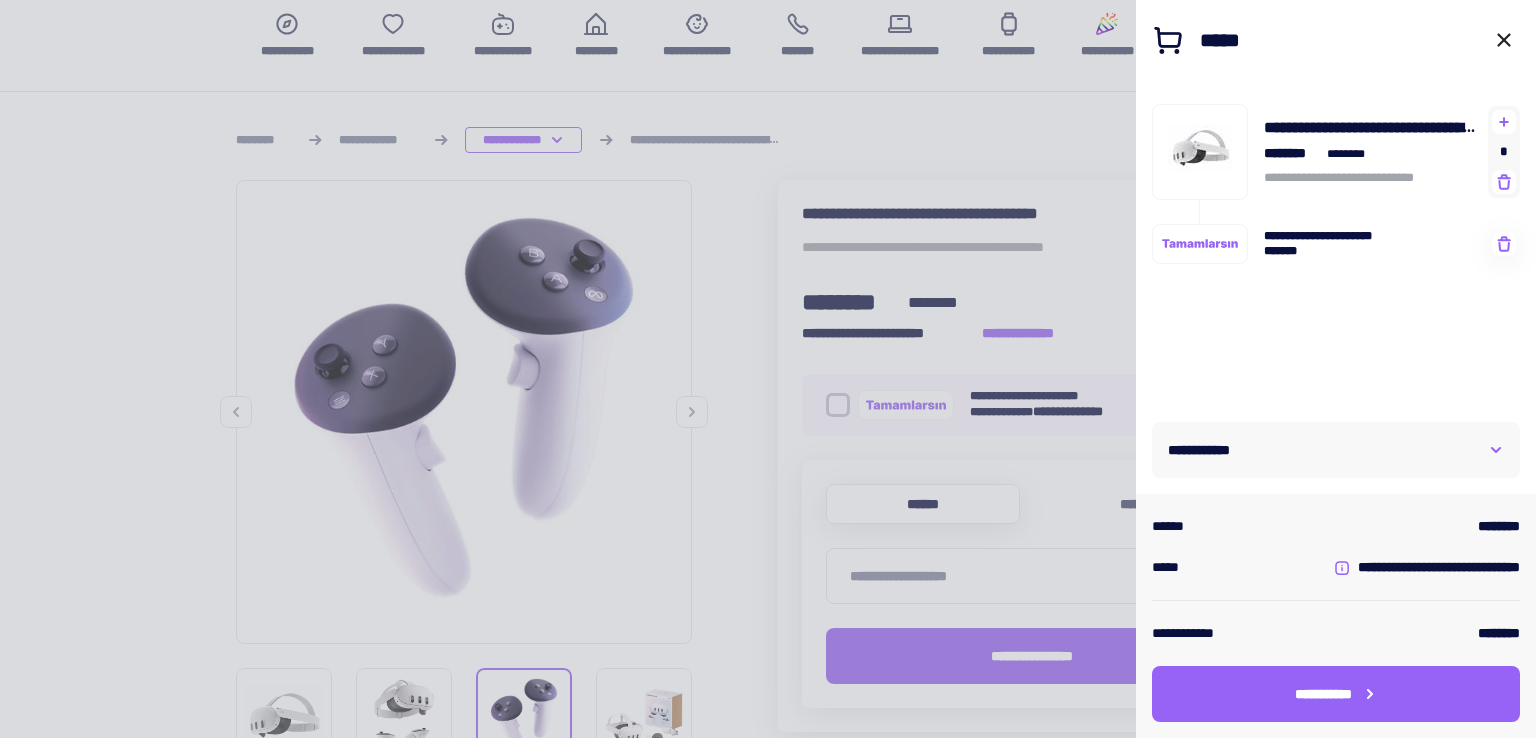 click at bounding box center (768, 369) 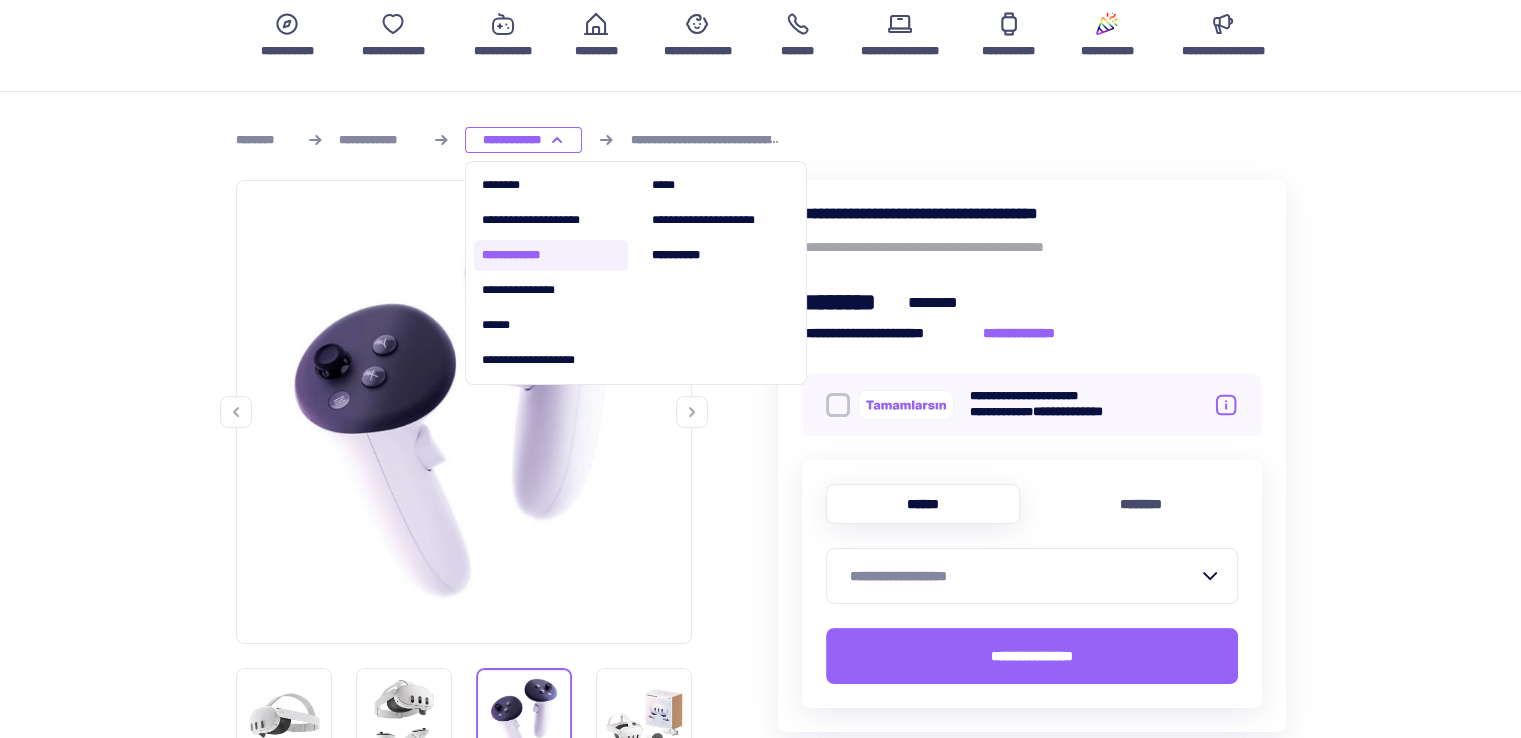 click on "**********" at bounding box center (551, 255) 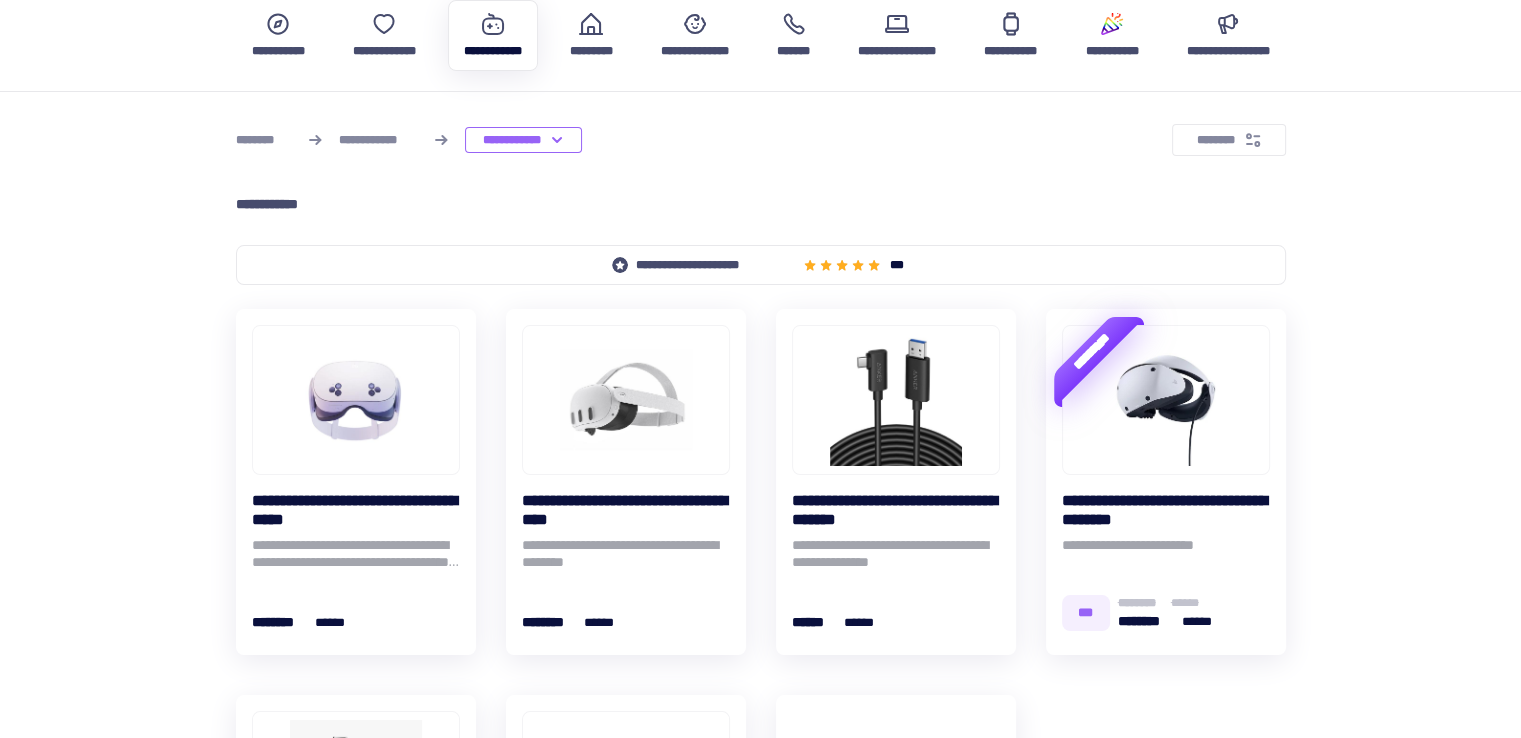 scroll, scrollTop: 0, scrollLeft: 0, axis: both 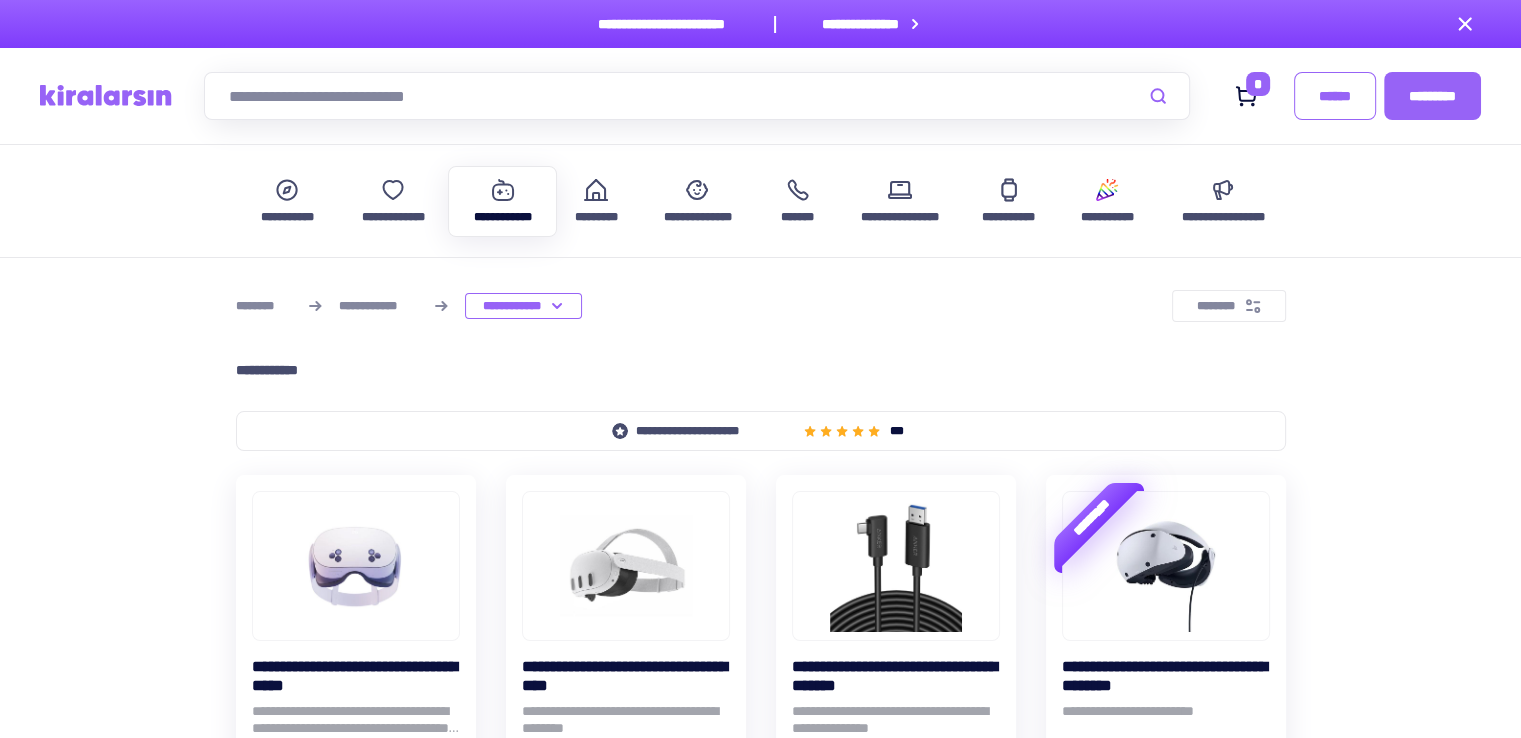 click on "**********" at bounding box center [760, 201] 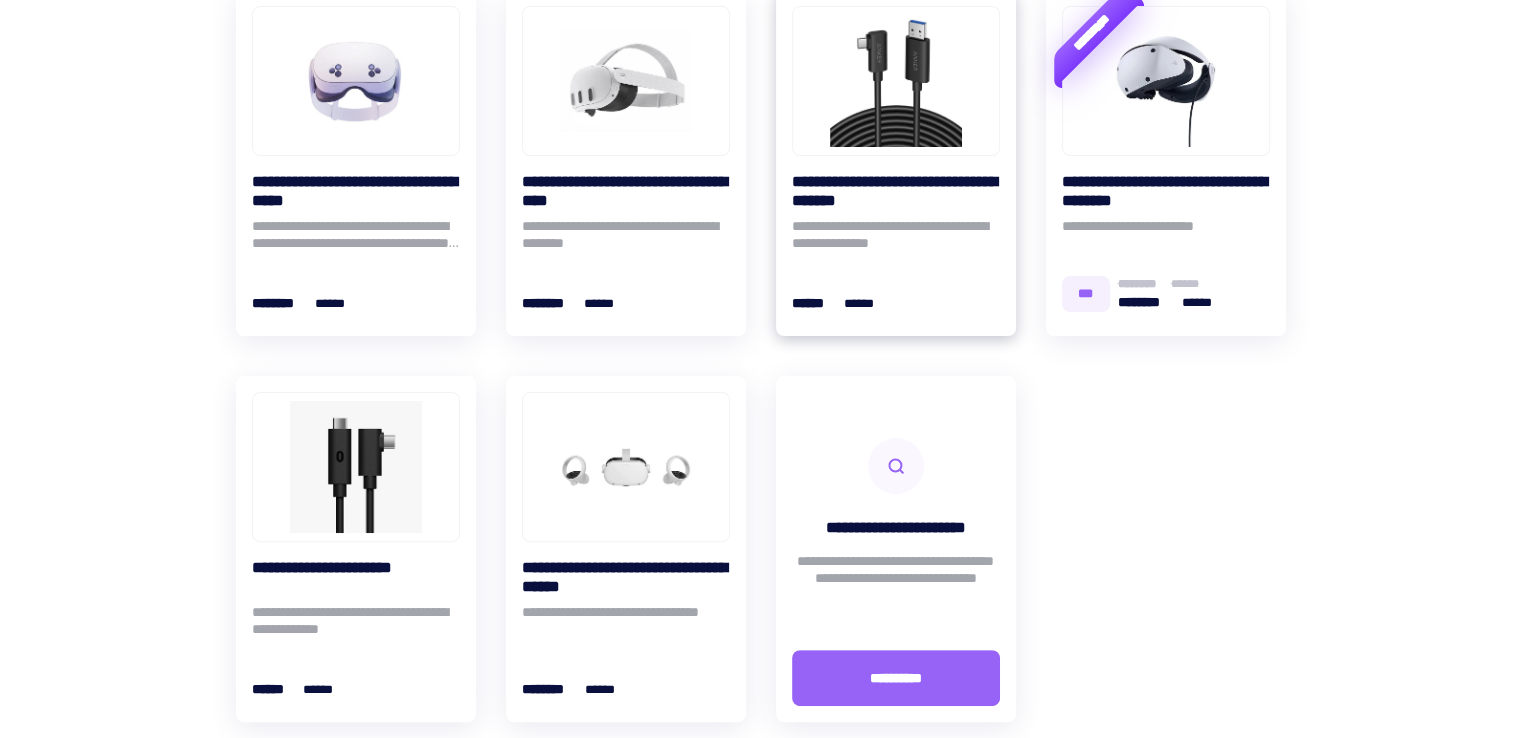 scroll, scrollTop: 450, scrollLeft: 0, axis: vertical 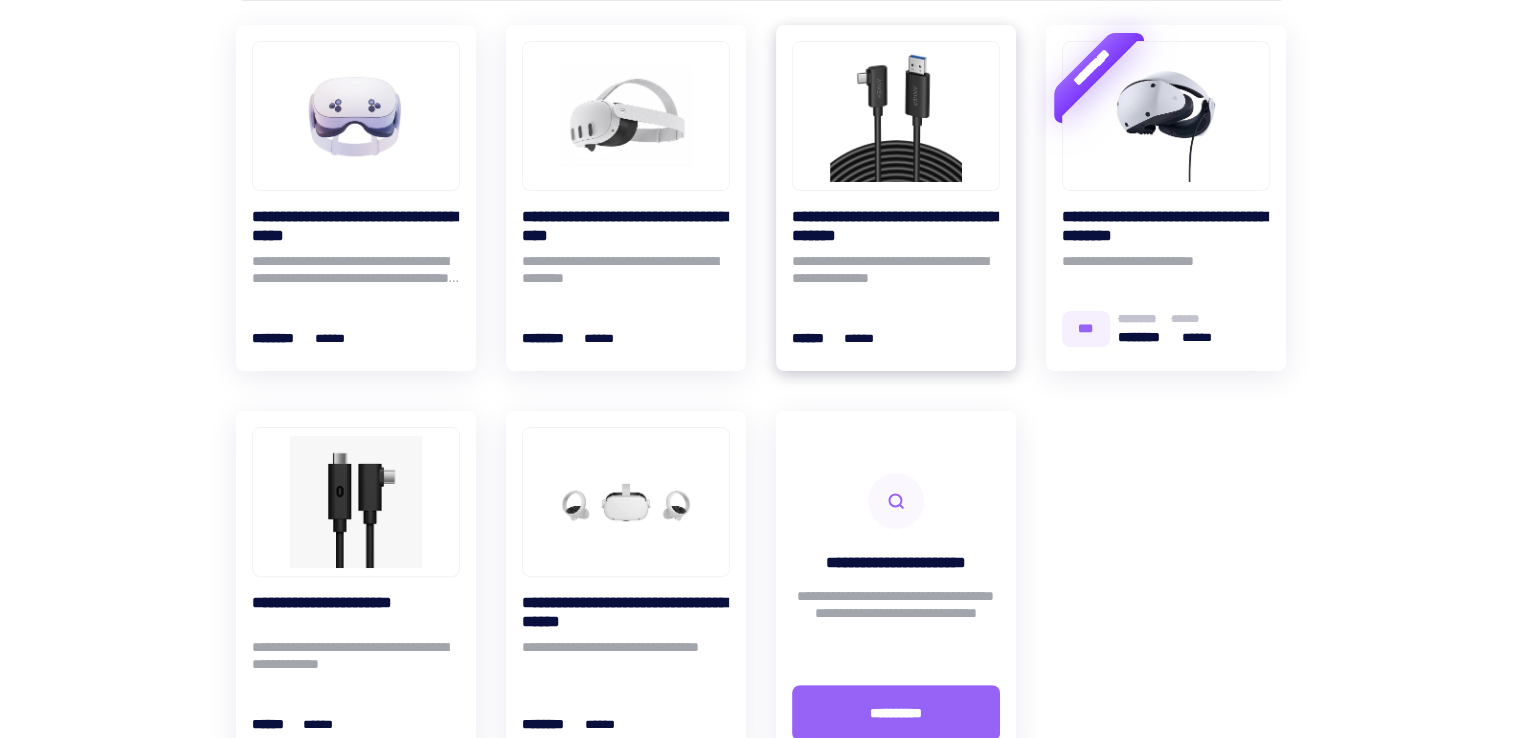 click at bounding box center [896, 116] 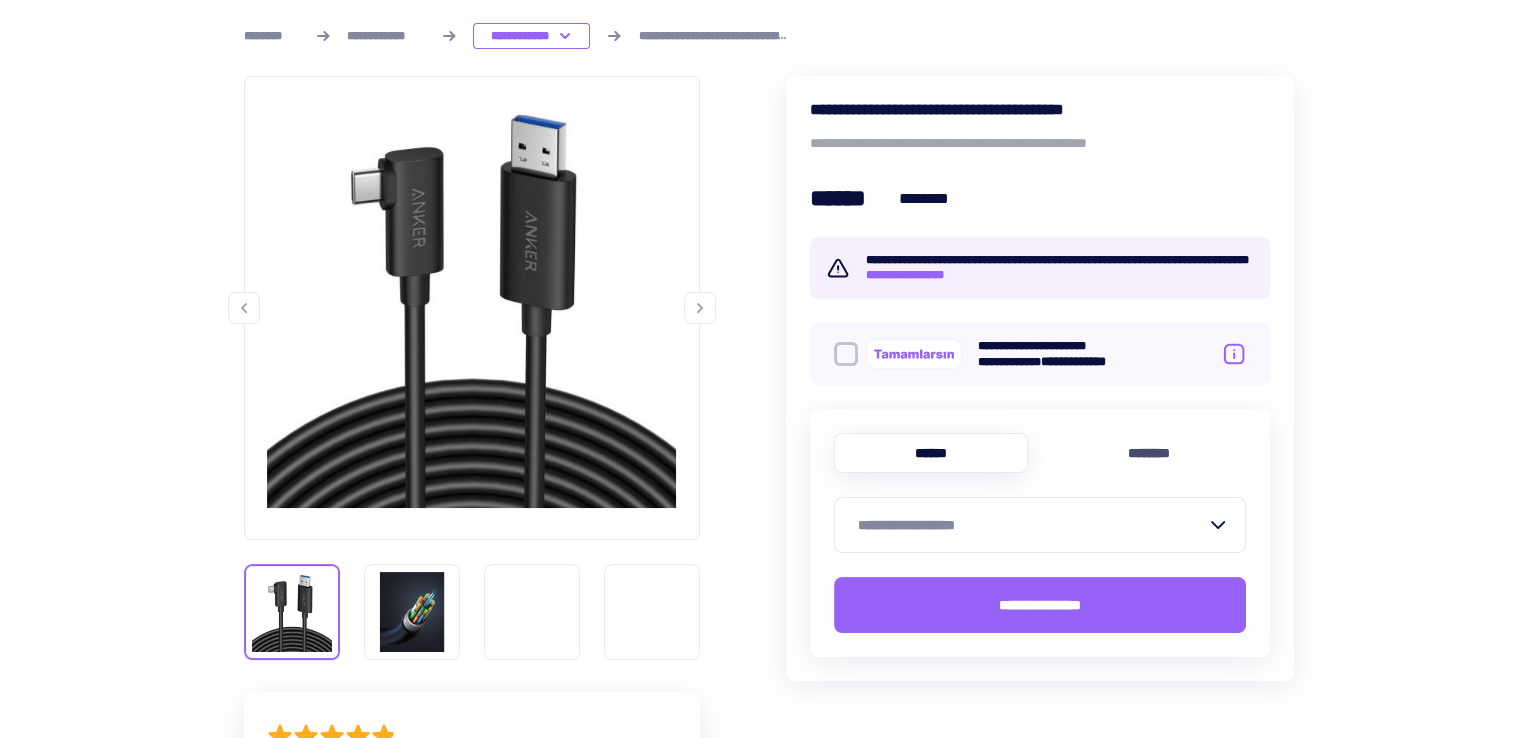 scroll, scrollTop: 433, scrollLeft: 0, axis: vertical 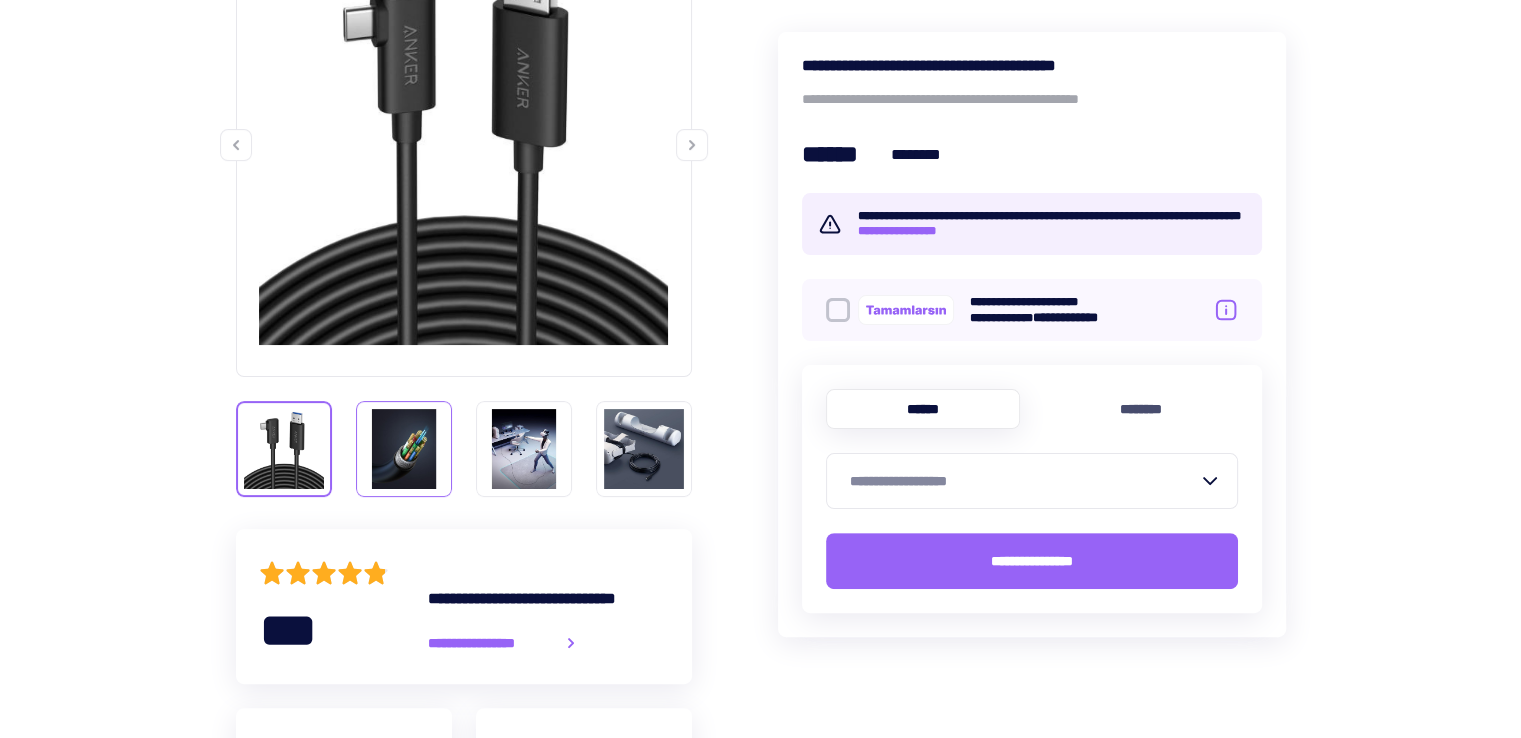 click at bounding box center (404, 449) 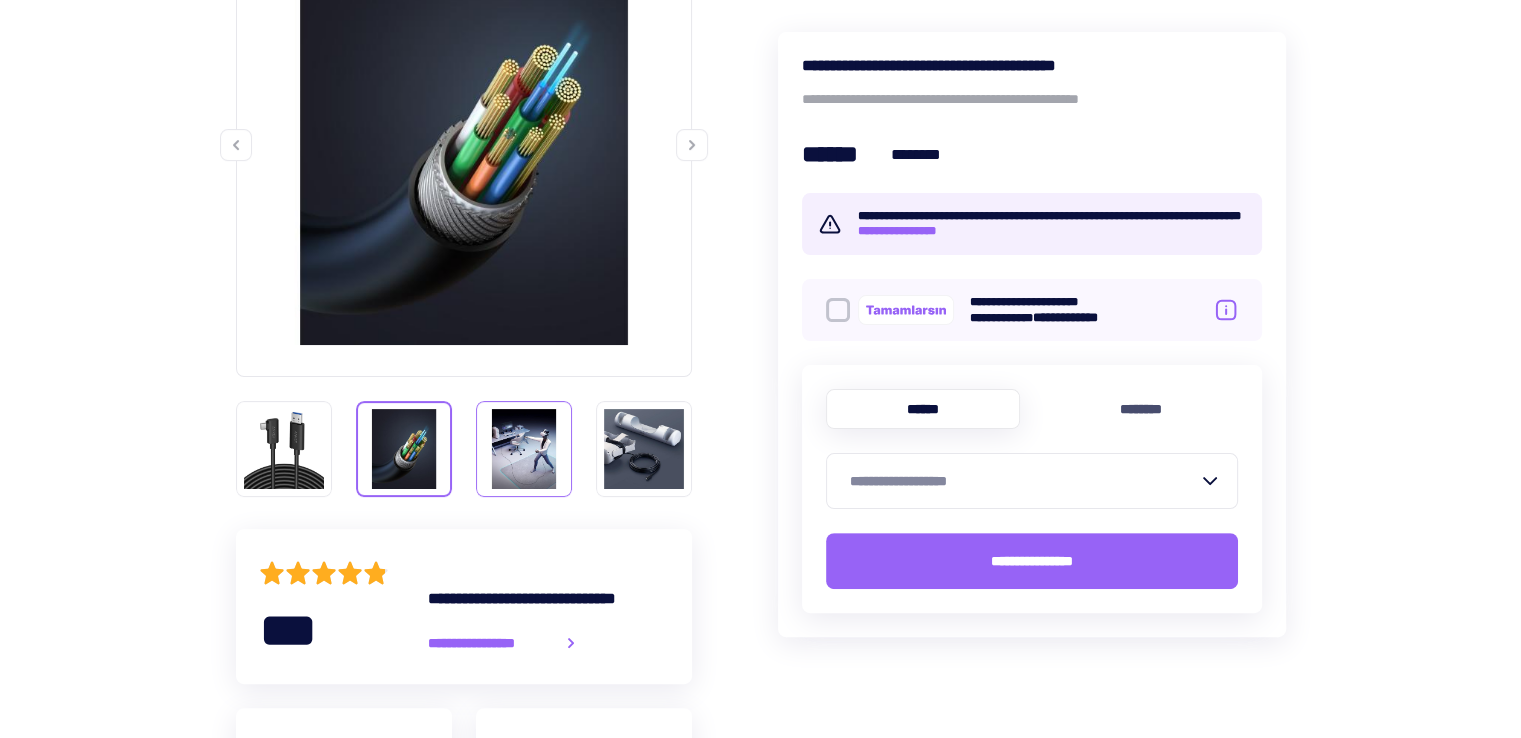 click at bounding box center [524, 449] 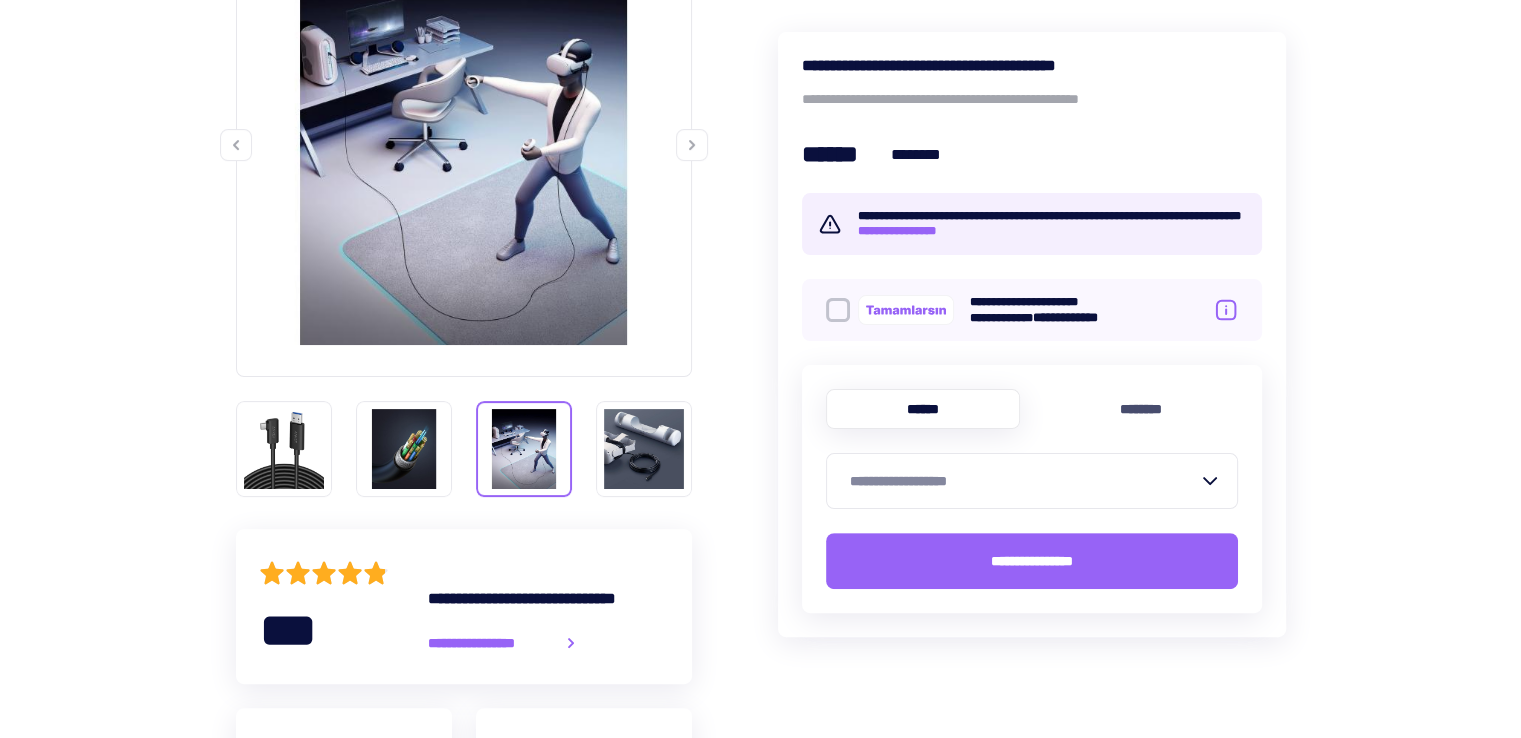 click on "**********" at bounding box center (905, 231) 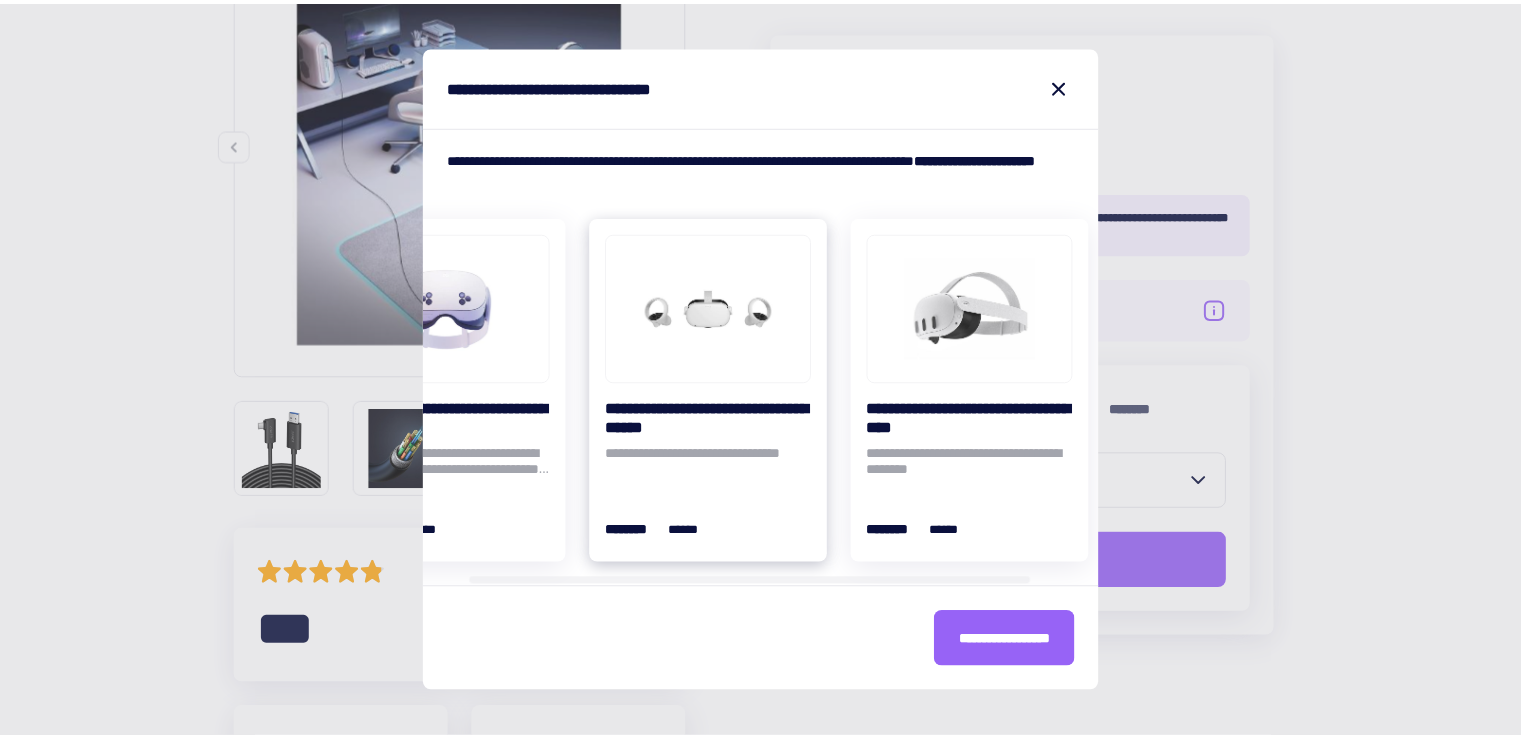 scroll, scrollTop: 0, scrollLeft: 133, axis: horizontal 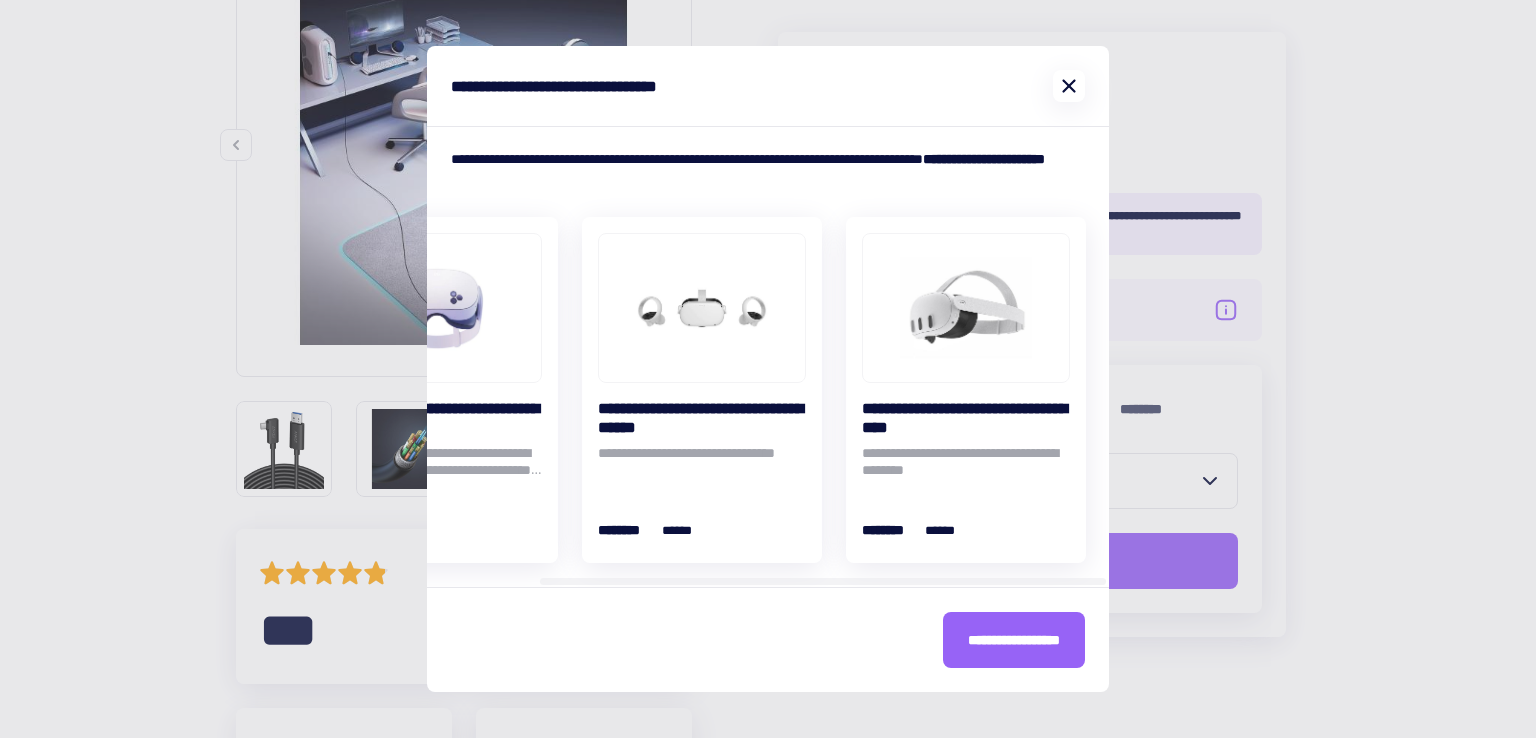 click 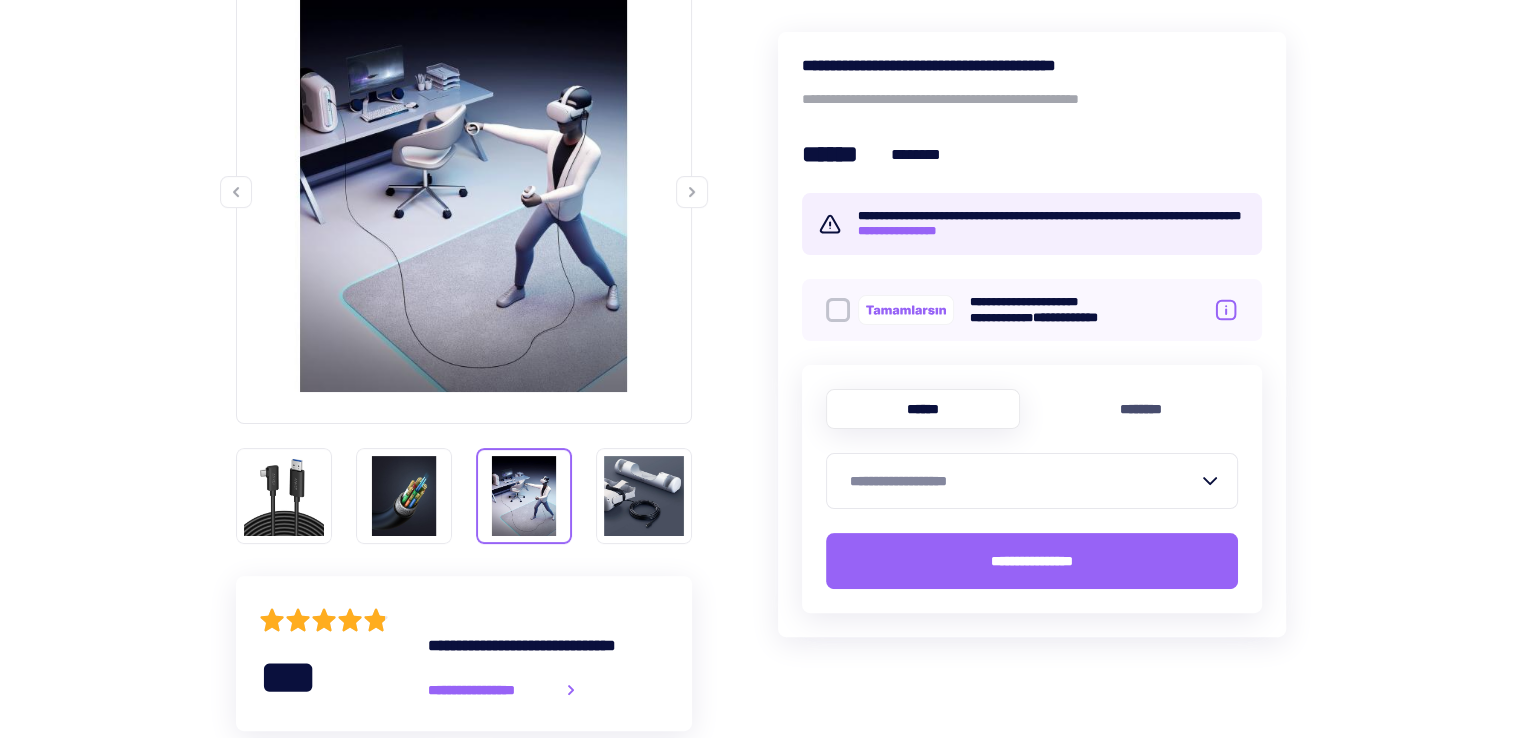 scroll, scrollTop: 266, scrollLeft: 0, axis: vertical 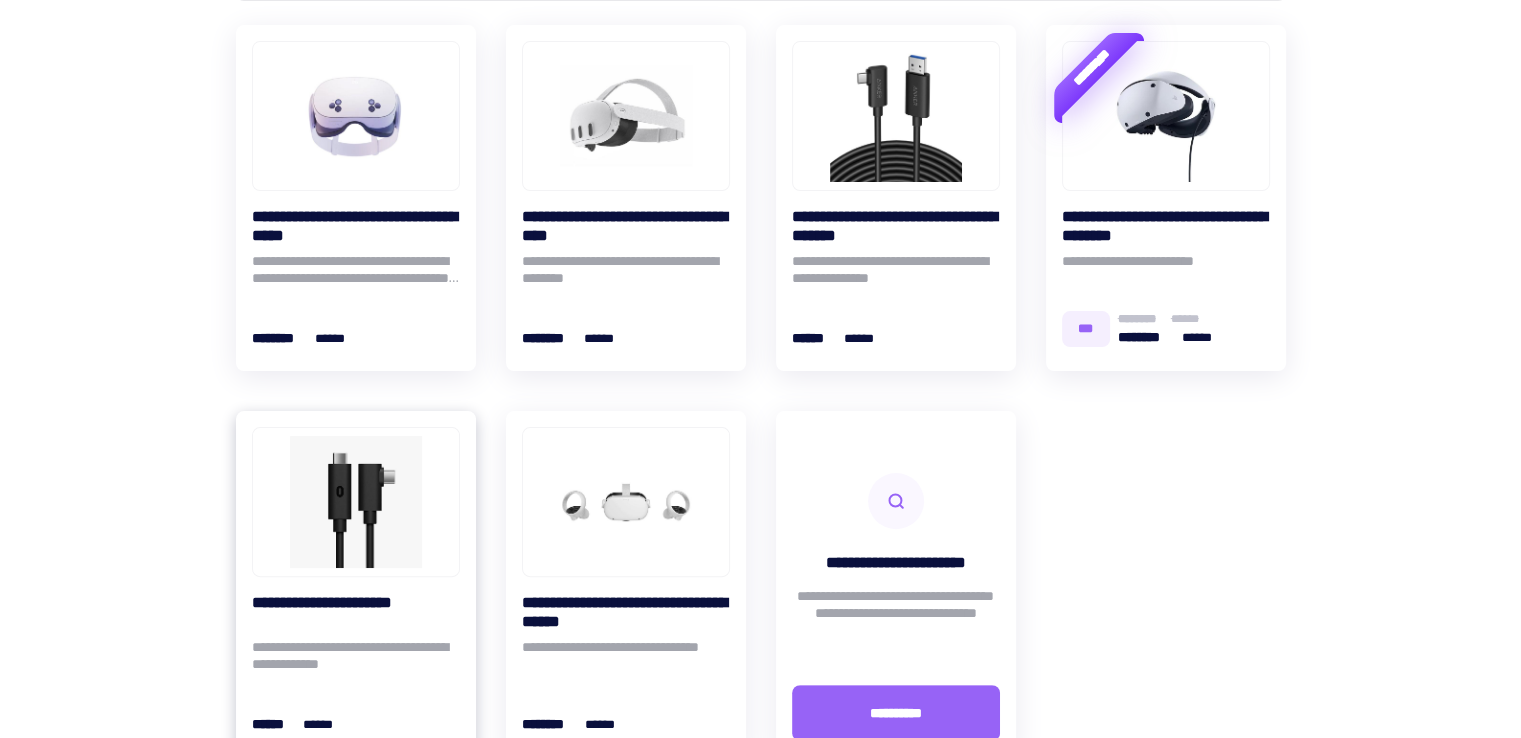 click at bounding box center [356, 502] 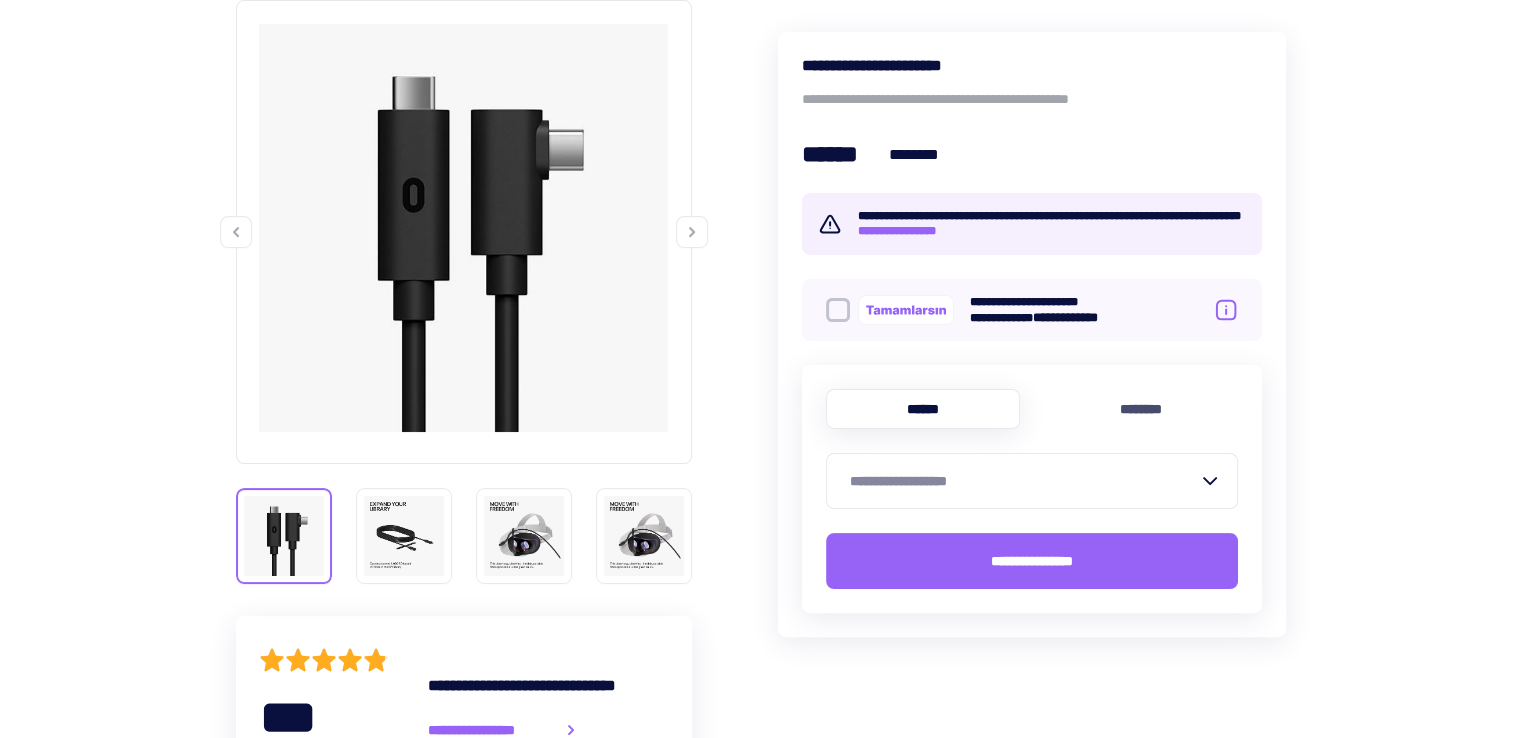 scroll, scrollTop: 416, scrollLeft: 0, axis: vertical 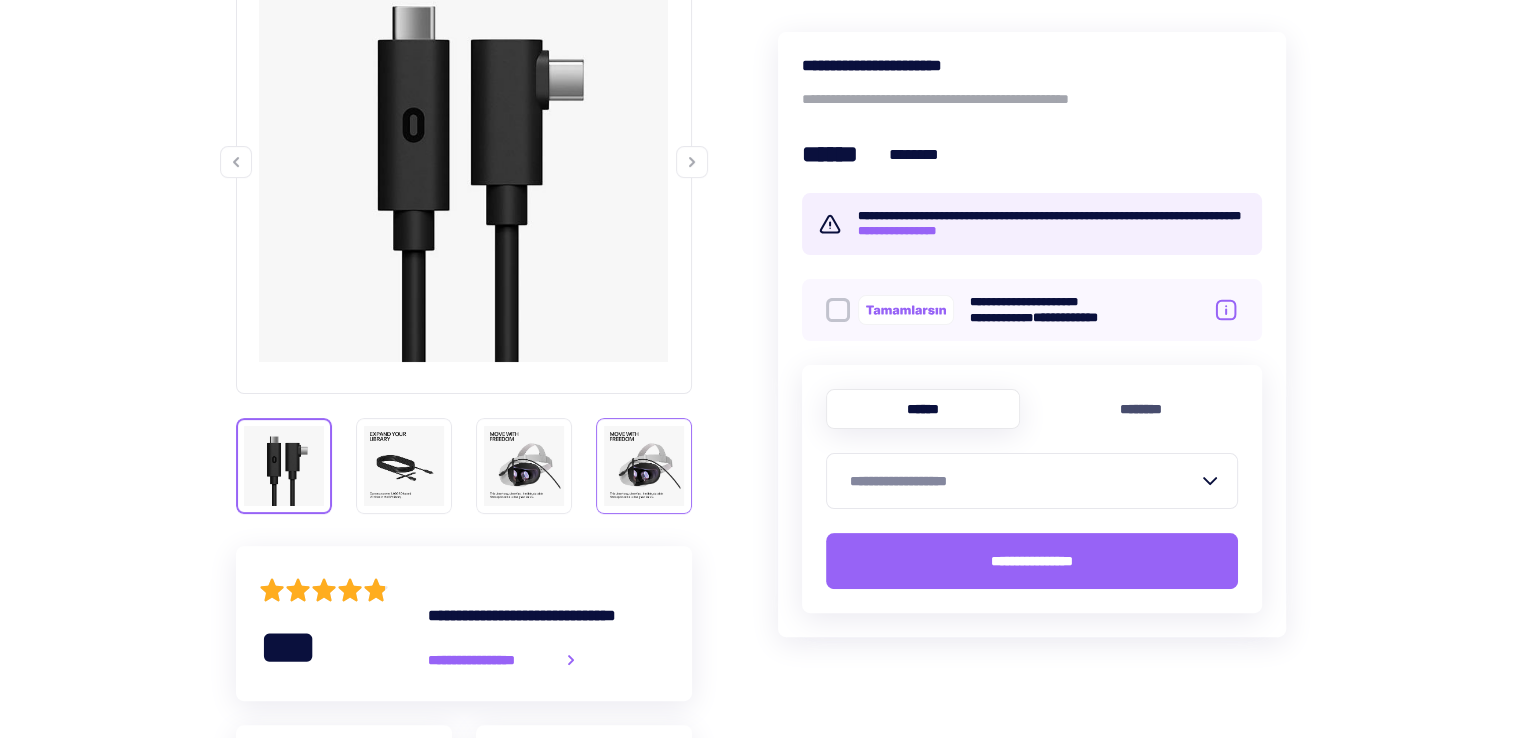 click at bounding box center [644, 466] 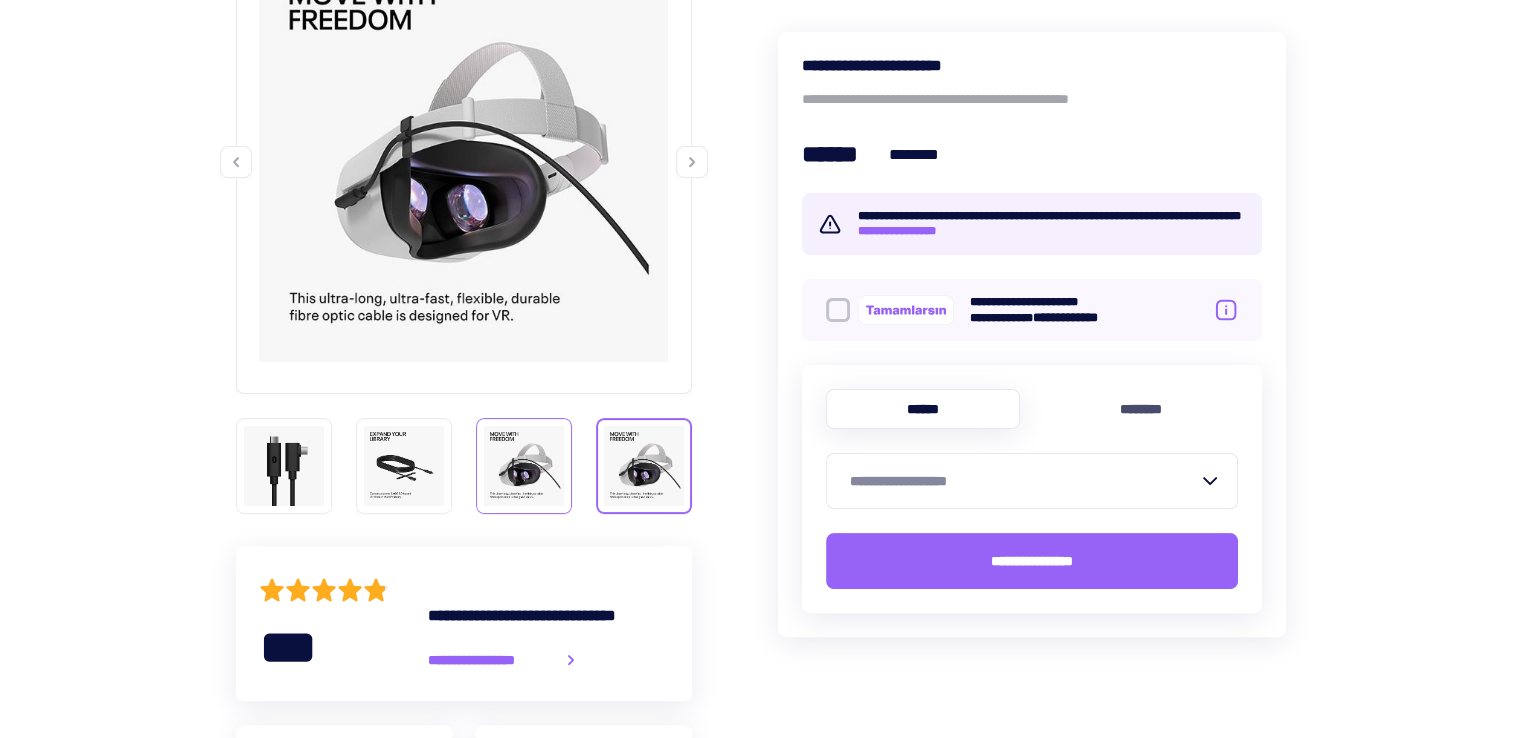 click at bounding box center [524, 466] 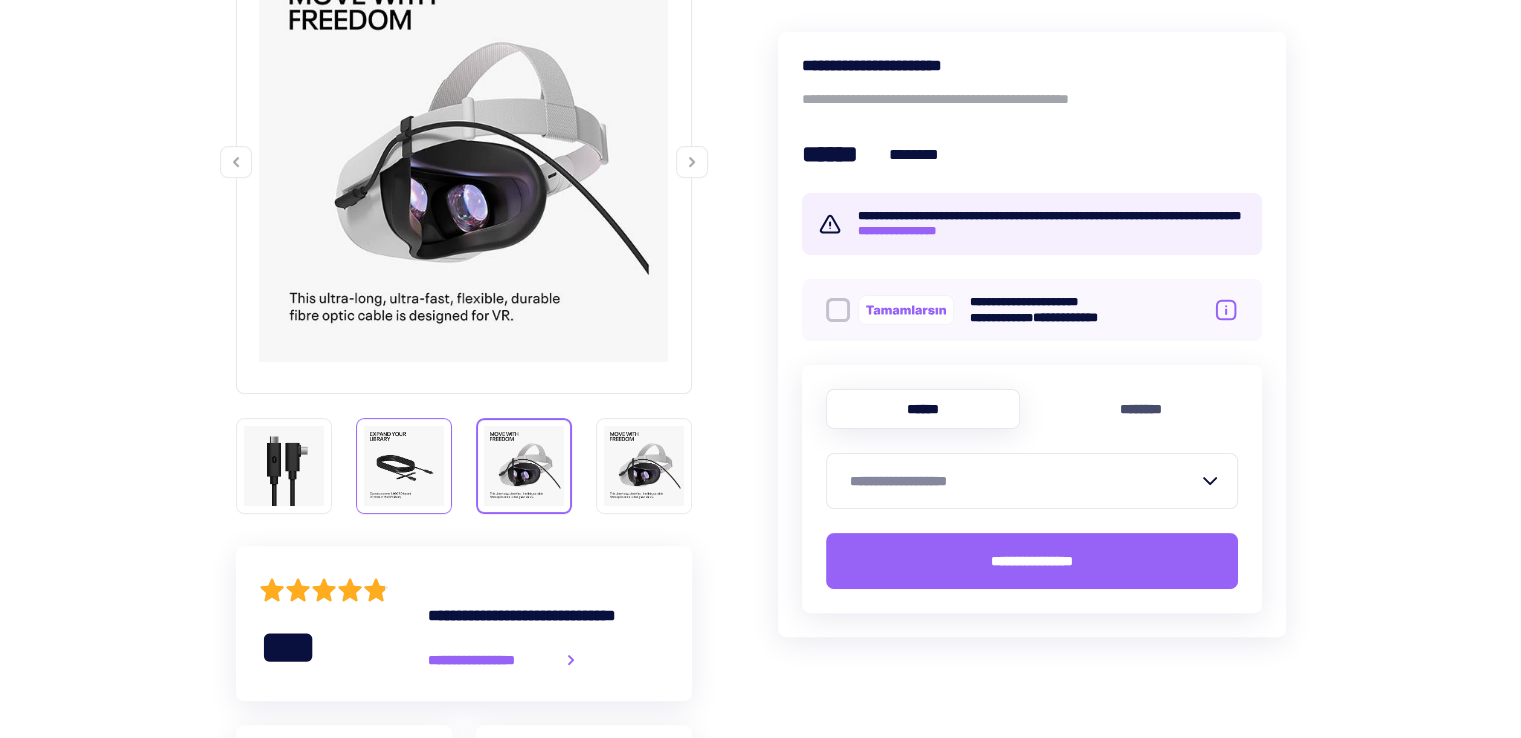 click at bounding box center (404, 466) 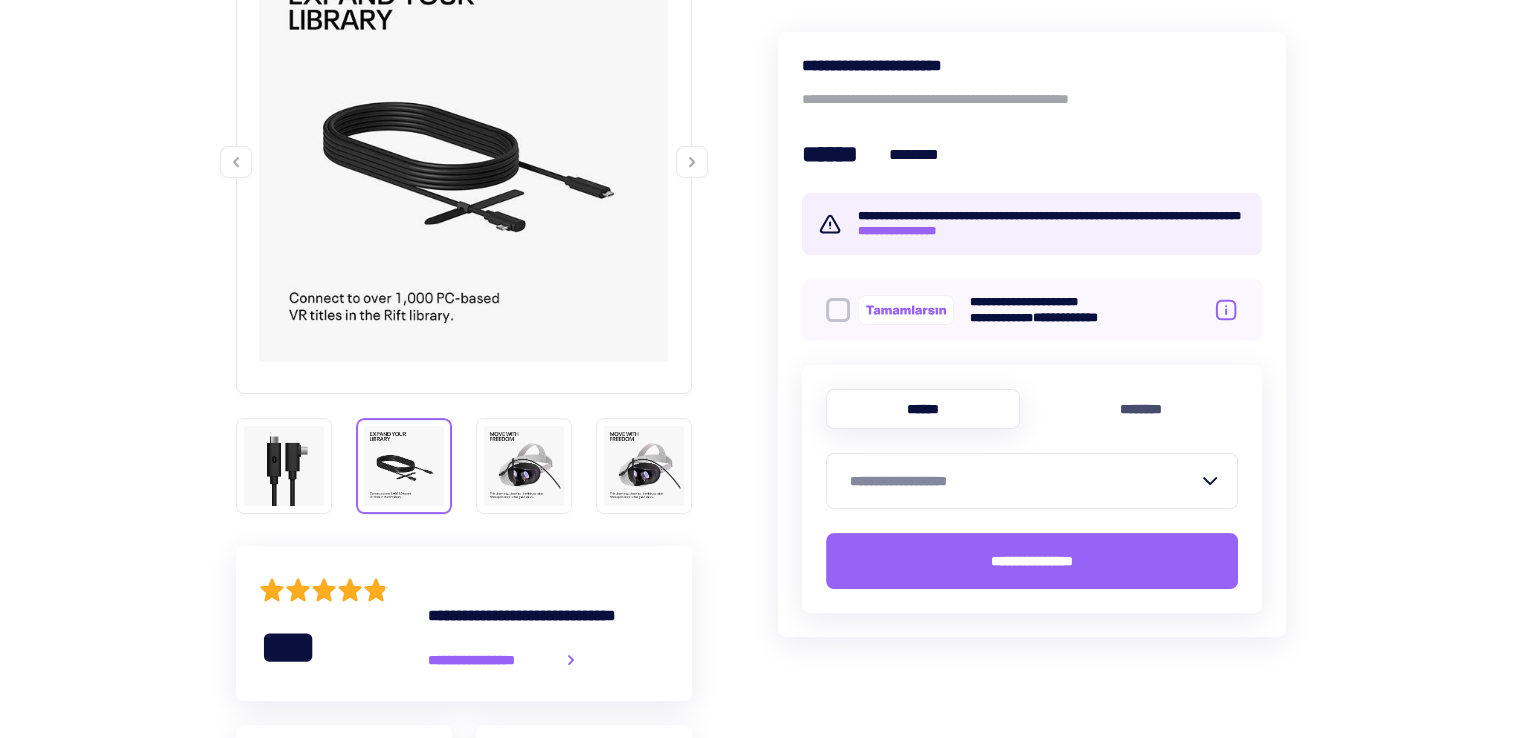 click 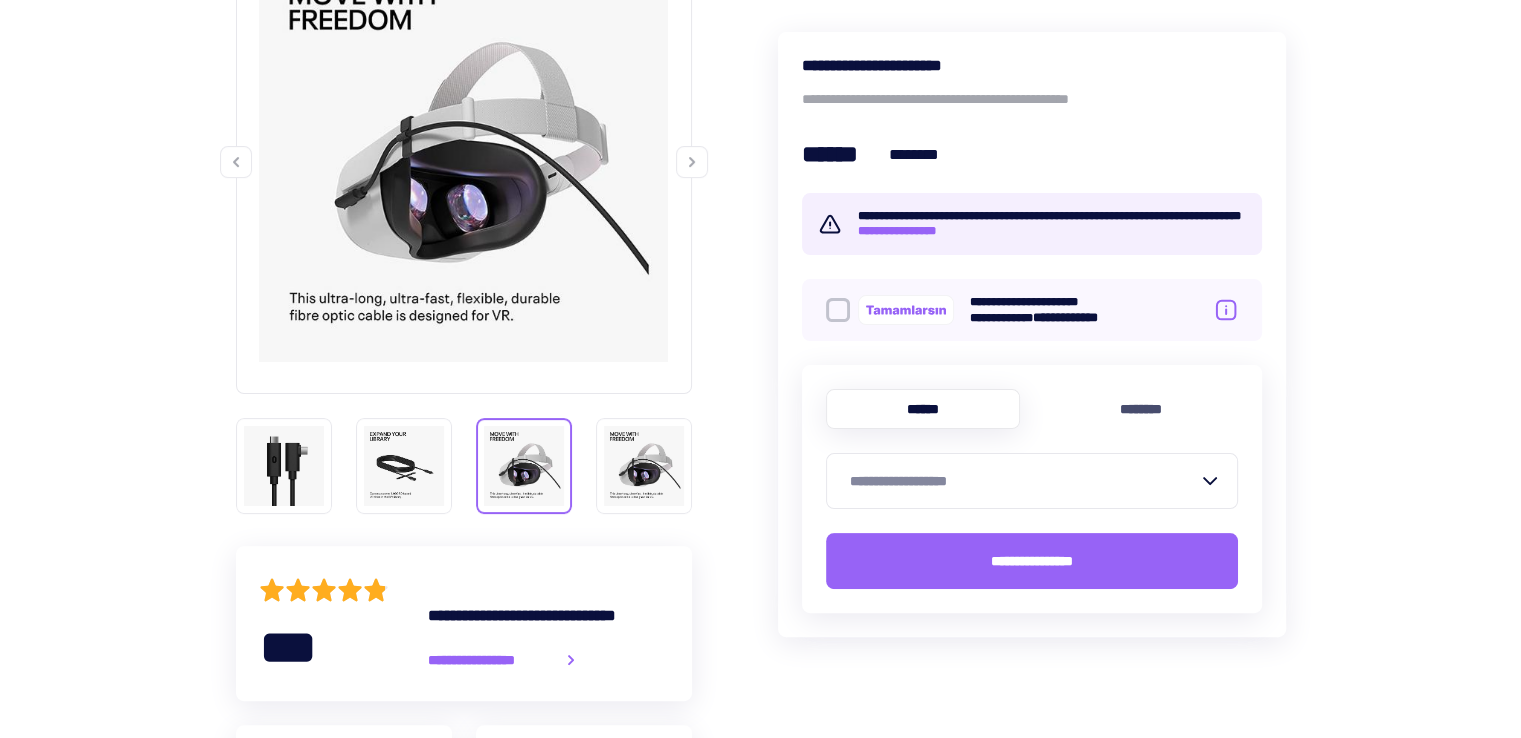 click 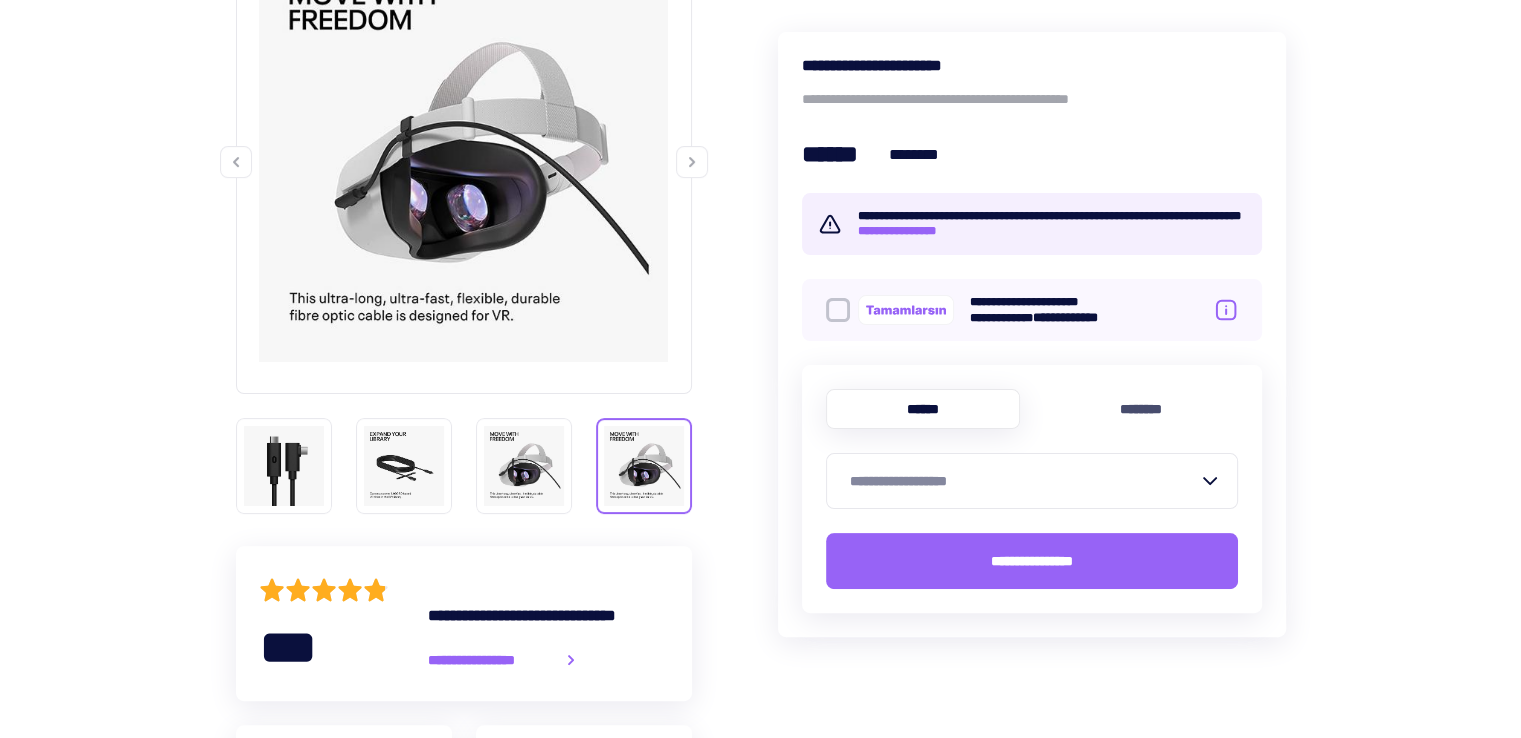 click 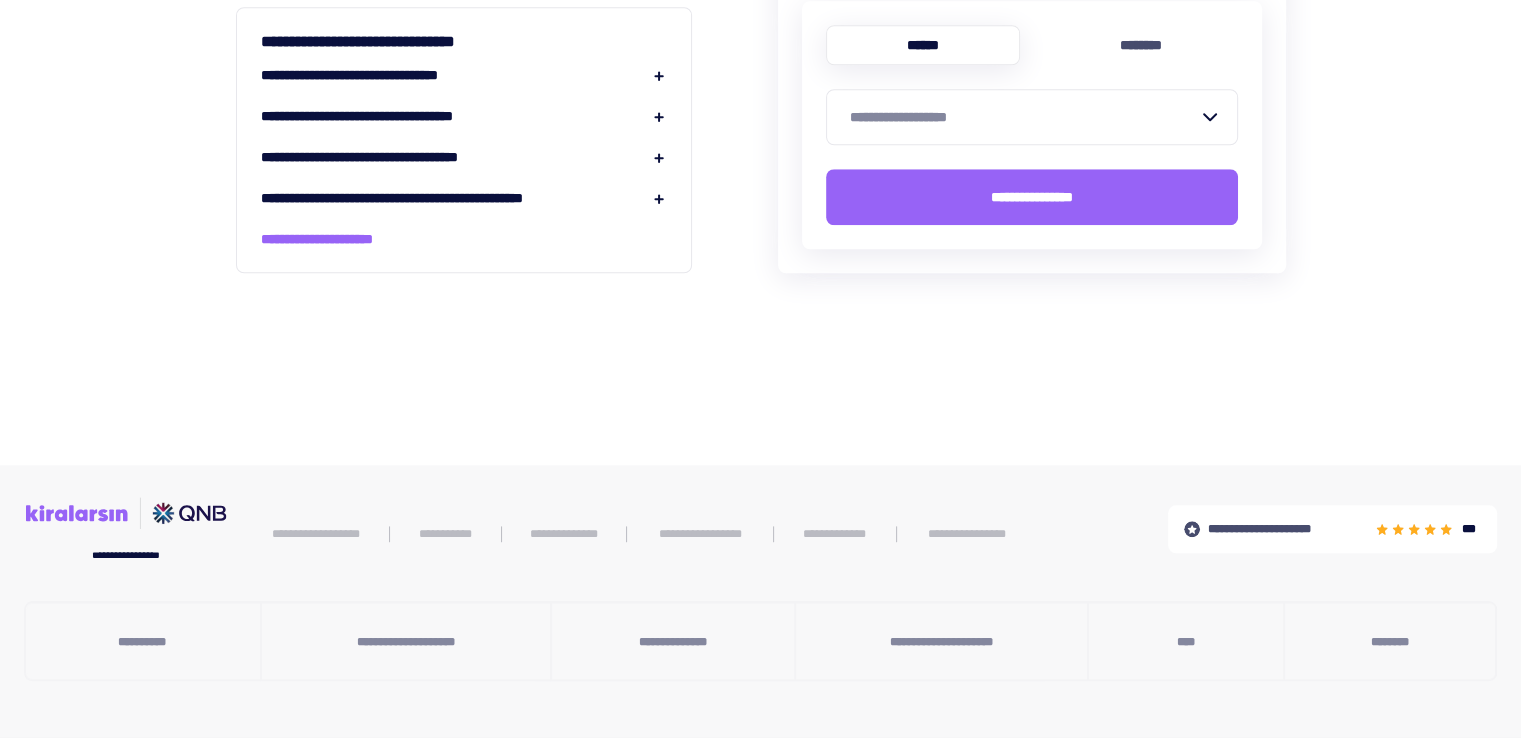 scroll, scrollTop: 1900, scrollLeft: 0, axis: vertical 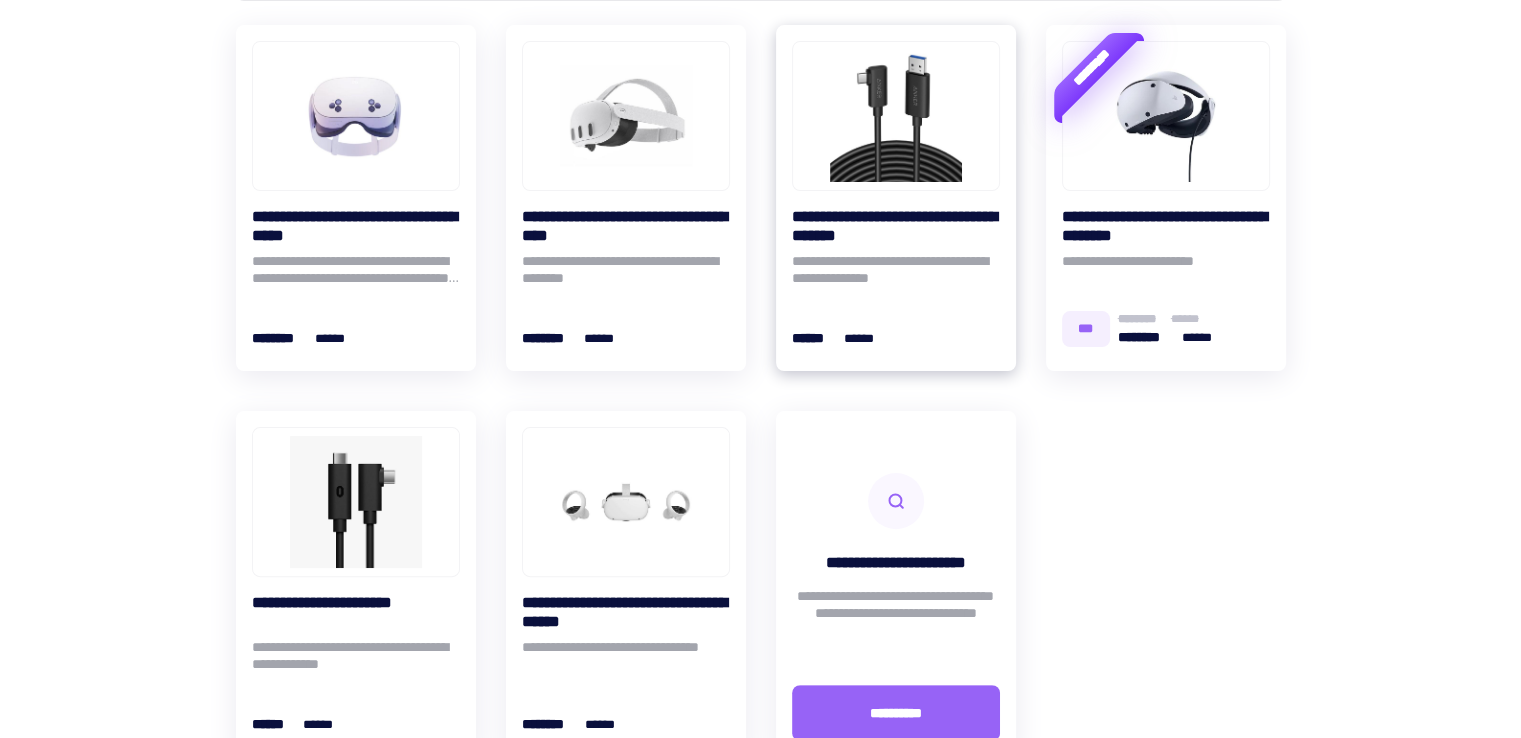 click at bounding box center (896, 116) 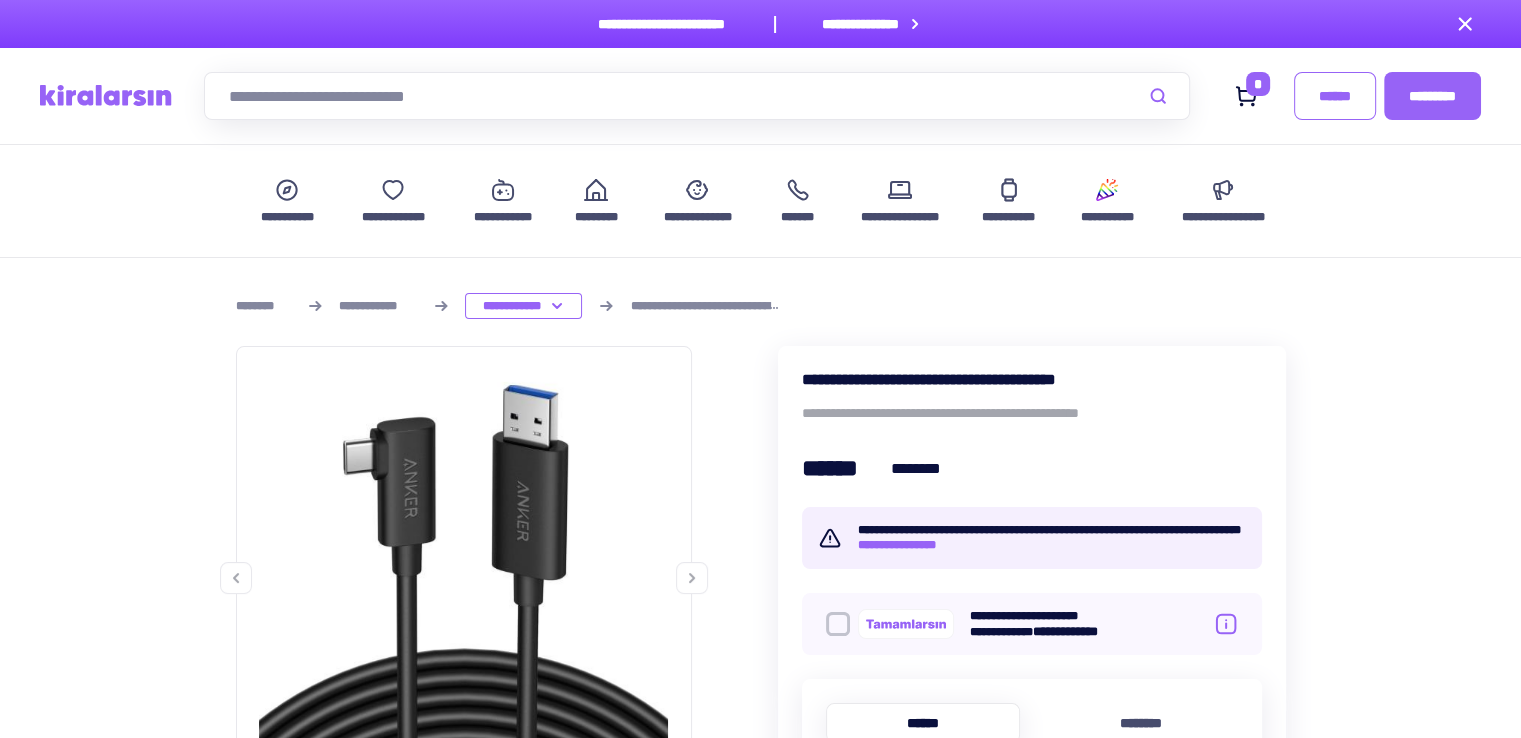 scroll, scrollTop: 433, scrollLeft: 0, axis: vertical 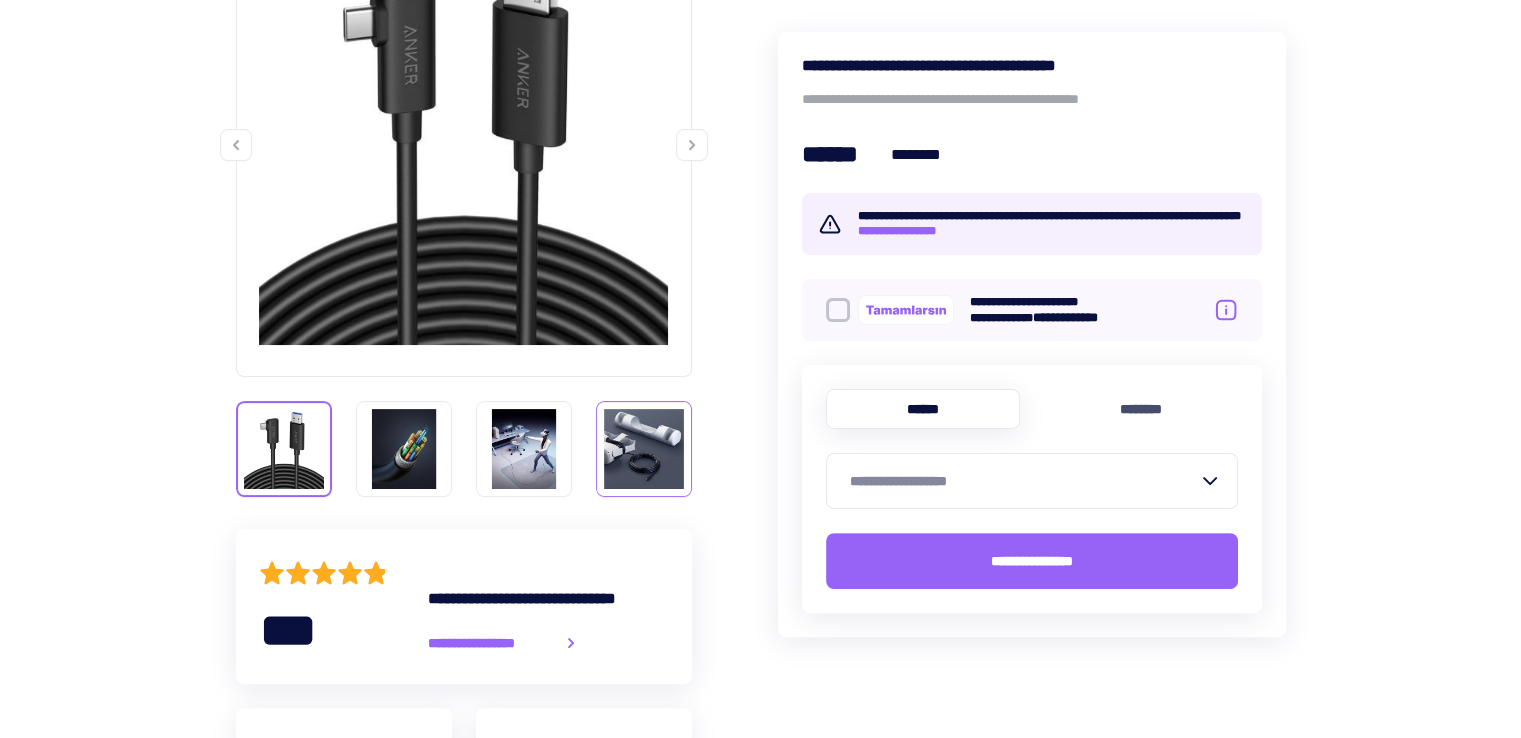 click at bounding box center [644, 449] 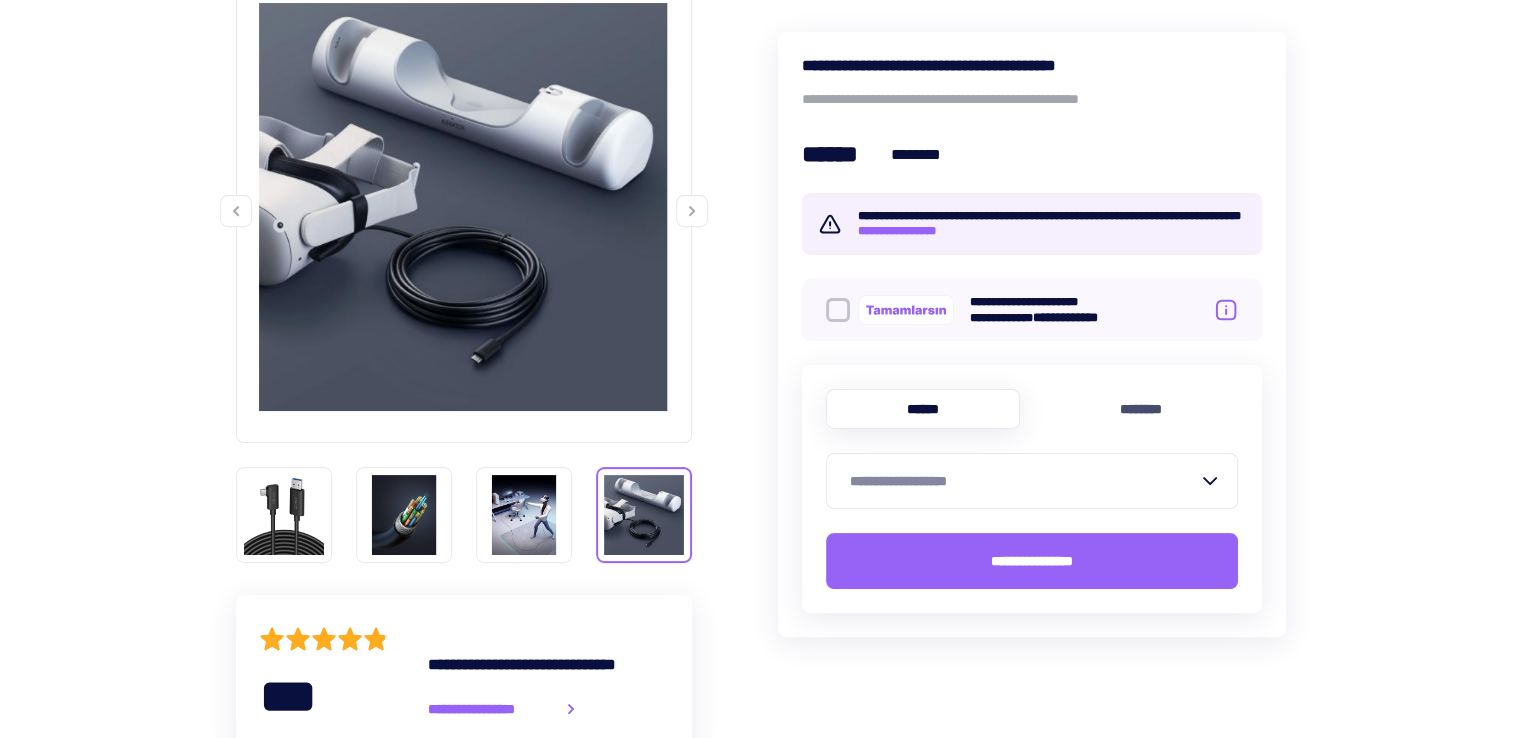 scroll, scrollTop: 216, scrollLeft: 0, axis: vertical 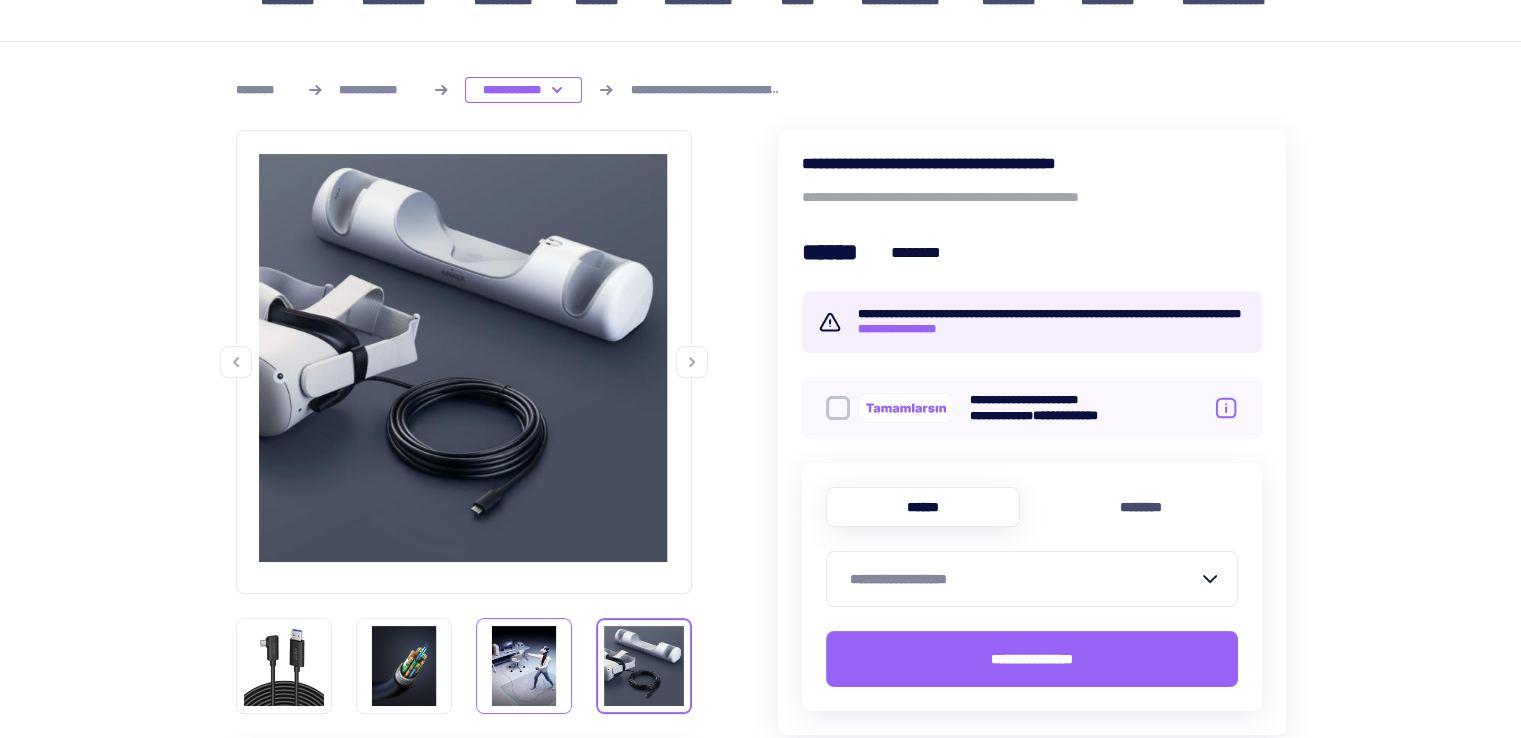 click at bounding box center (524, 666) 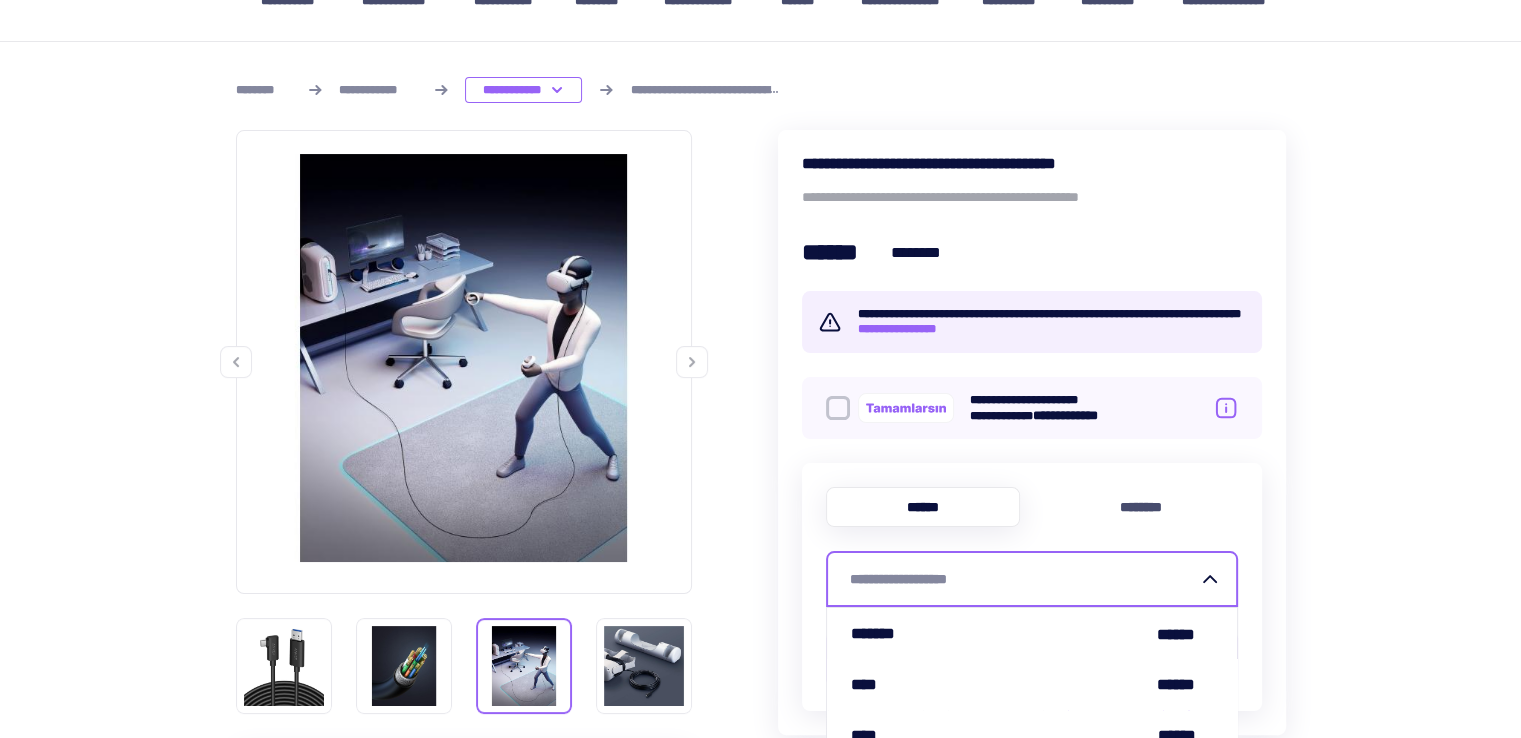 click on "**********" at bounding box center (1024, 579) 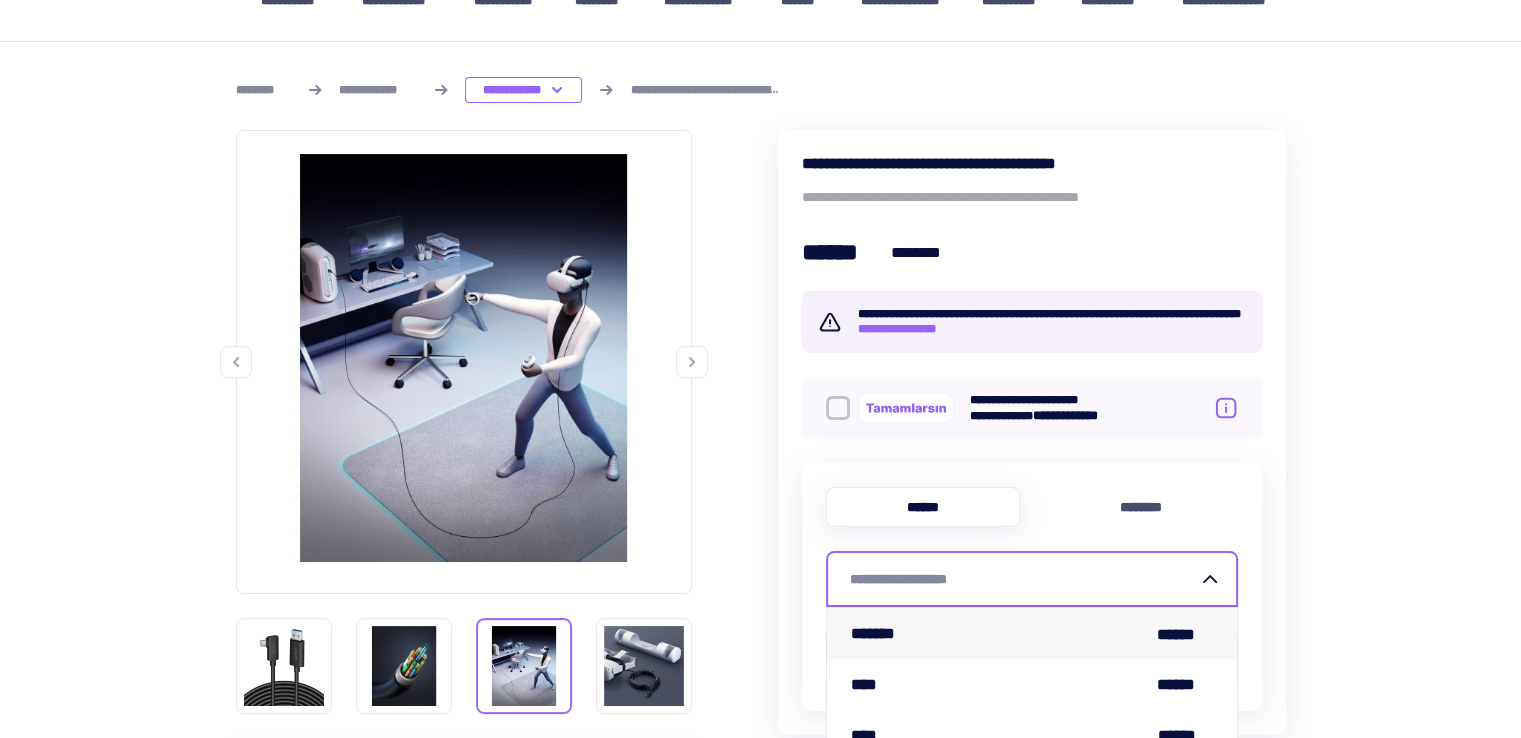 click on "******* ******" at bounding box center (1032, 633) 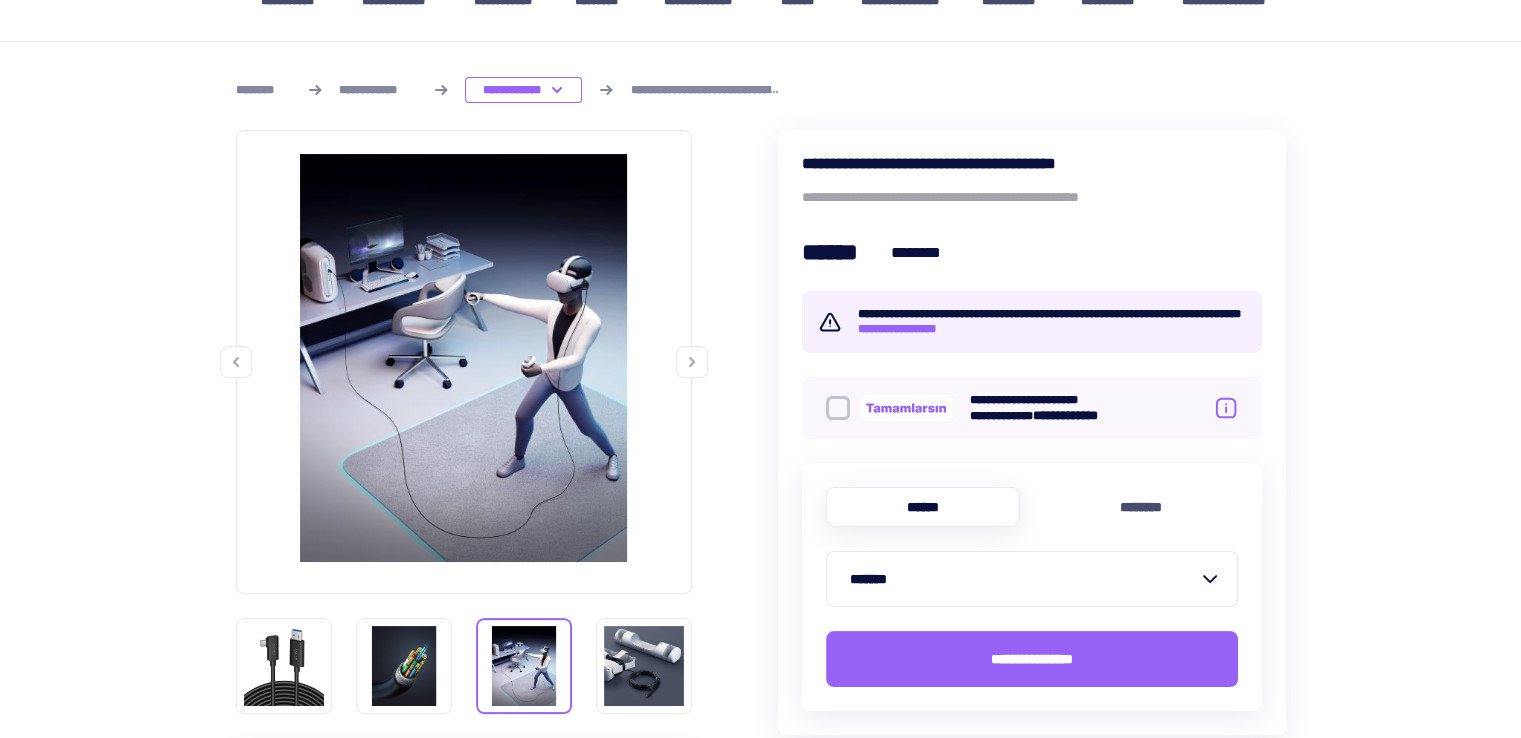 click at bounding box center [838, 408] 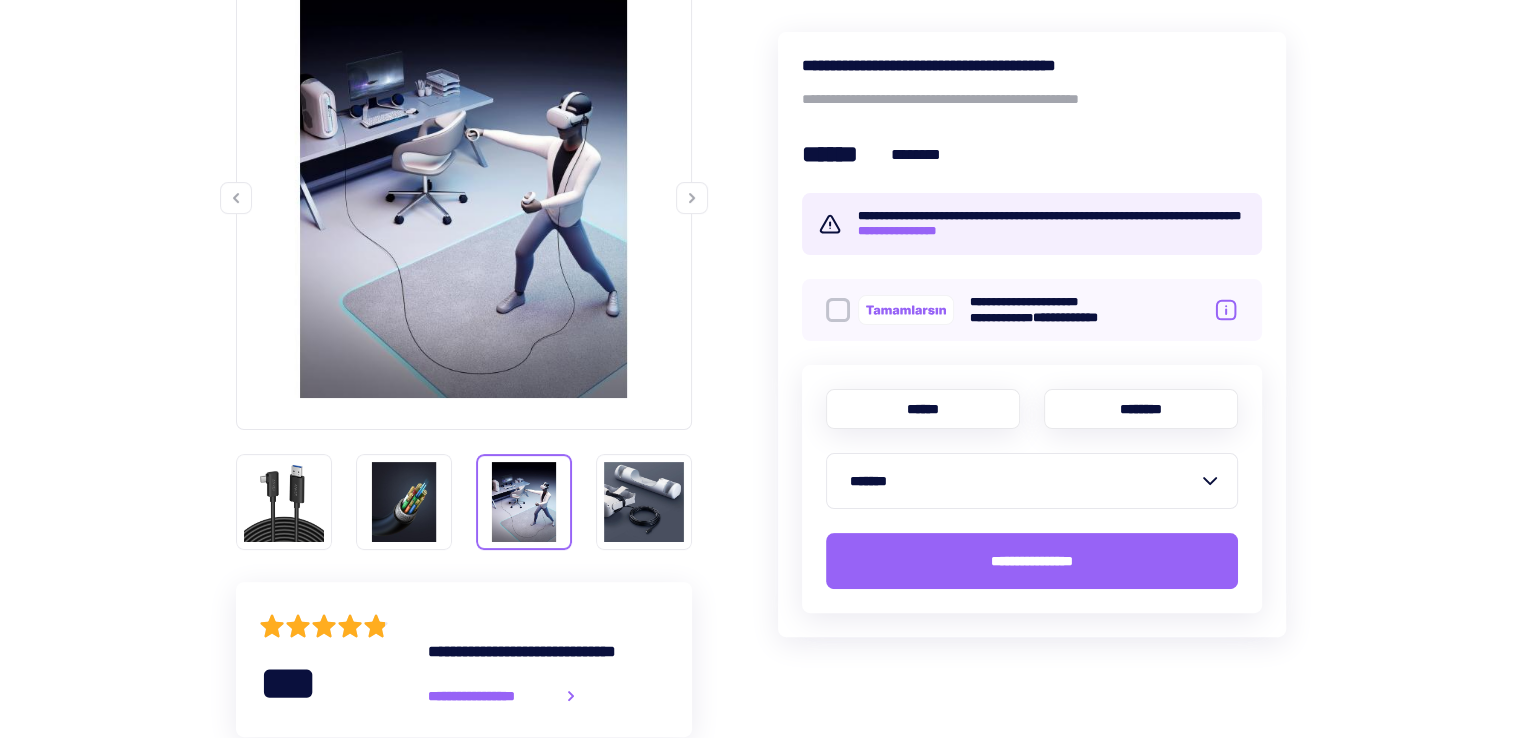 scroll, scrollTop: 383, scrollLeft: 0, axis: vertical 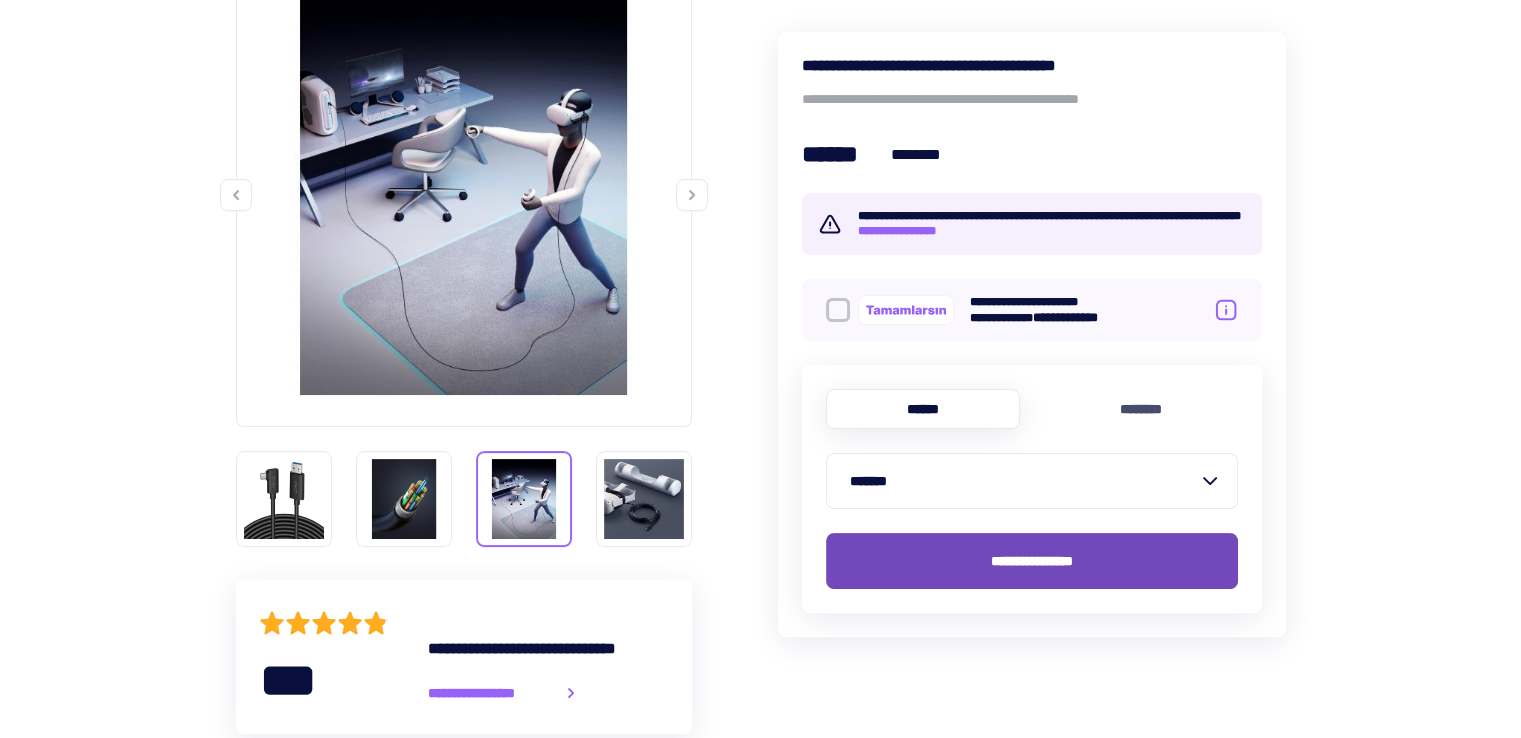 click on "**********" at bounding box center (1032, 561) 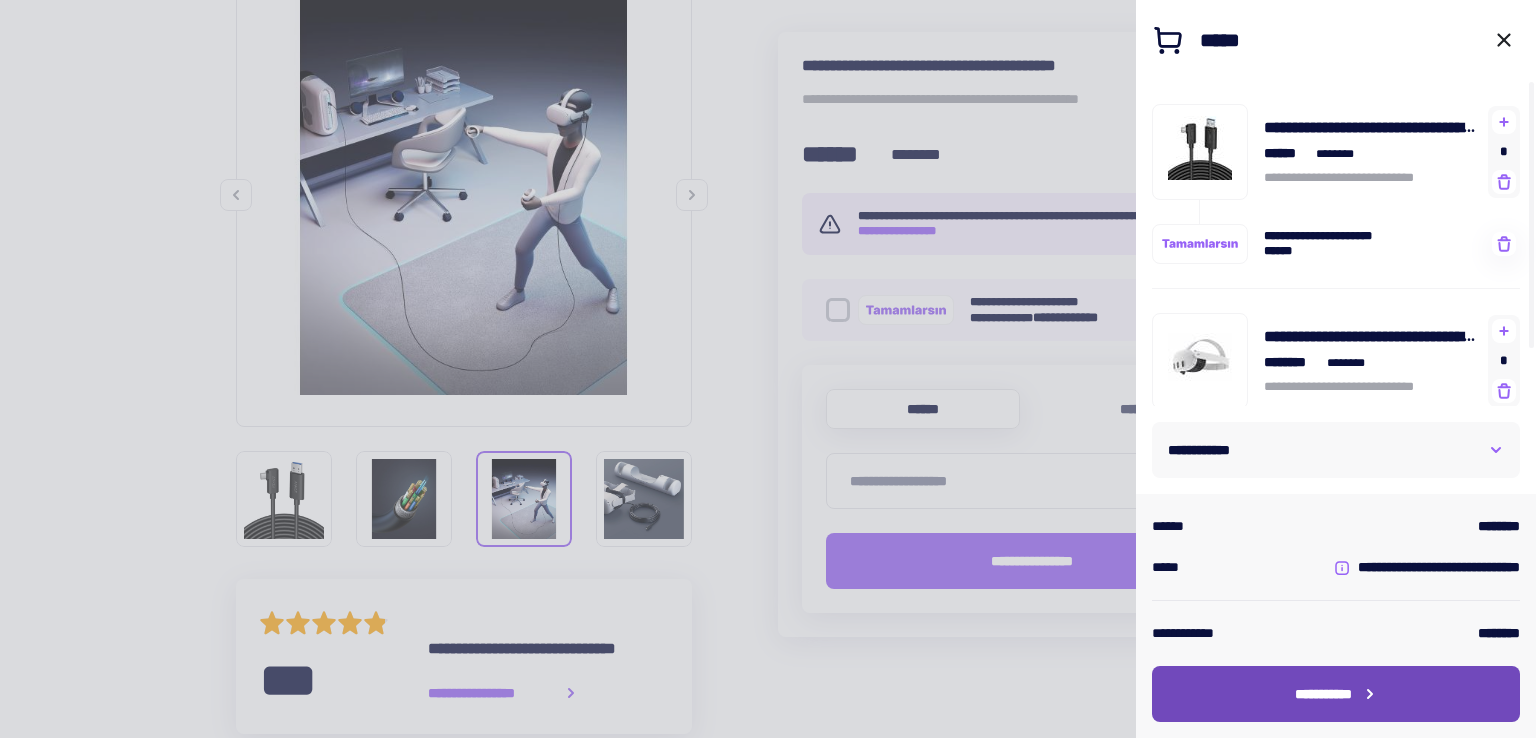 click on "**********" at bounding box center (1323, 694) 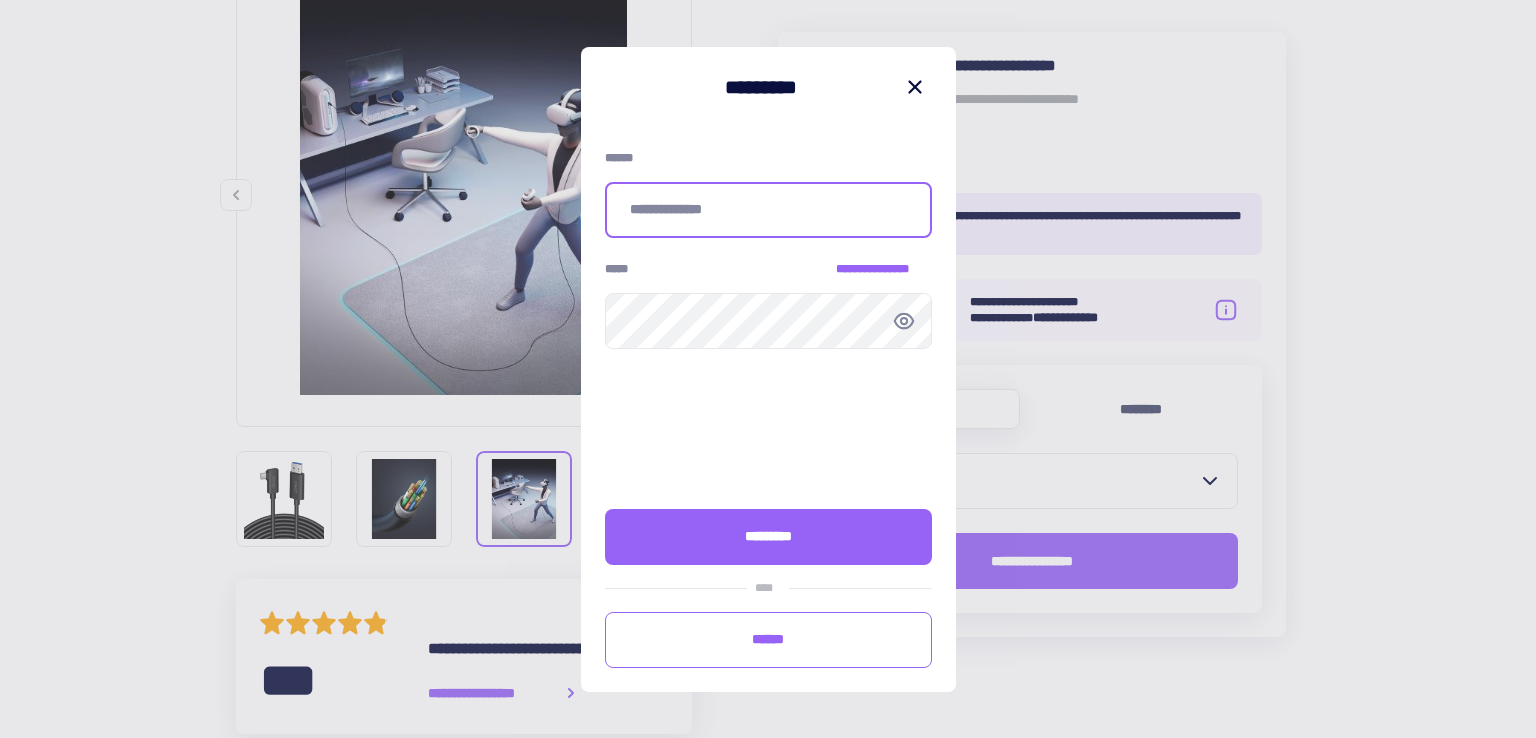 click at bounding box center (768, 210) 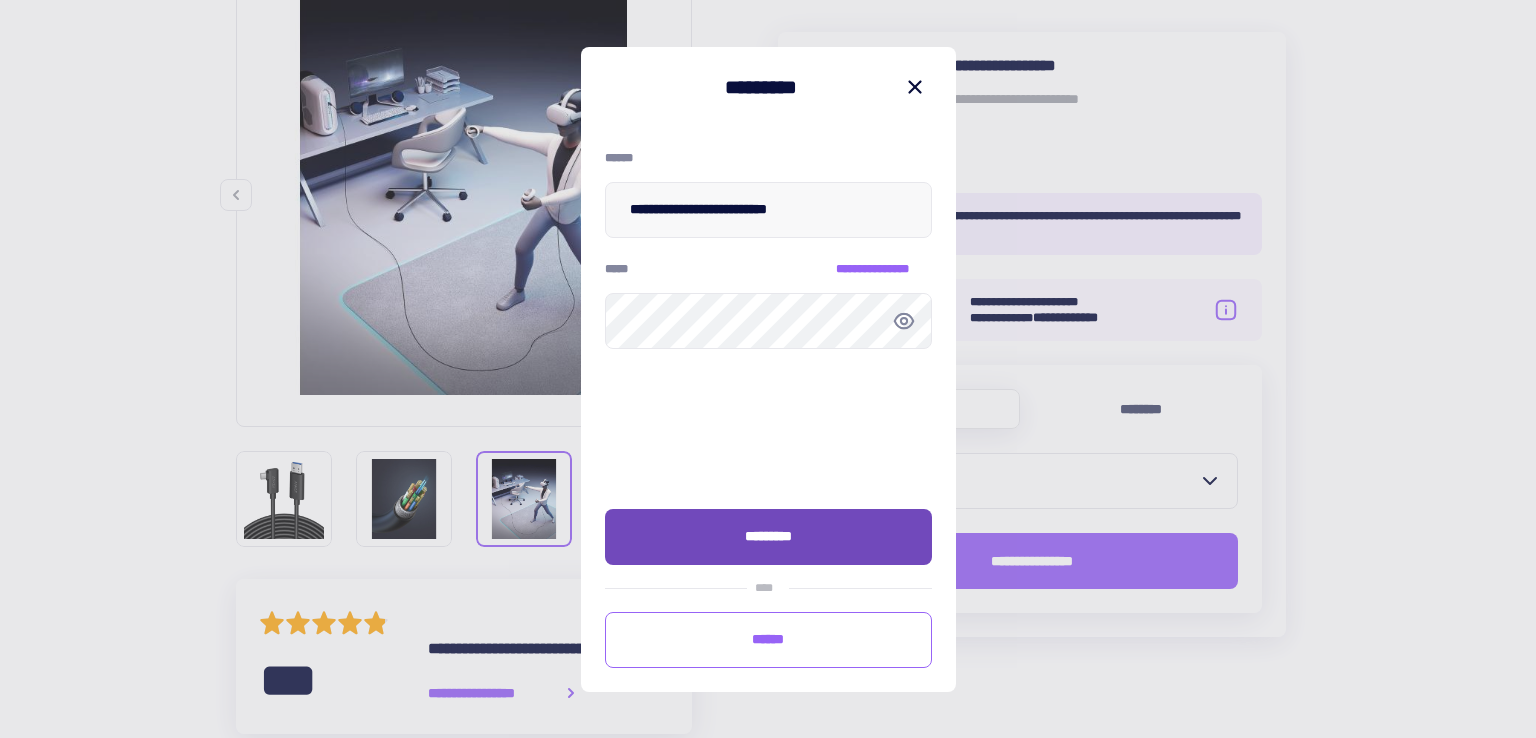click on "*********" at bounding box center [768, 537] 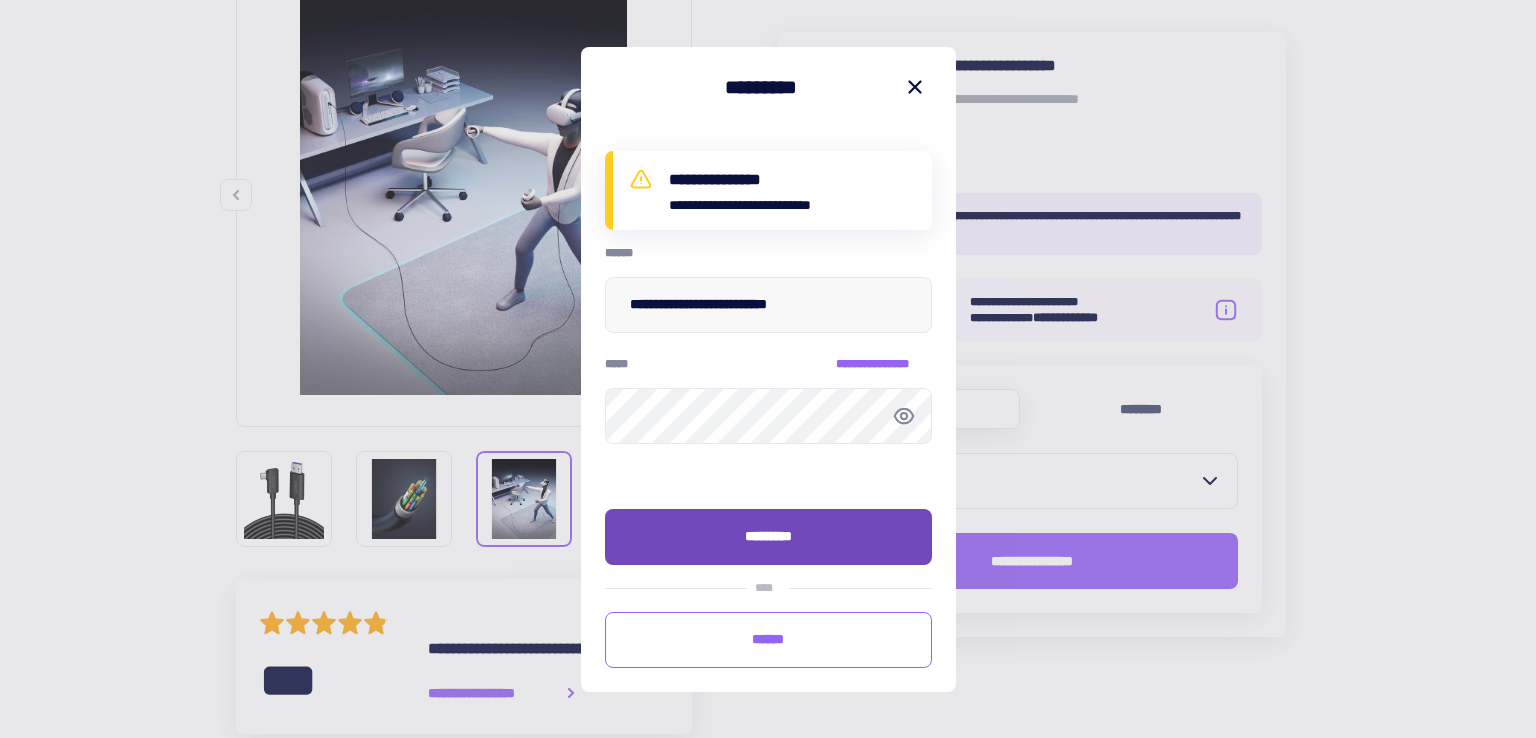 click on "*********" at bounding box center [768, 537] 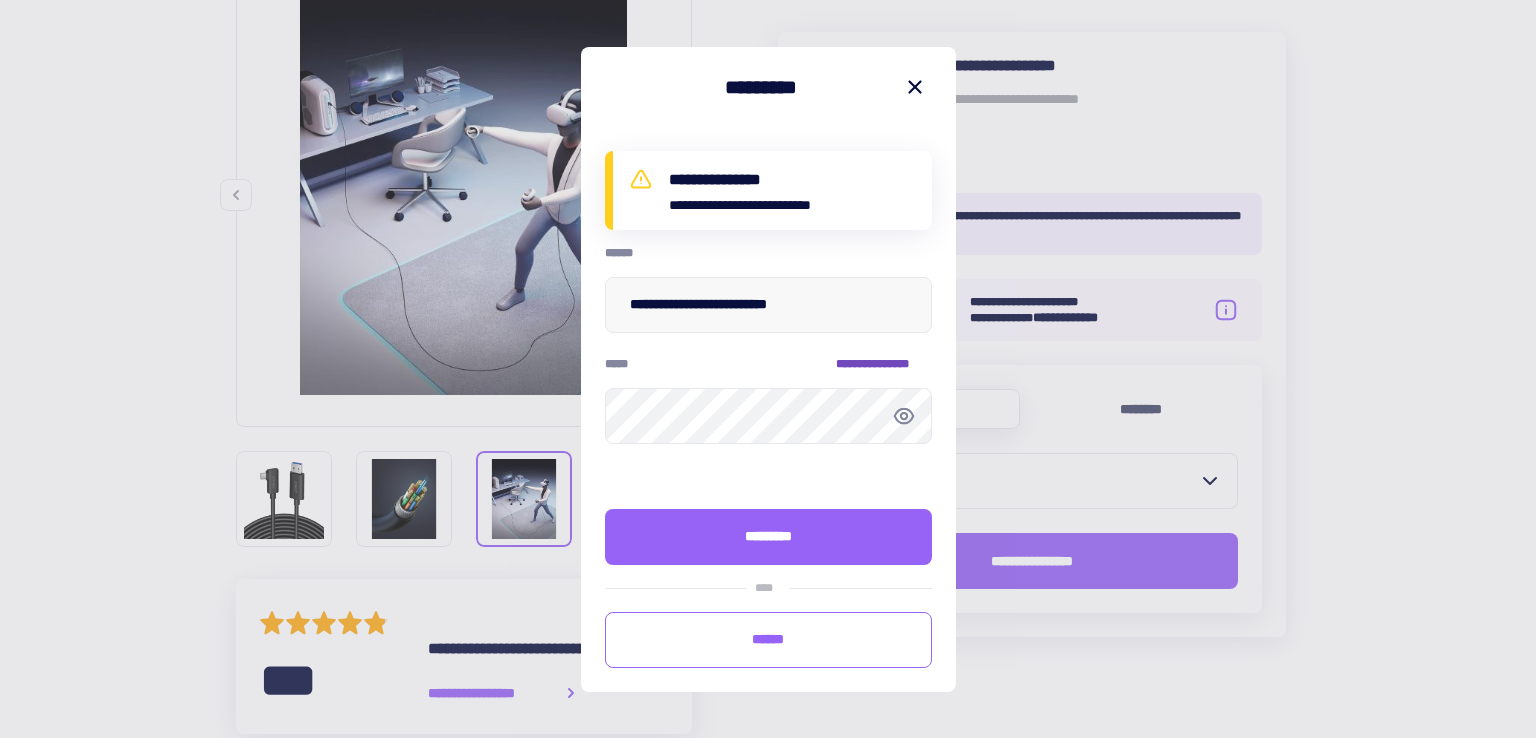 click on "**********" at bounding box center (884, 364) 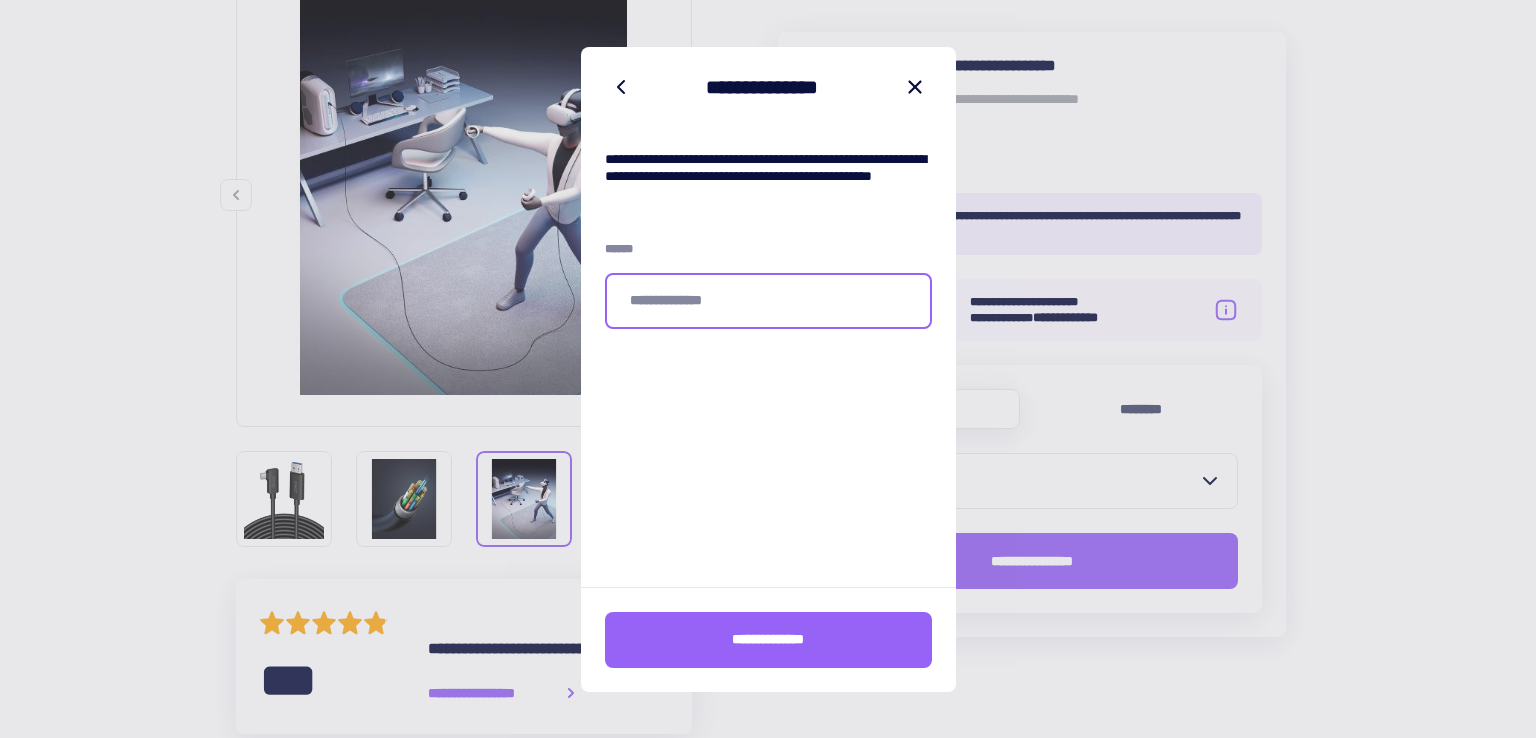 click at bounding box center [768, 301] 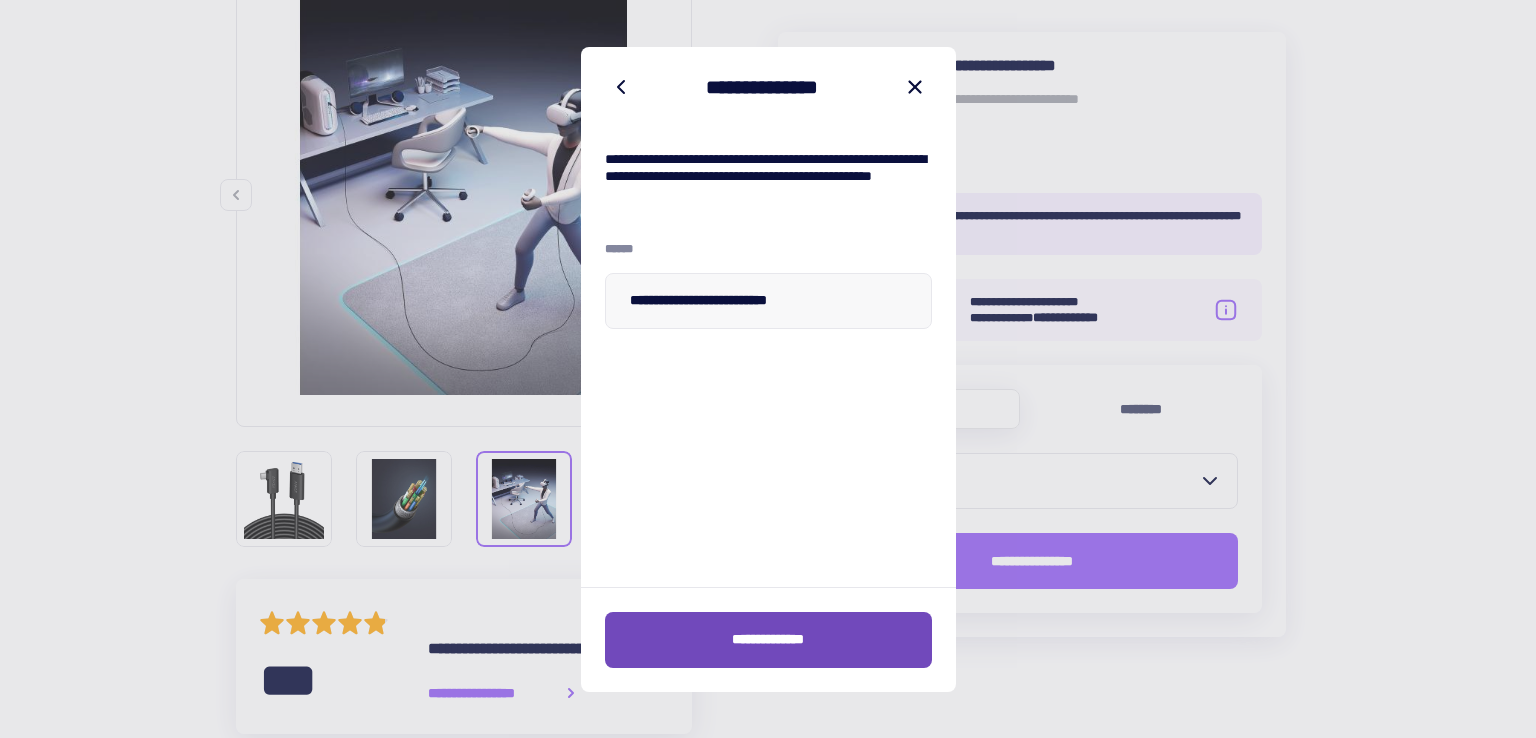 click on "**********" at bounding box center [768, 639] 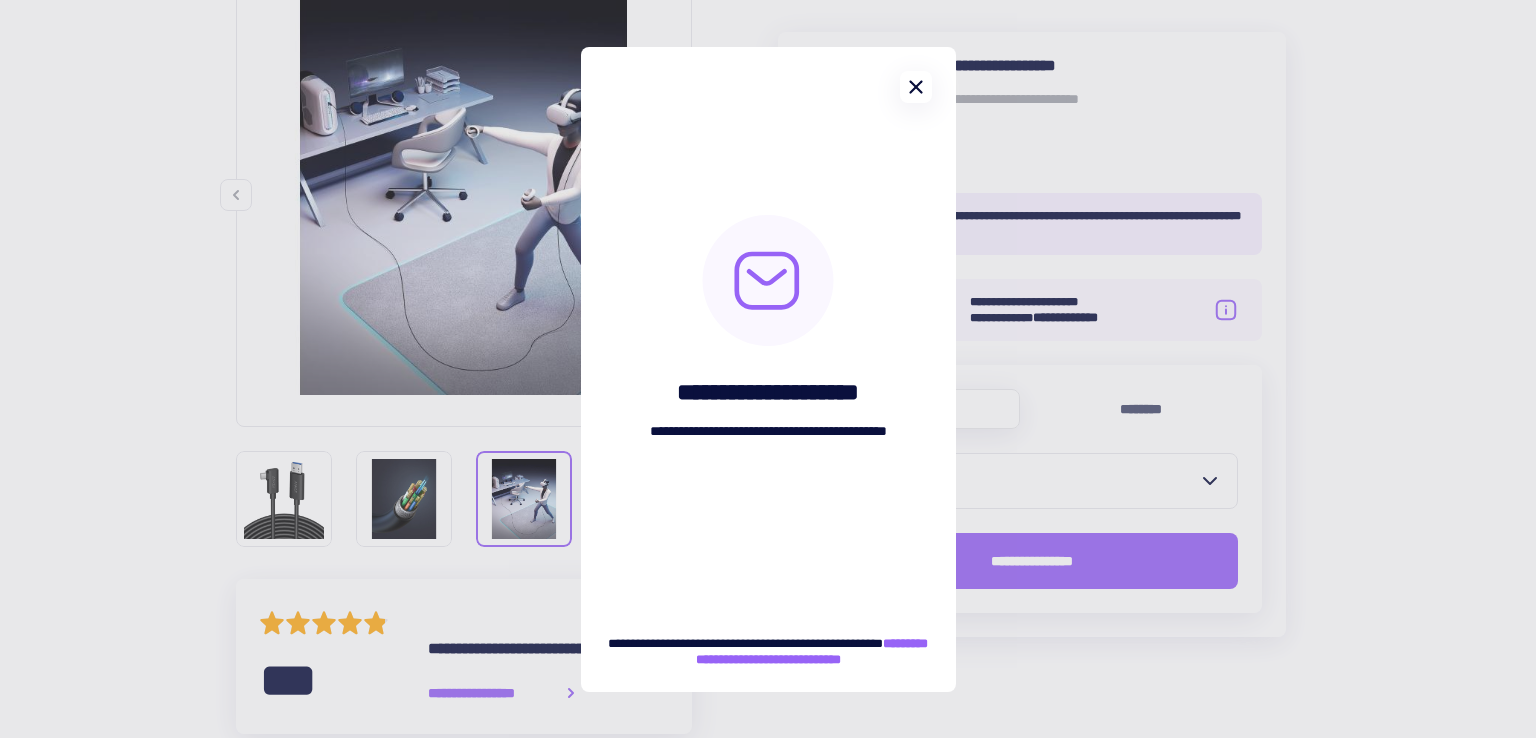 click 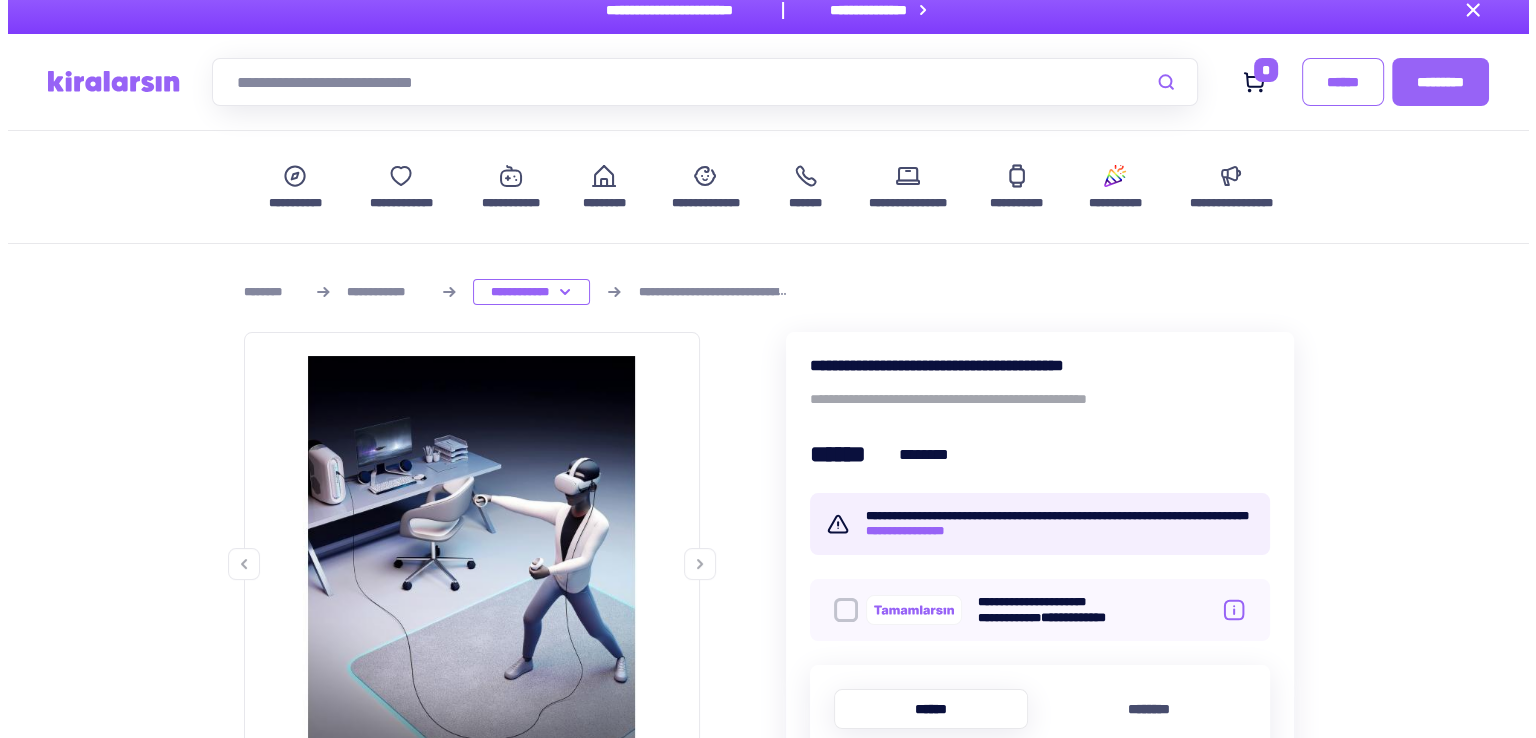 scroll, scrollTop: 0, scrollLeft: 0, axis: both 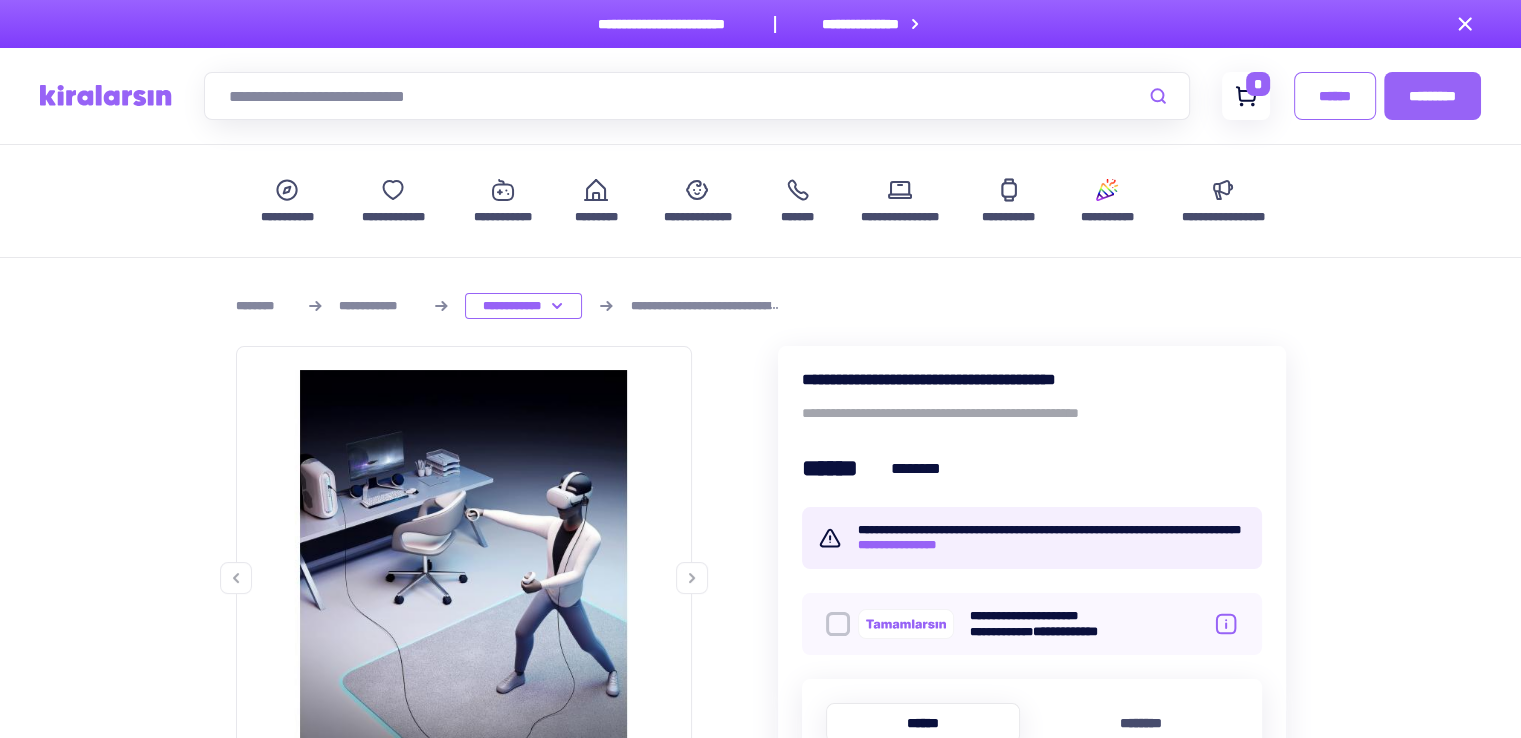 click at bounding box center (1246, 96) 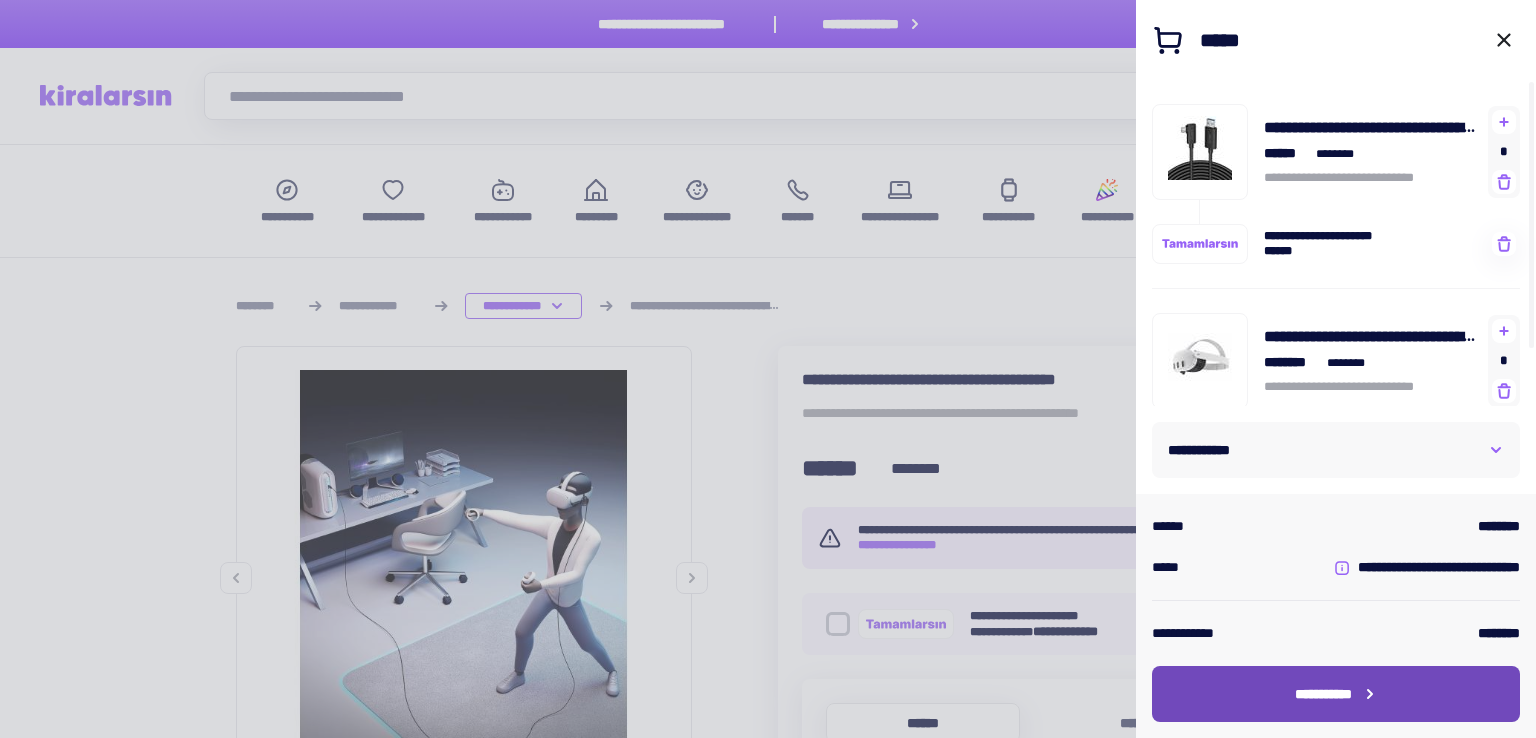 click on "**********" at bounding box center (1323, 694) 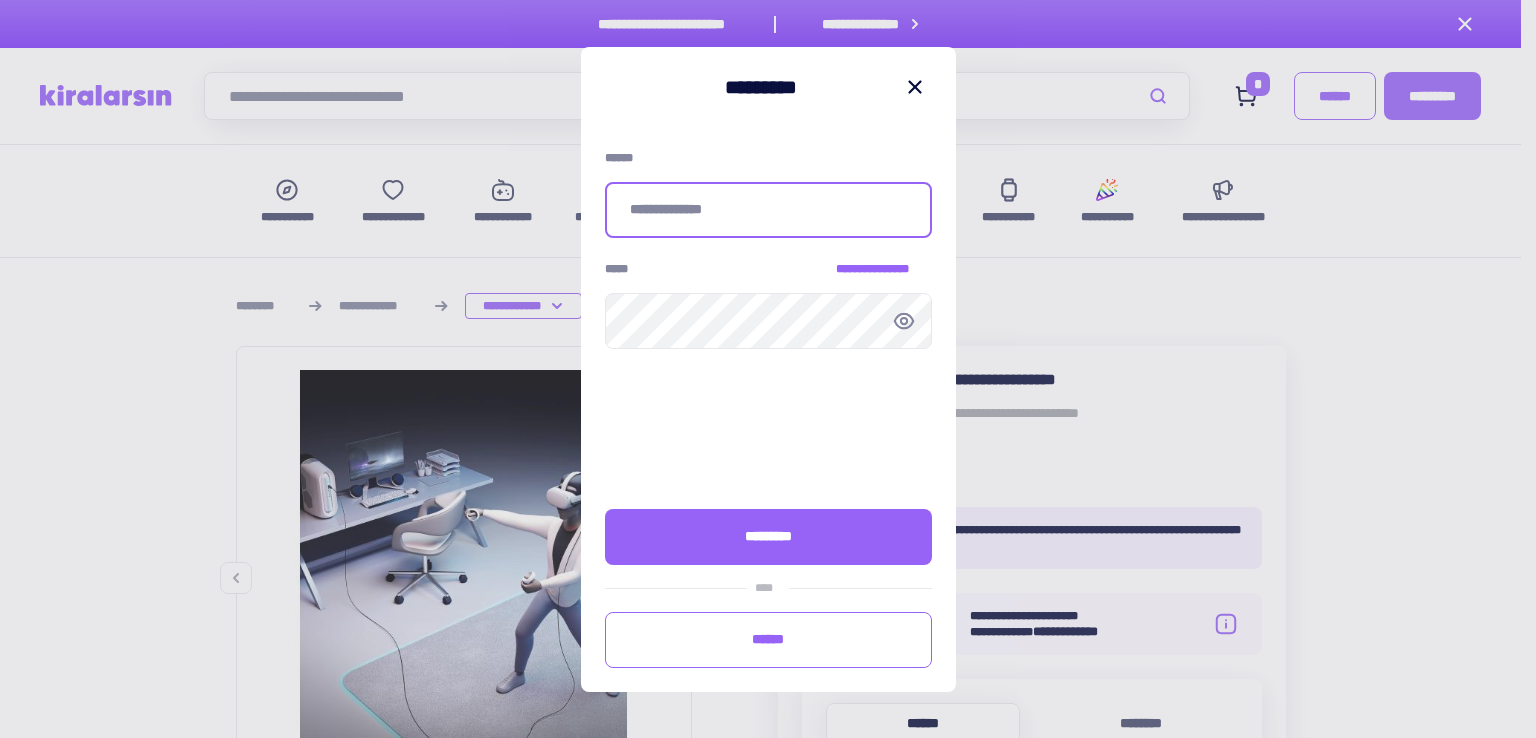 click at bounding box center [768, 210] 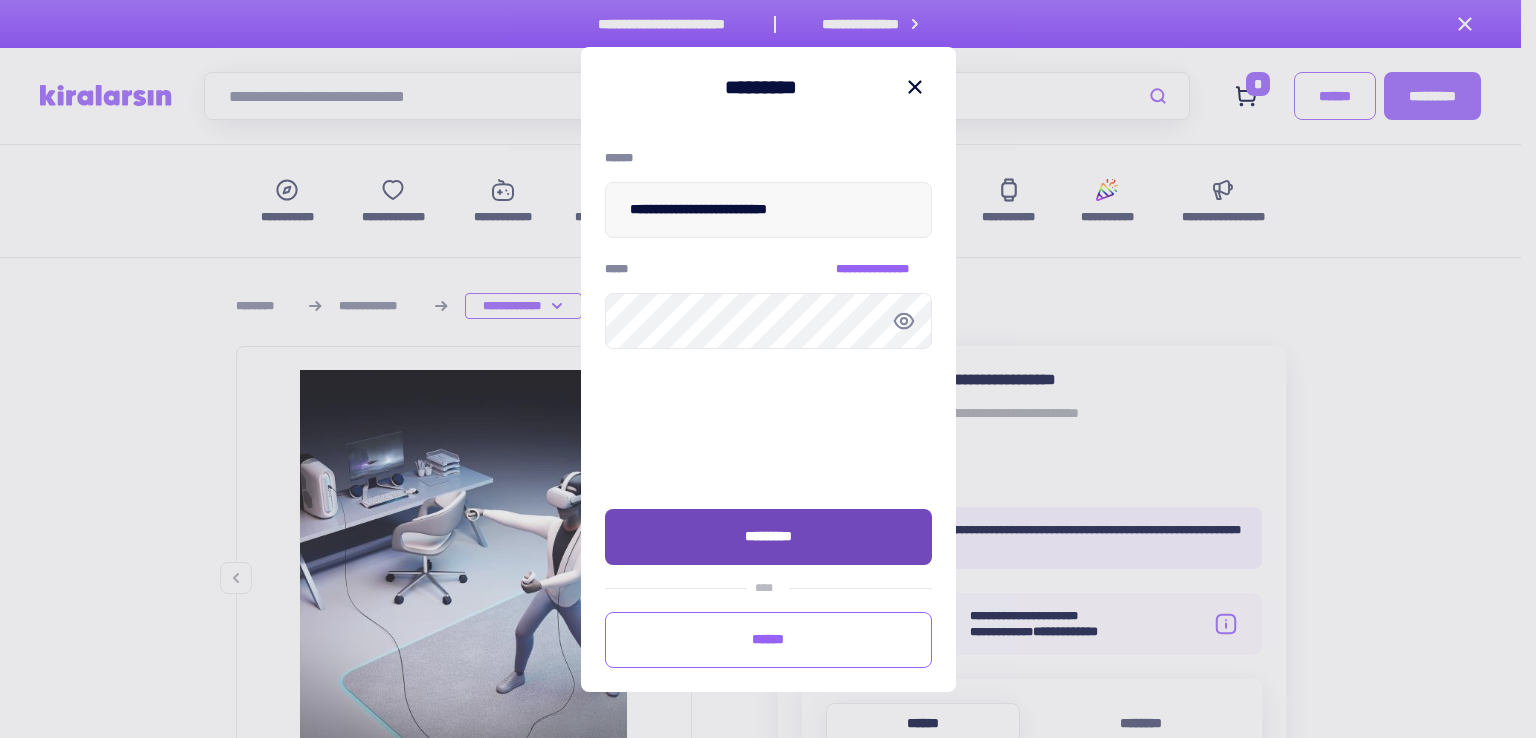 click on "*********" at bounding box center (768, 537) 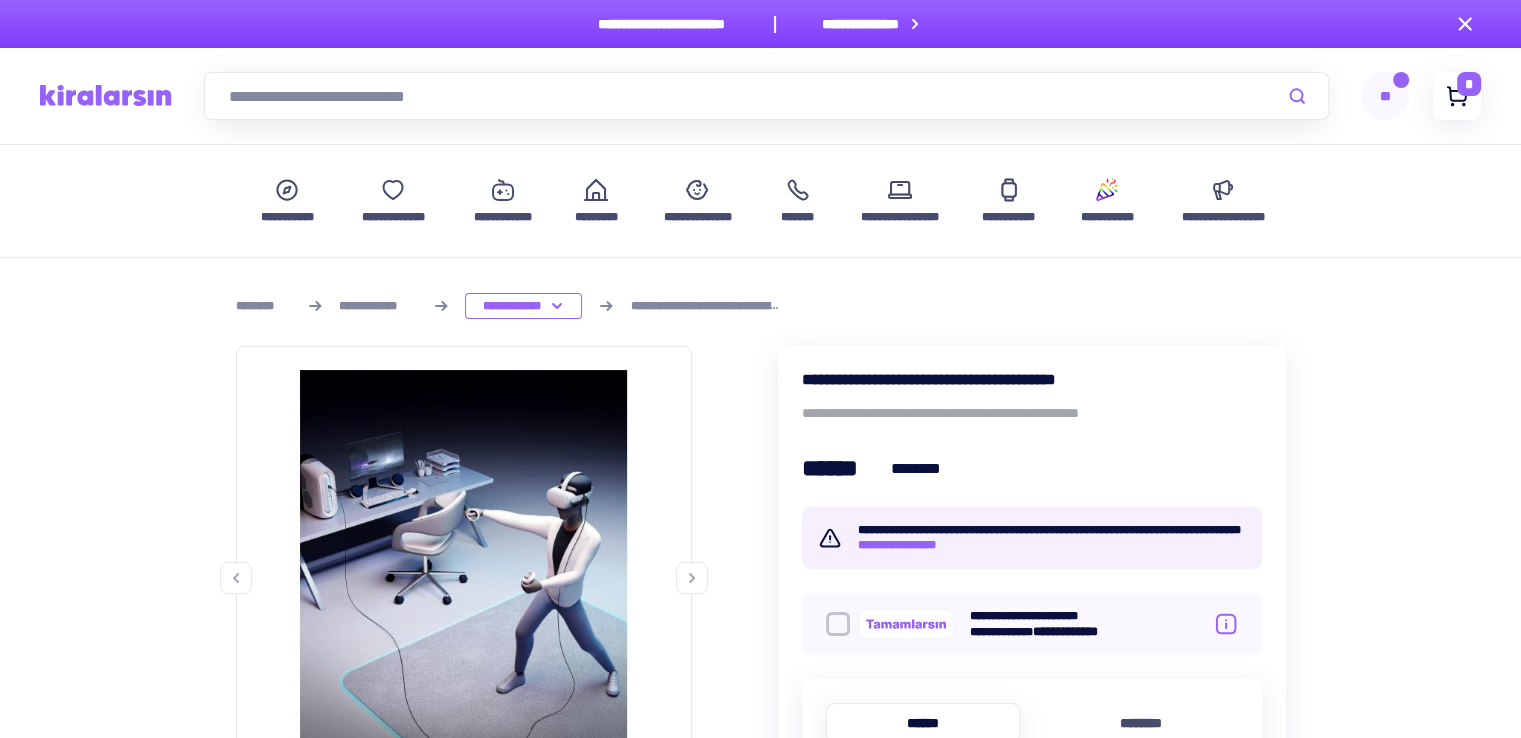 click 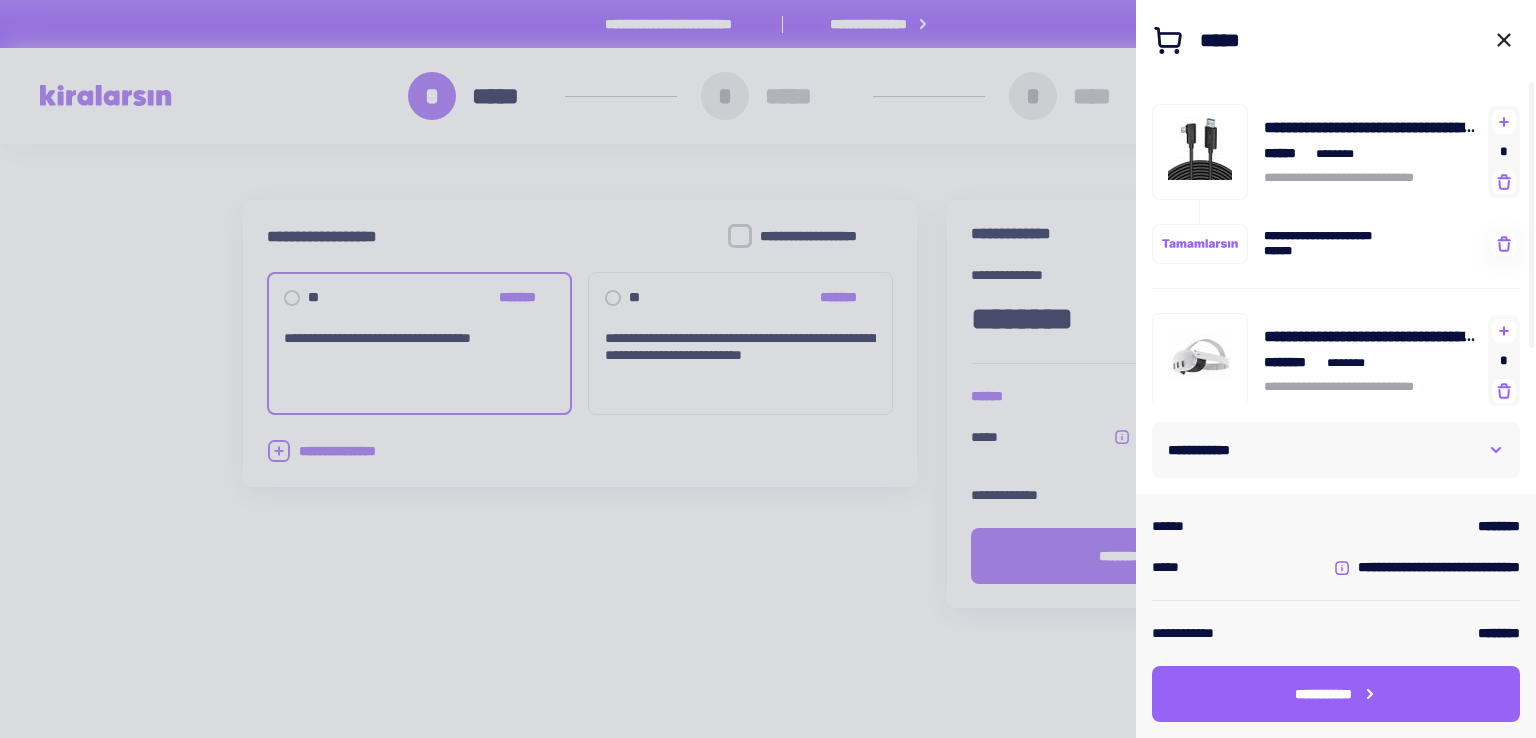click at bounding box center (768, 369) 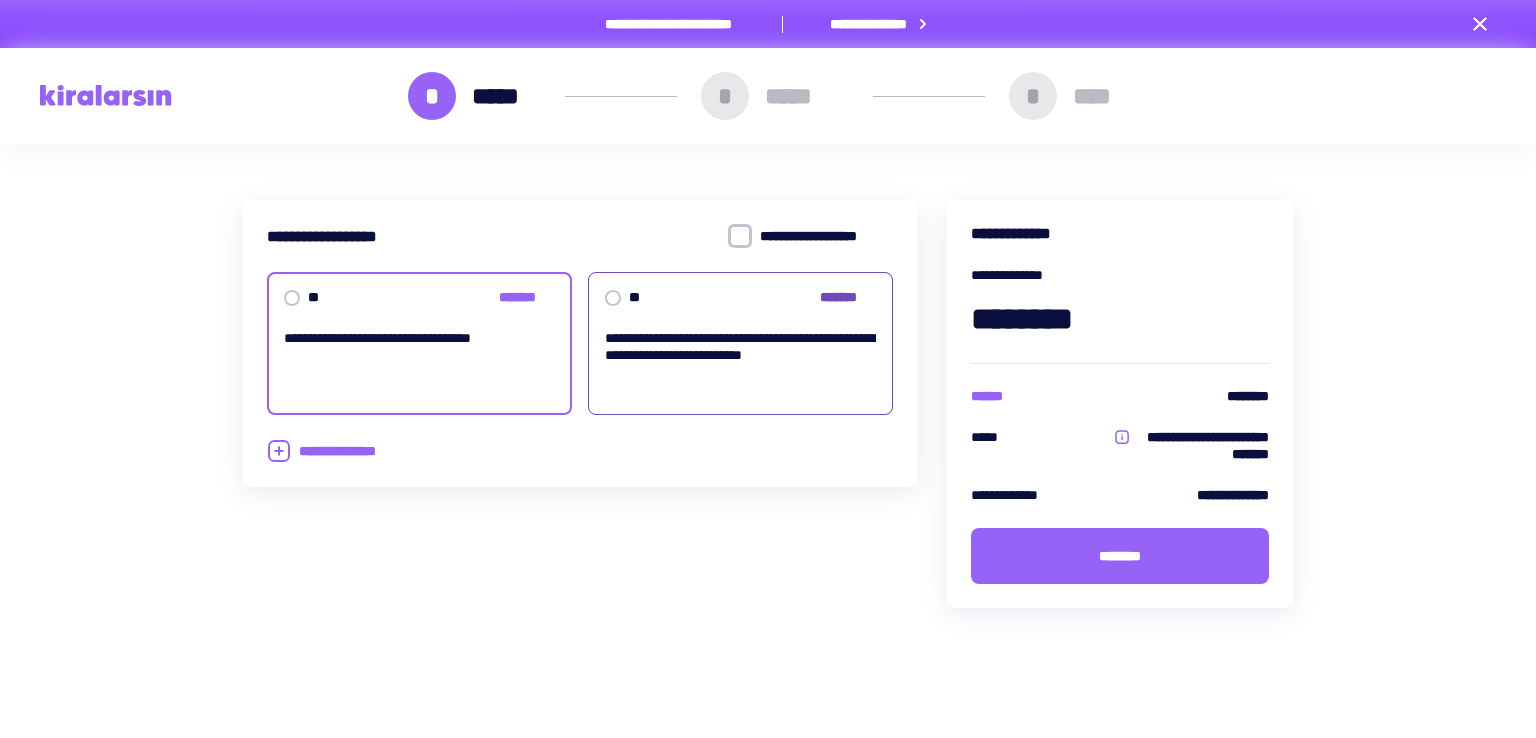 click on "*******" at bounding box center [848, 297] 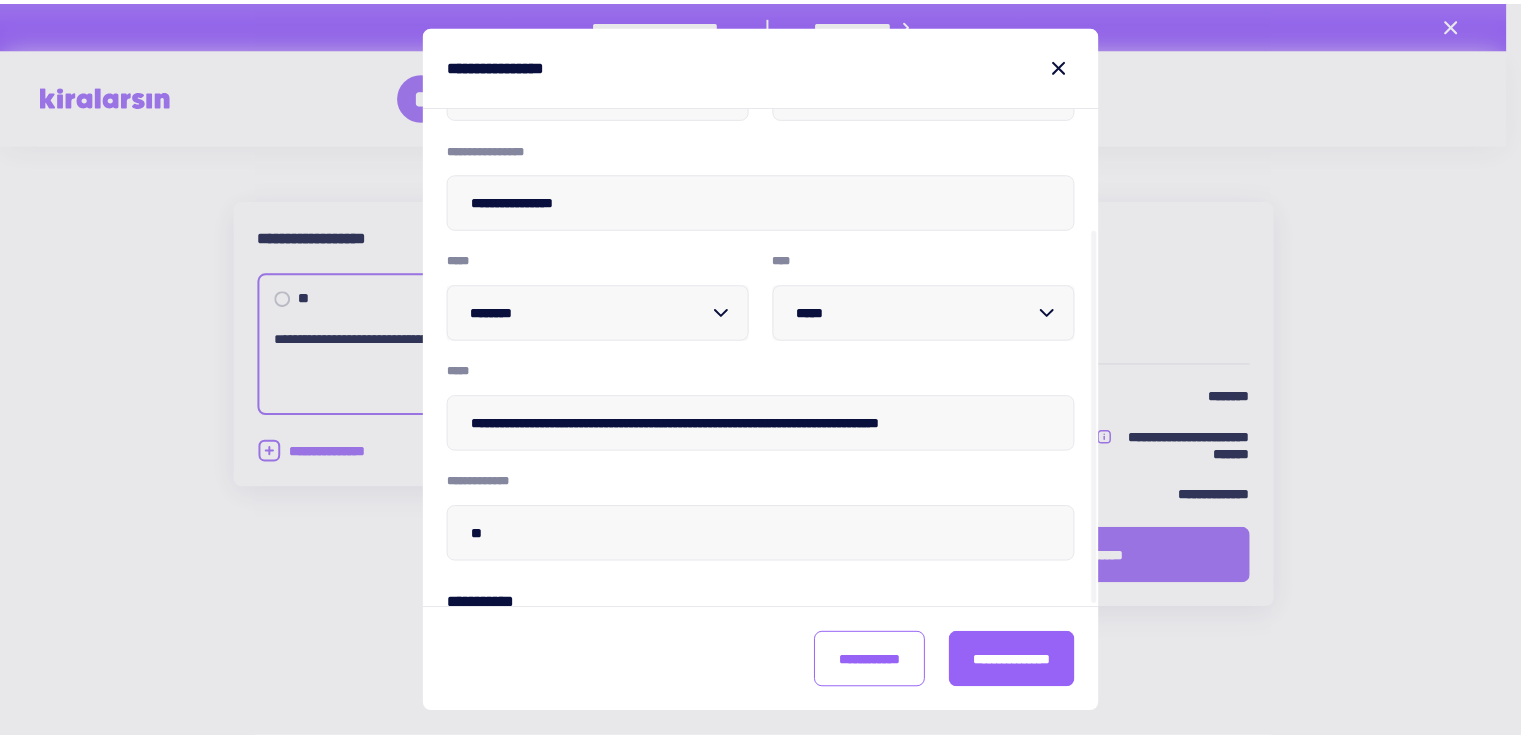 scroll, scrollTop: 160, scrollLeft: 0, axis: vertical 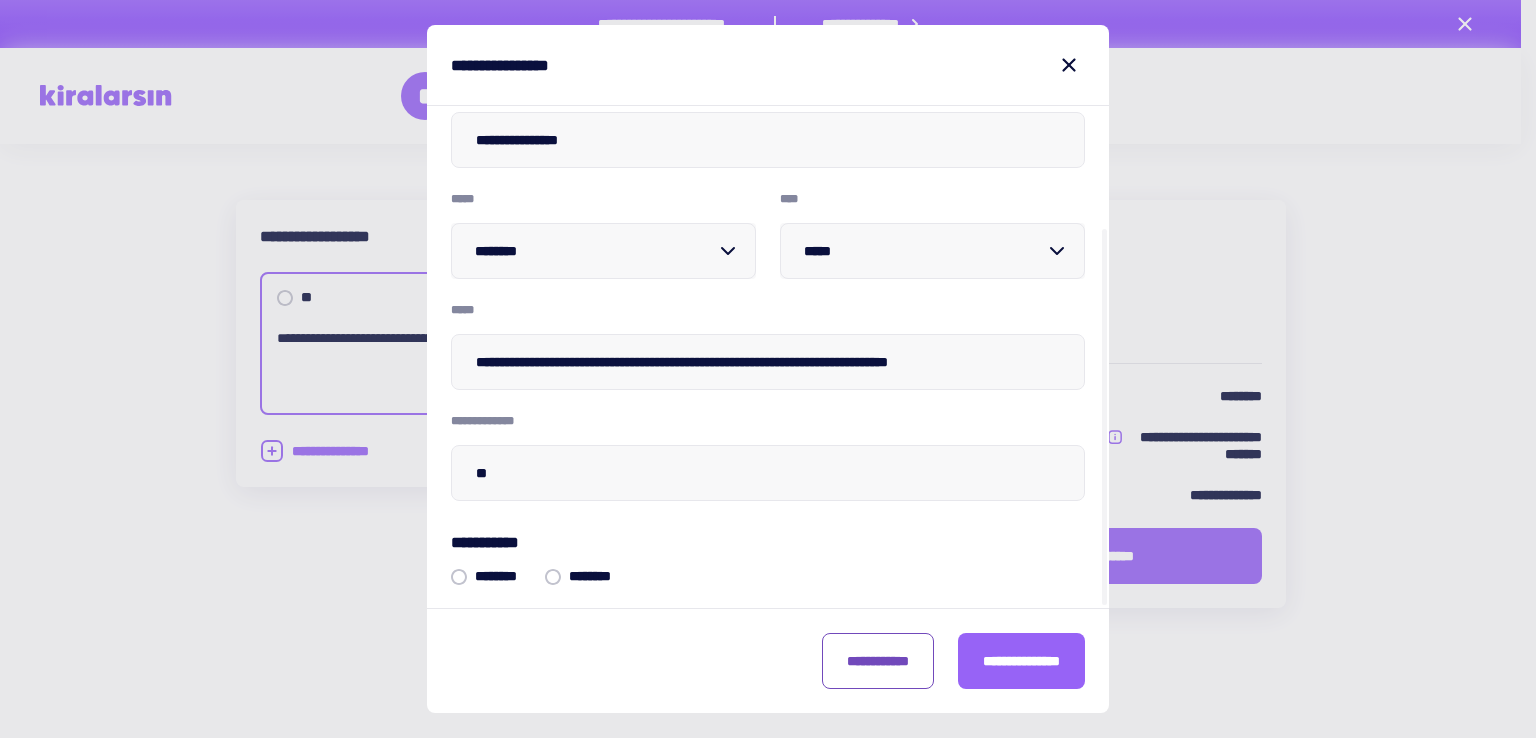click on "**********" at bounding box center (878, 661) 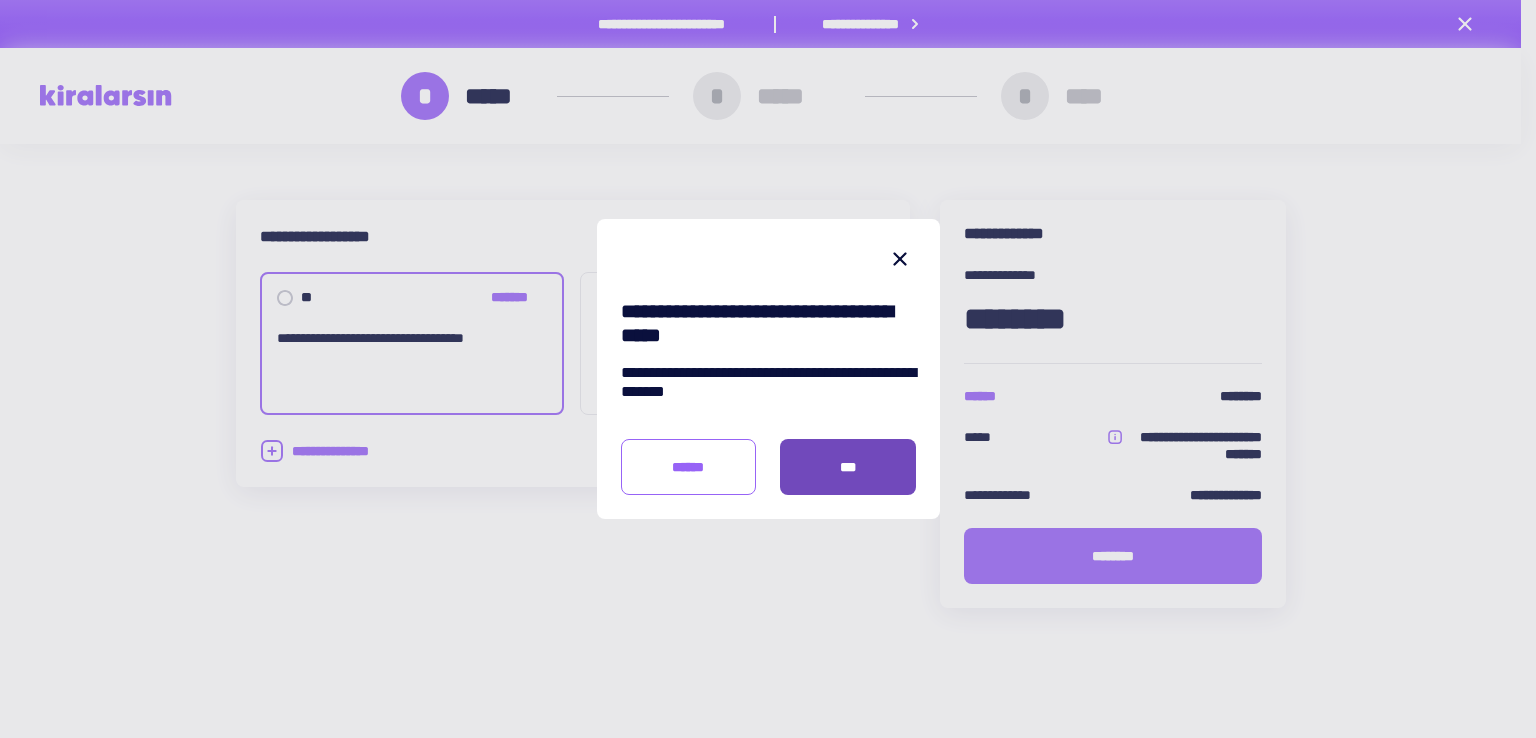 click on "***" at bounding box center [848, 467] 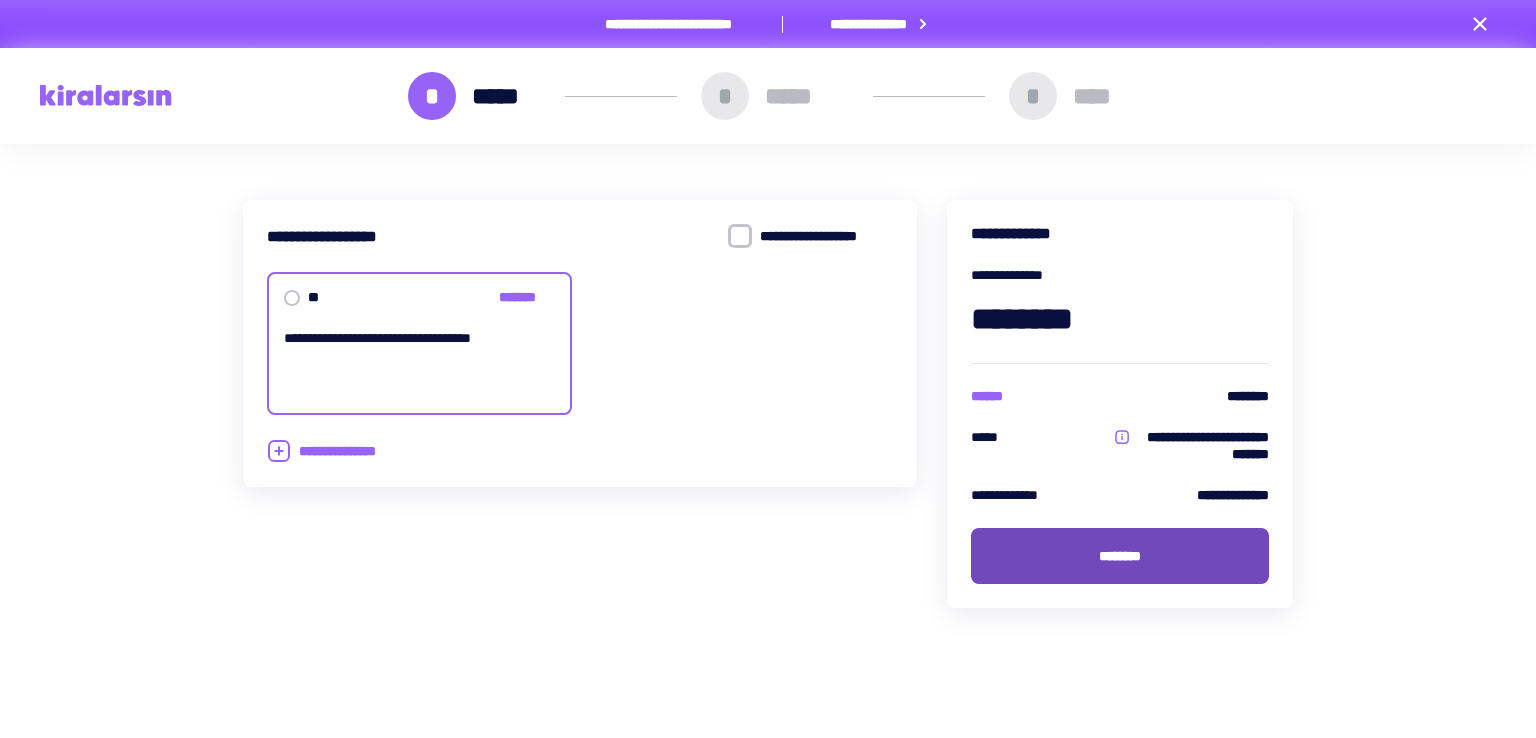 click on "********" at bounding box center [1120, 556] 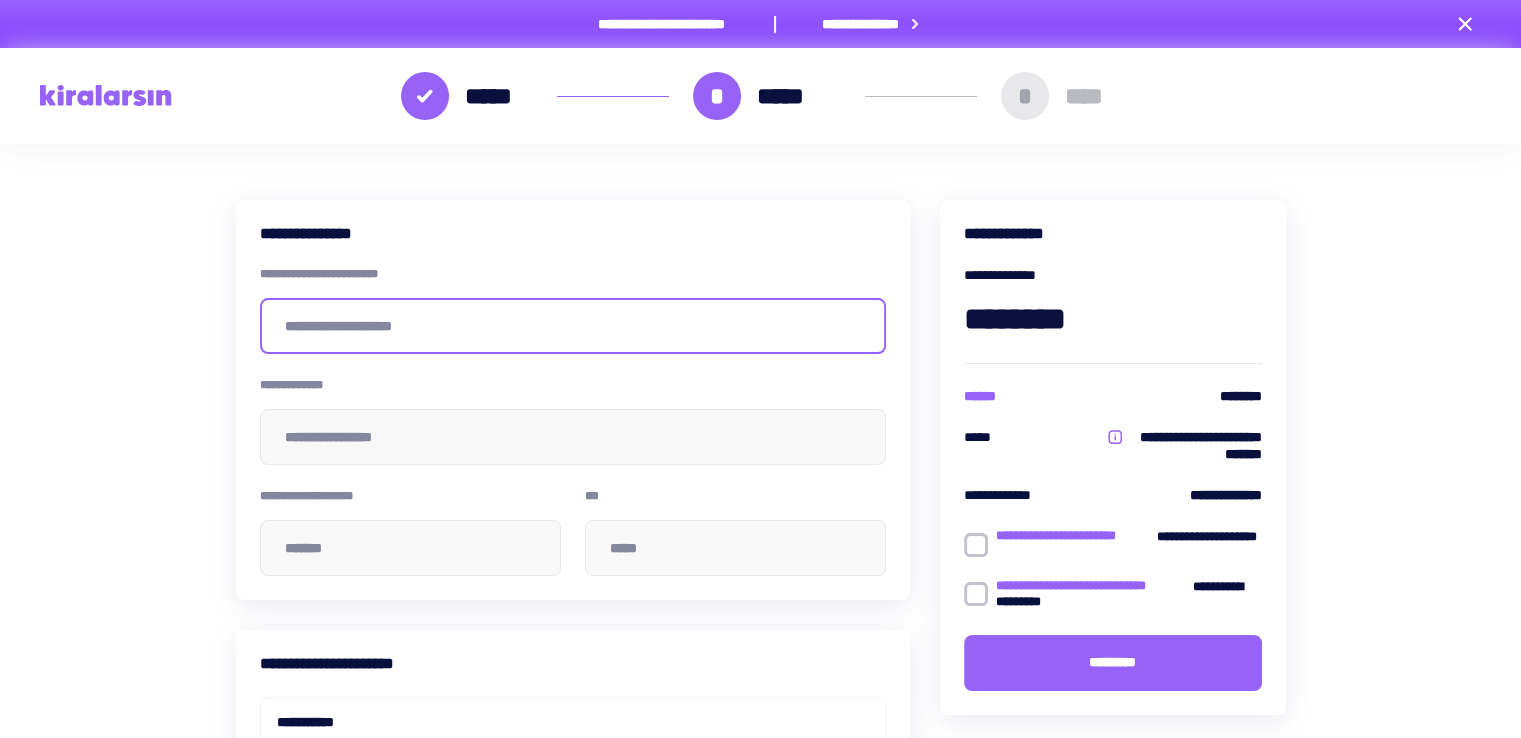 click at bounding box center (573, 326) 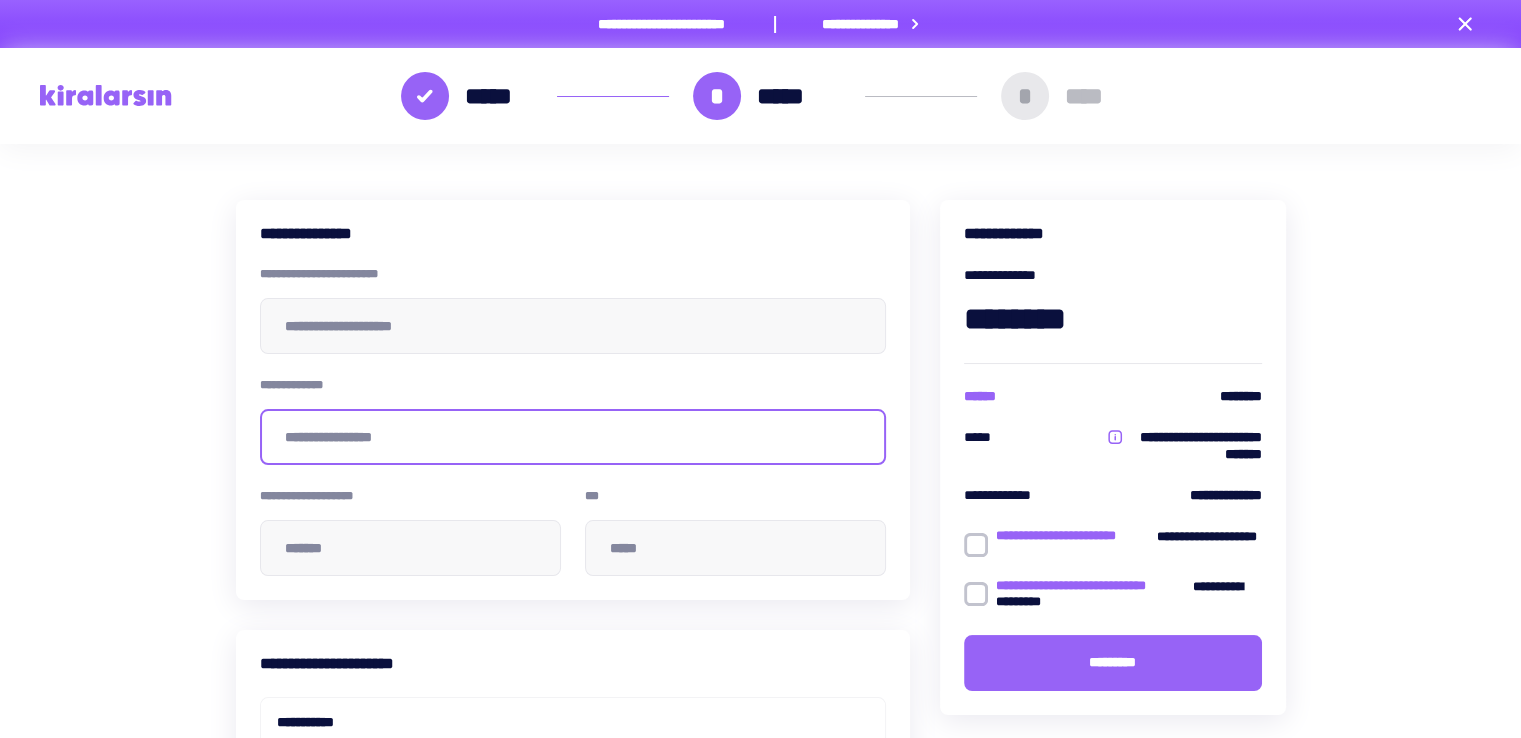 click at bounding box center [573, 437] 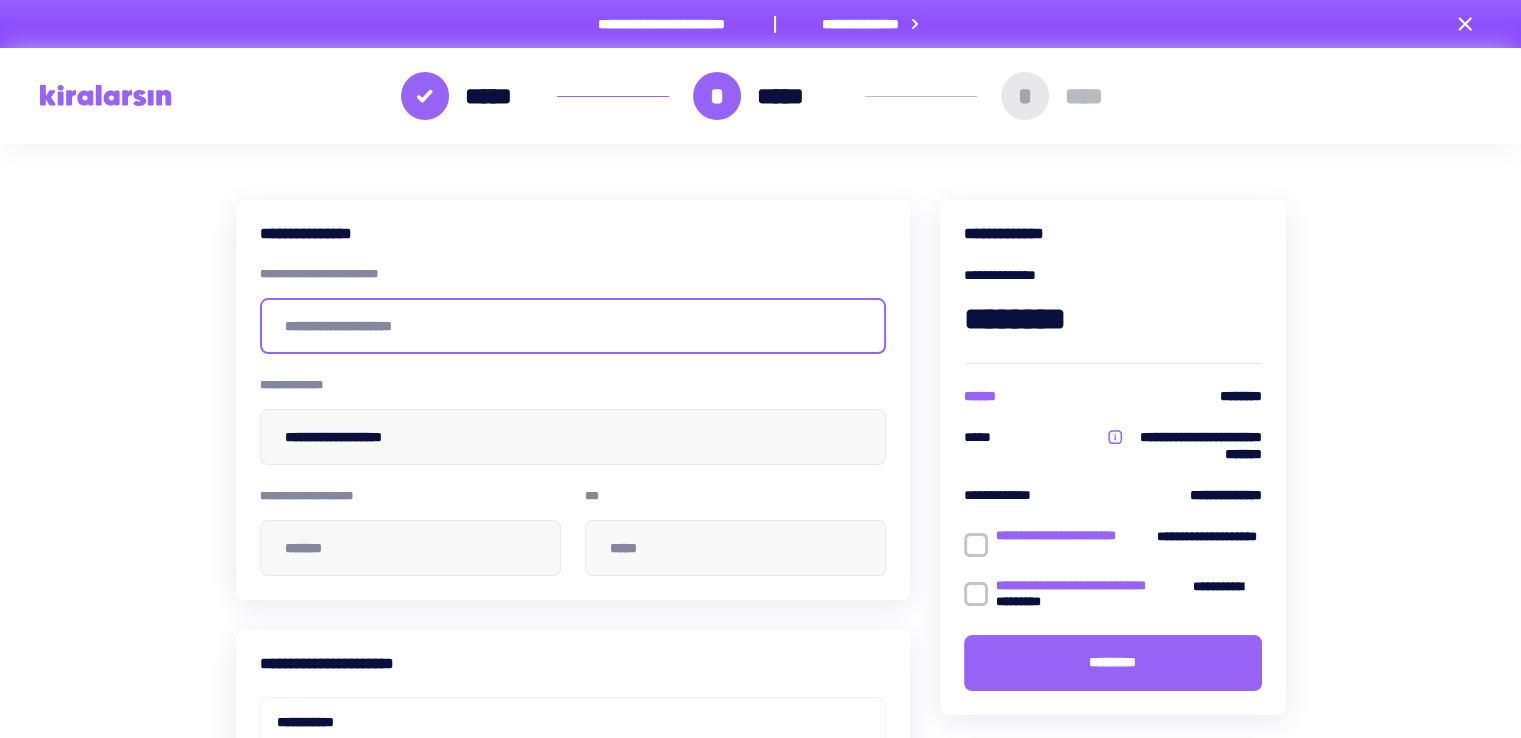 type on "**********" 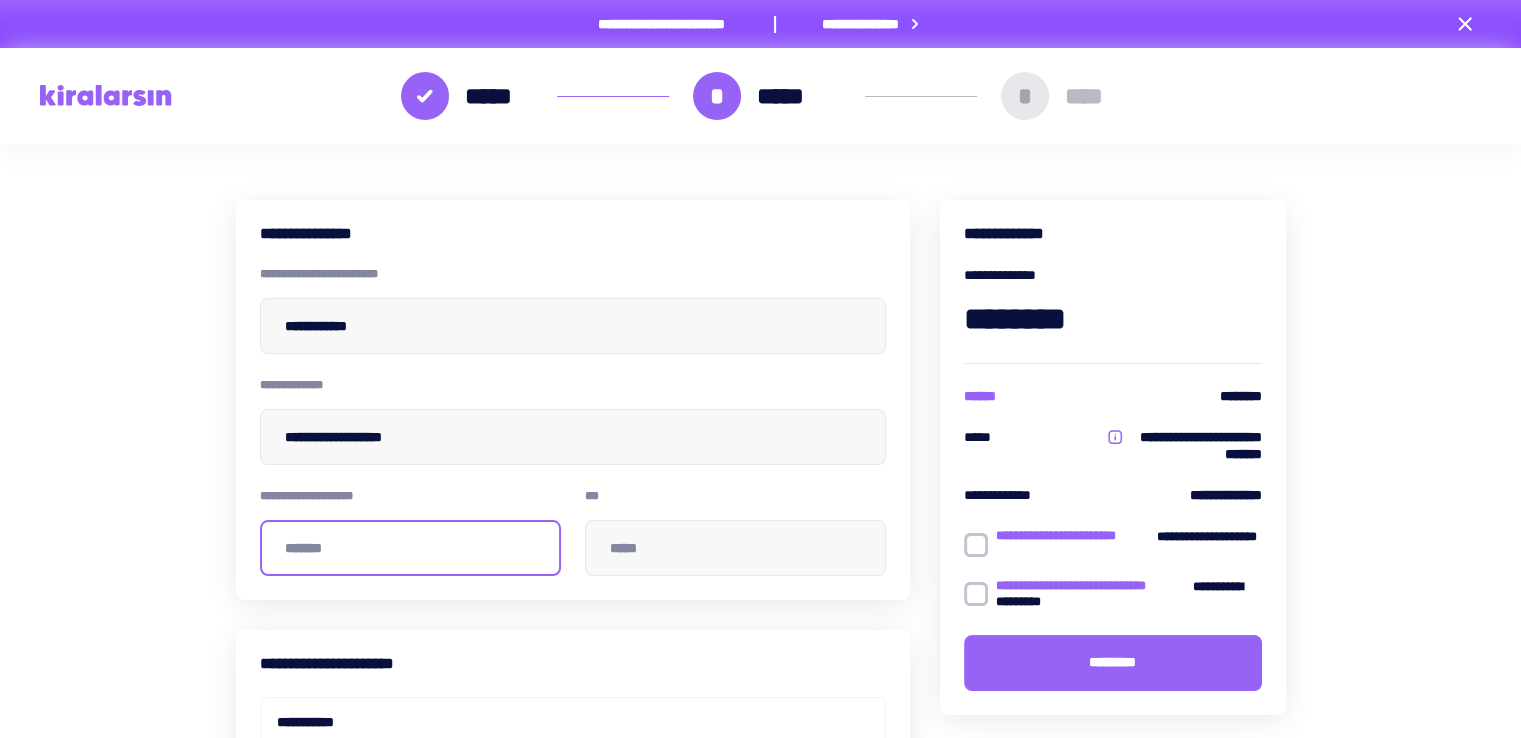 type on "*******" 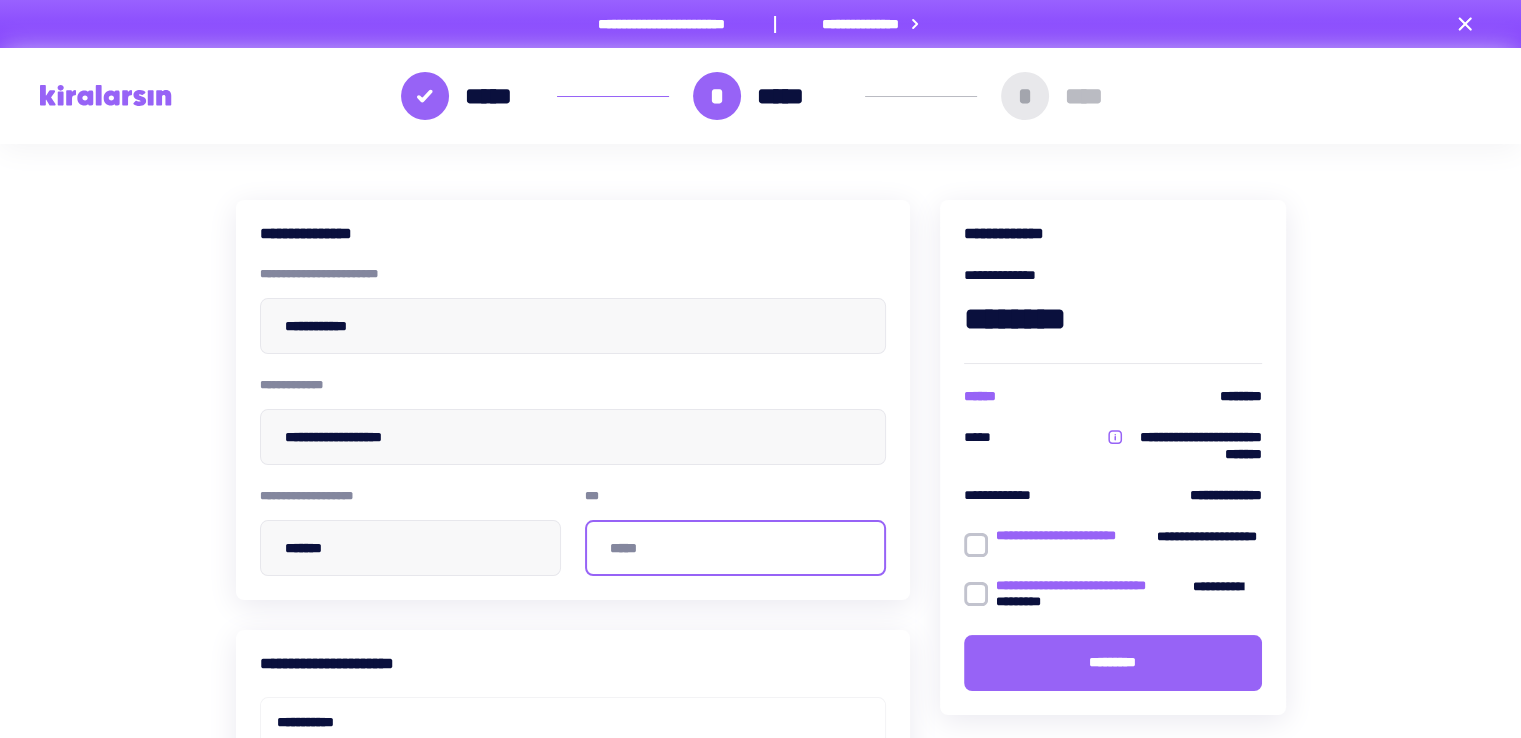 type on "***" 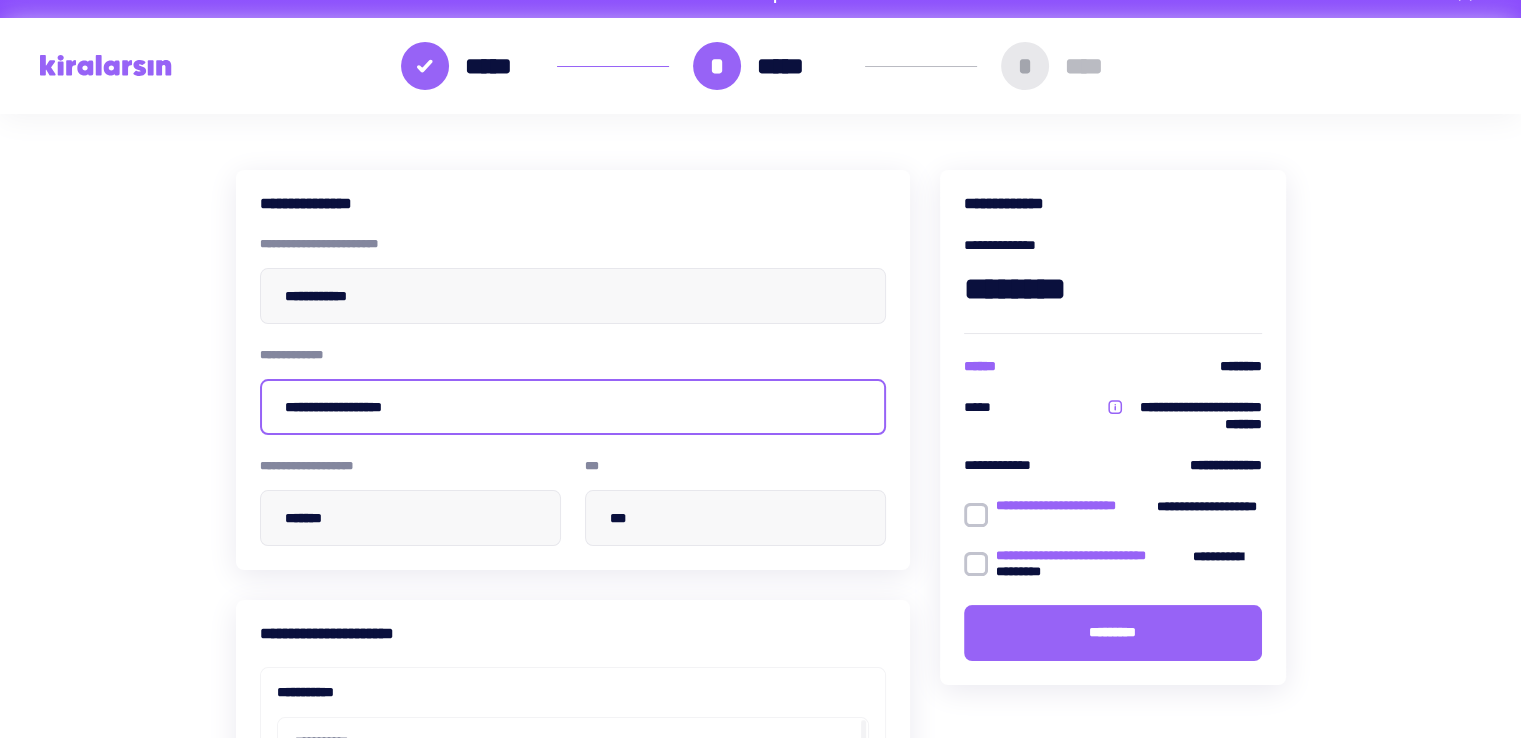 scroll, scrollTop: 0, scrollLeft: 0, axis: both 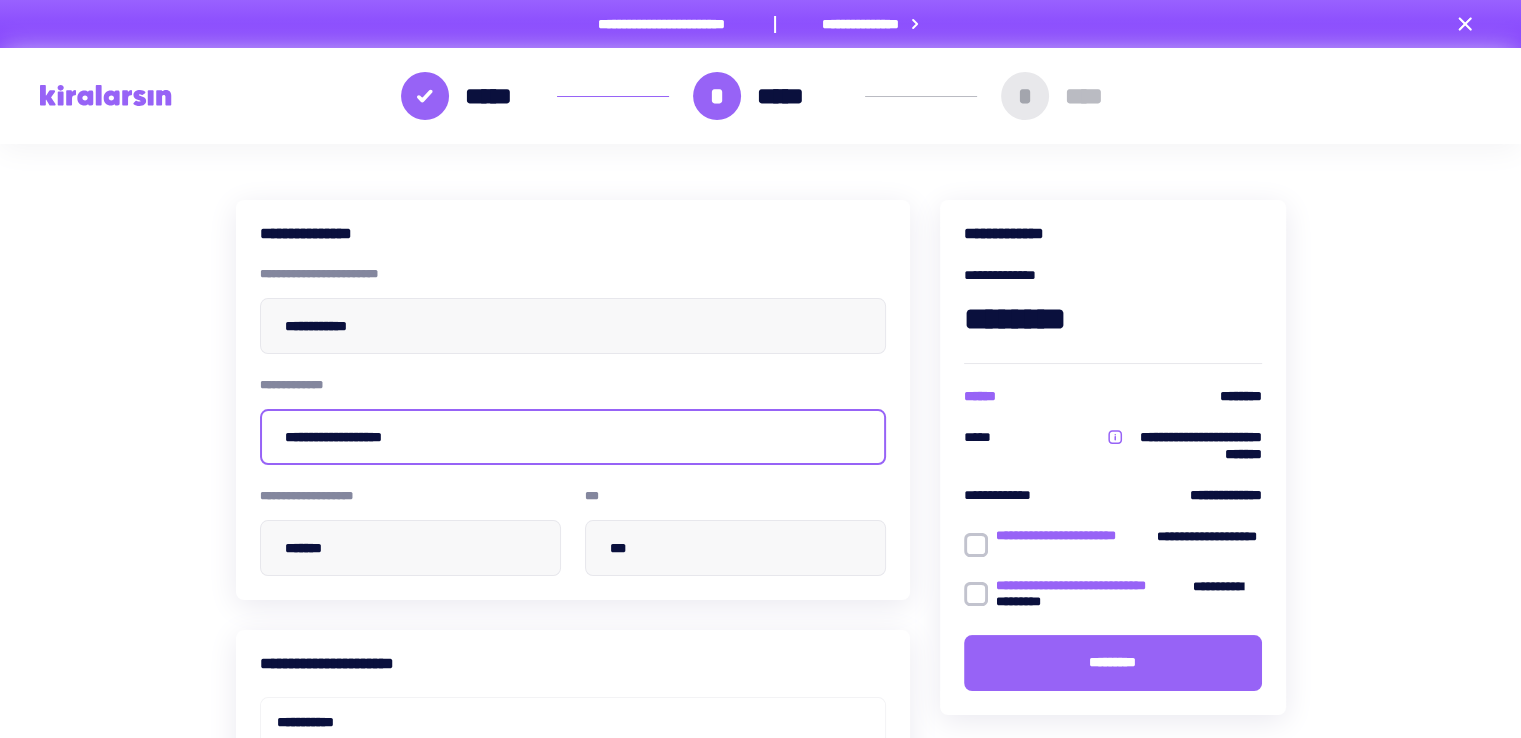 click on "**********" at bounding box center (573, 437) 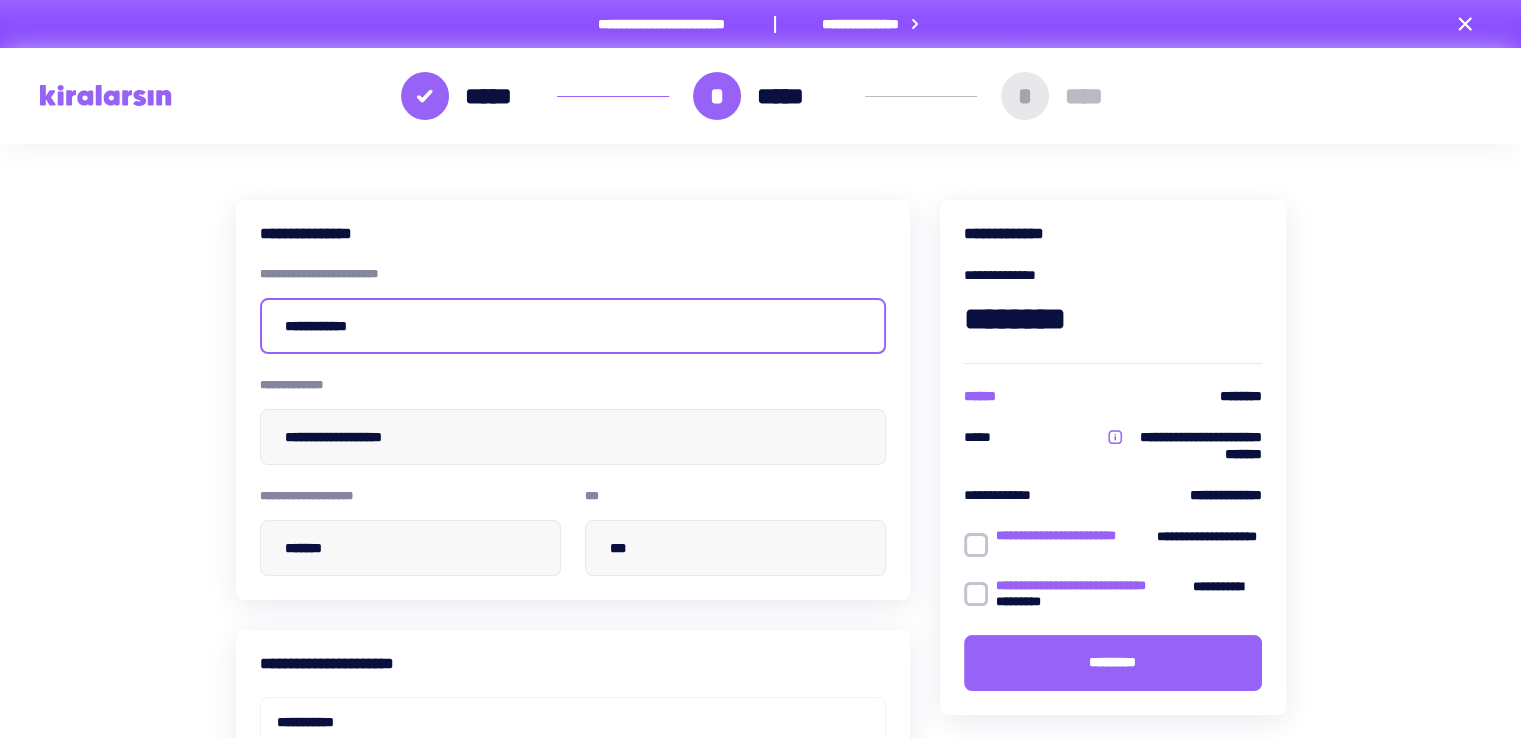 click on "**********" at bounding box center [573, 326] 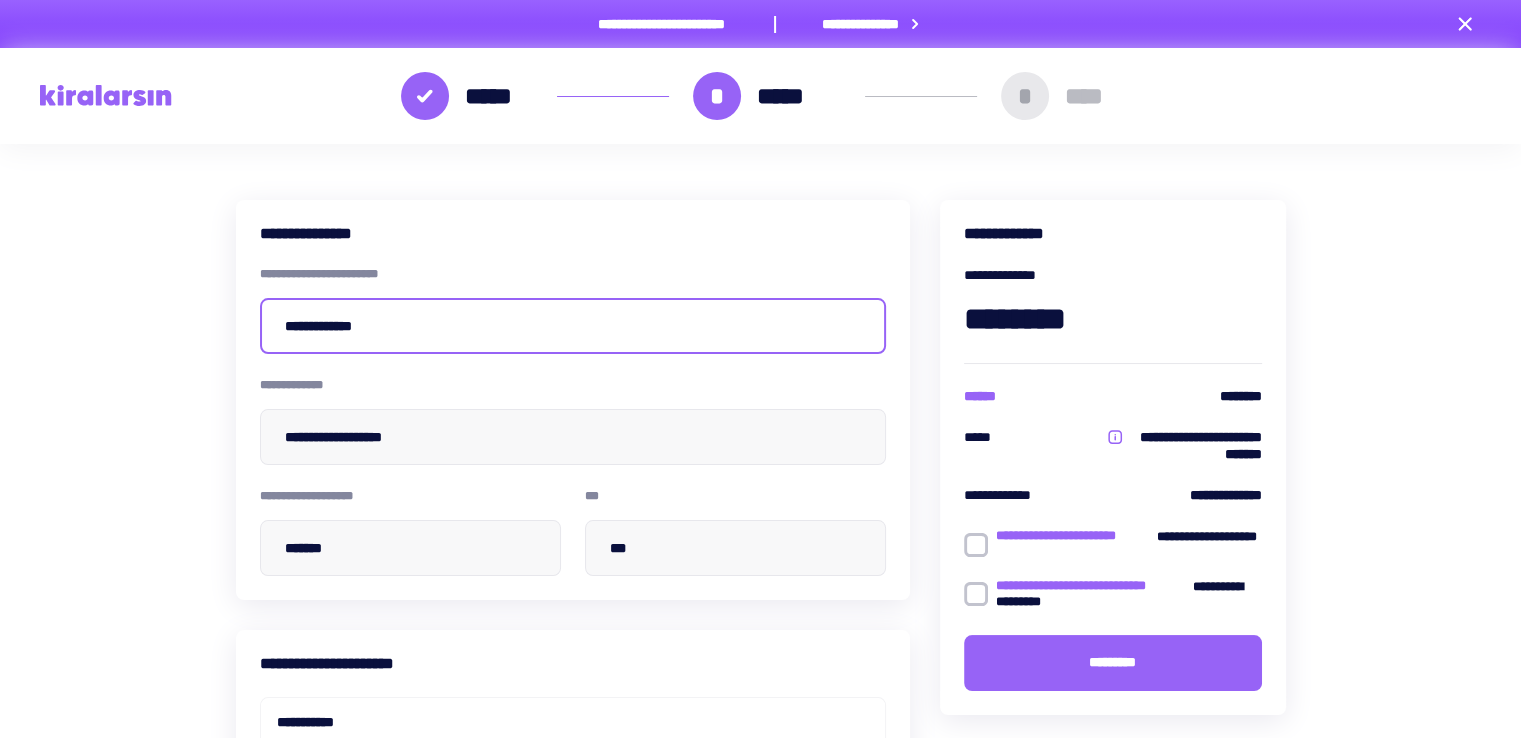 type on "**********" 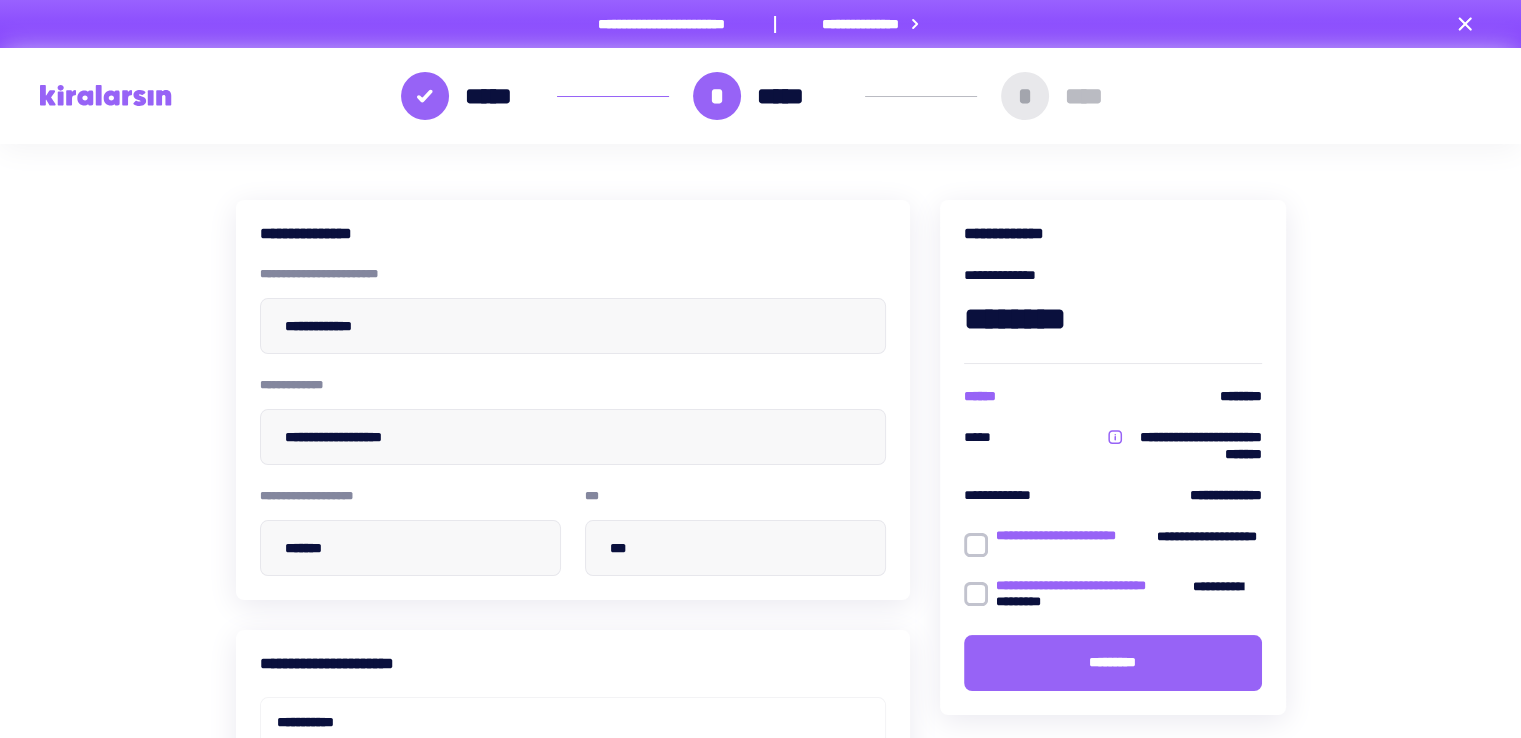 click on "**********" at bounding box center [573, 233] 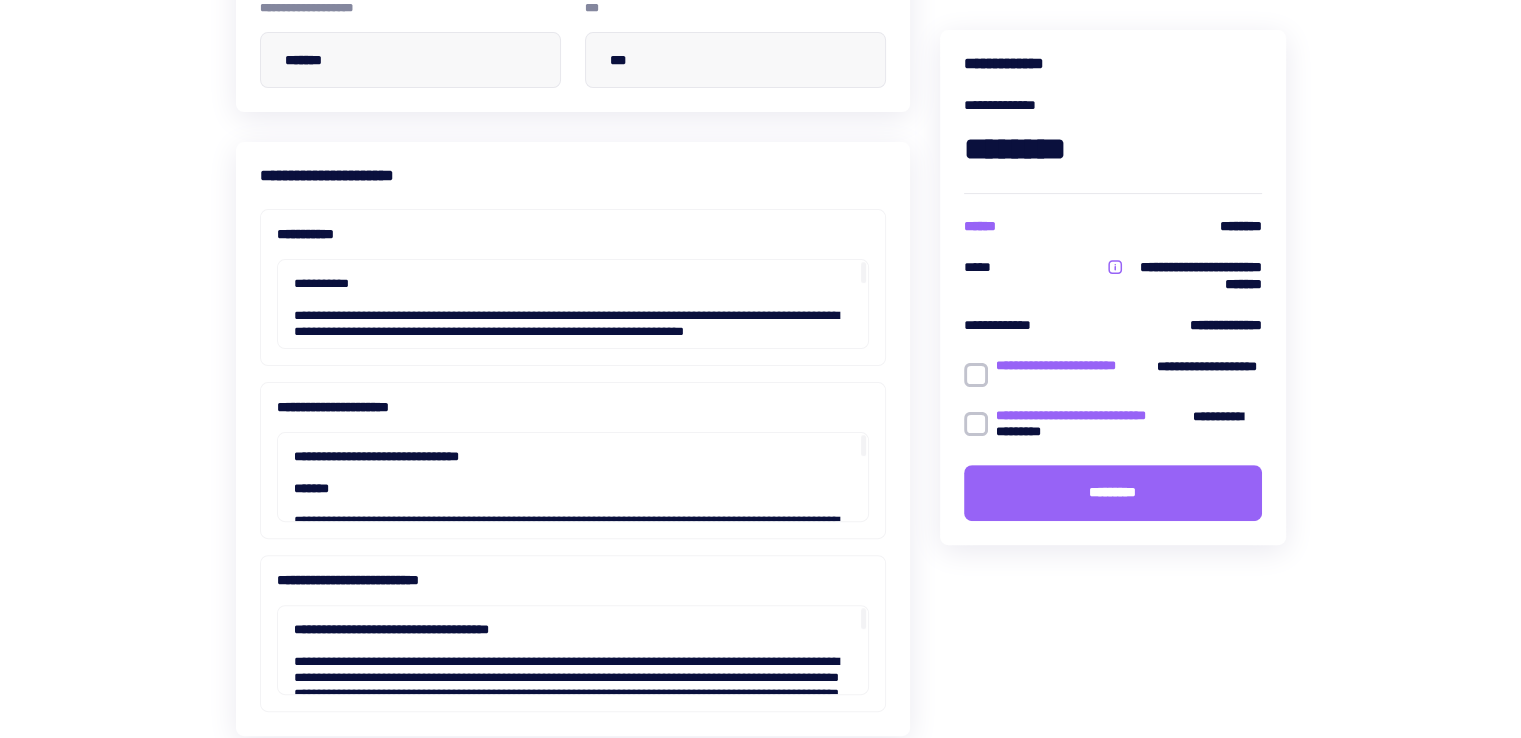 scroll, scrollTop: 610, scrollLeft: 0, axis: vertical 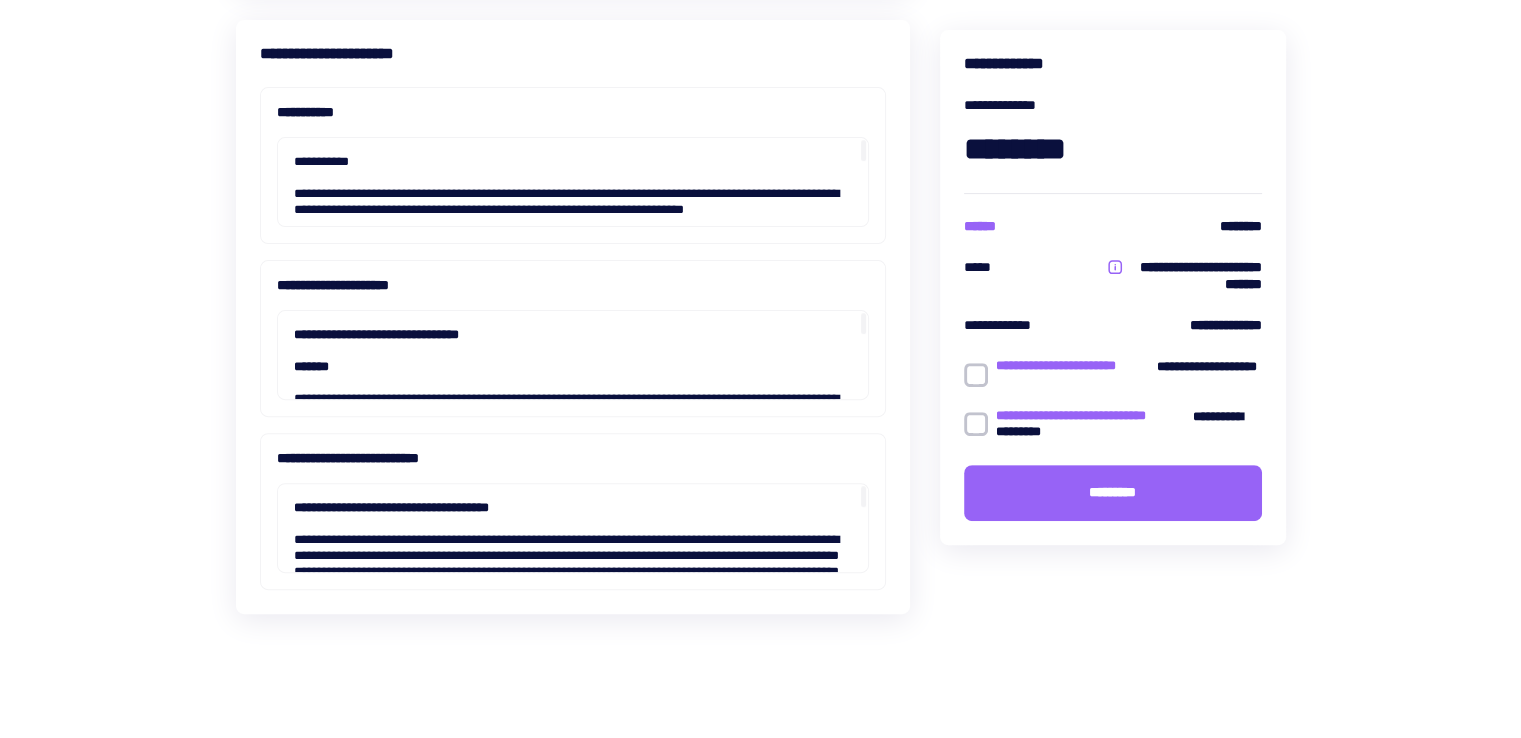 click at bounding box center (976, 375) 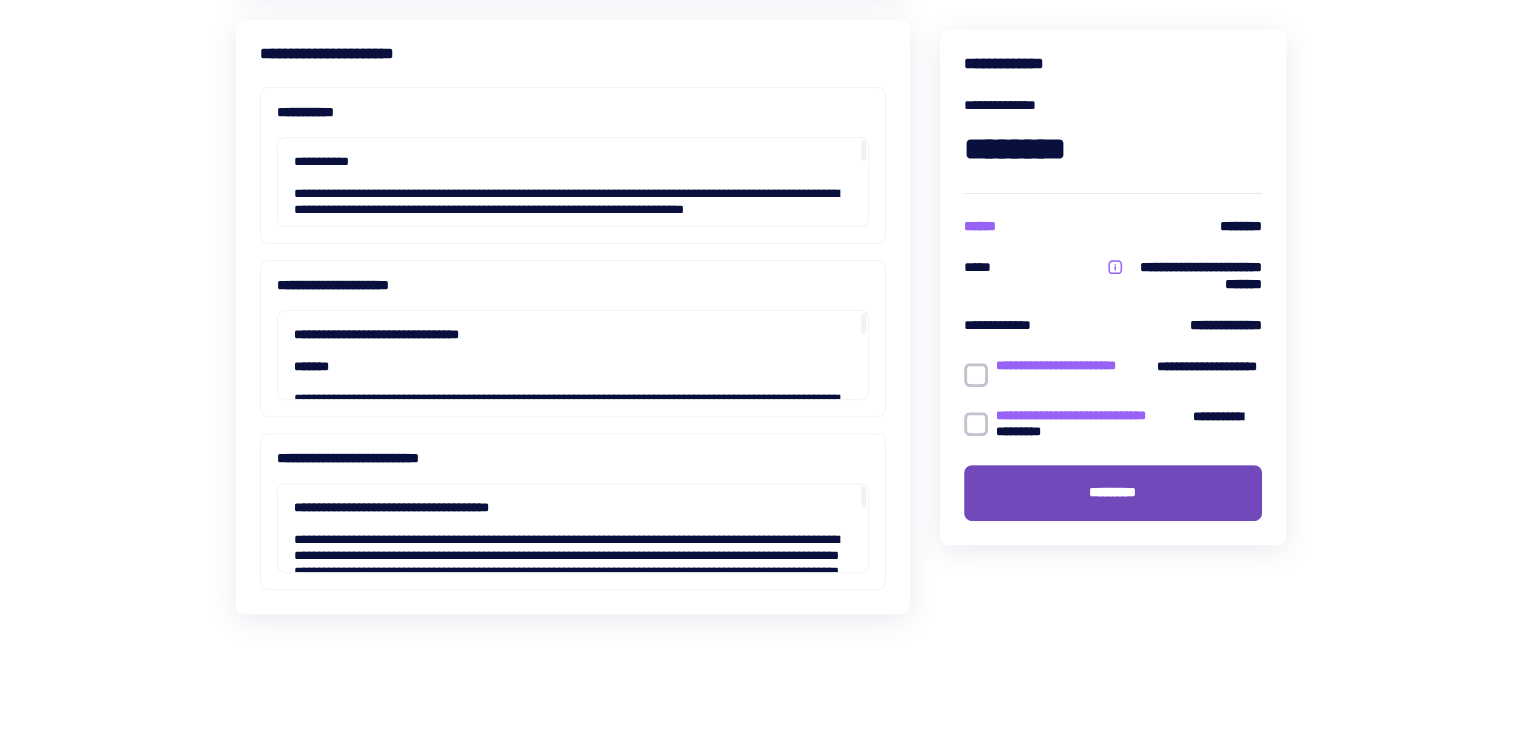click on "*********" at bounding box center (1113, 493) 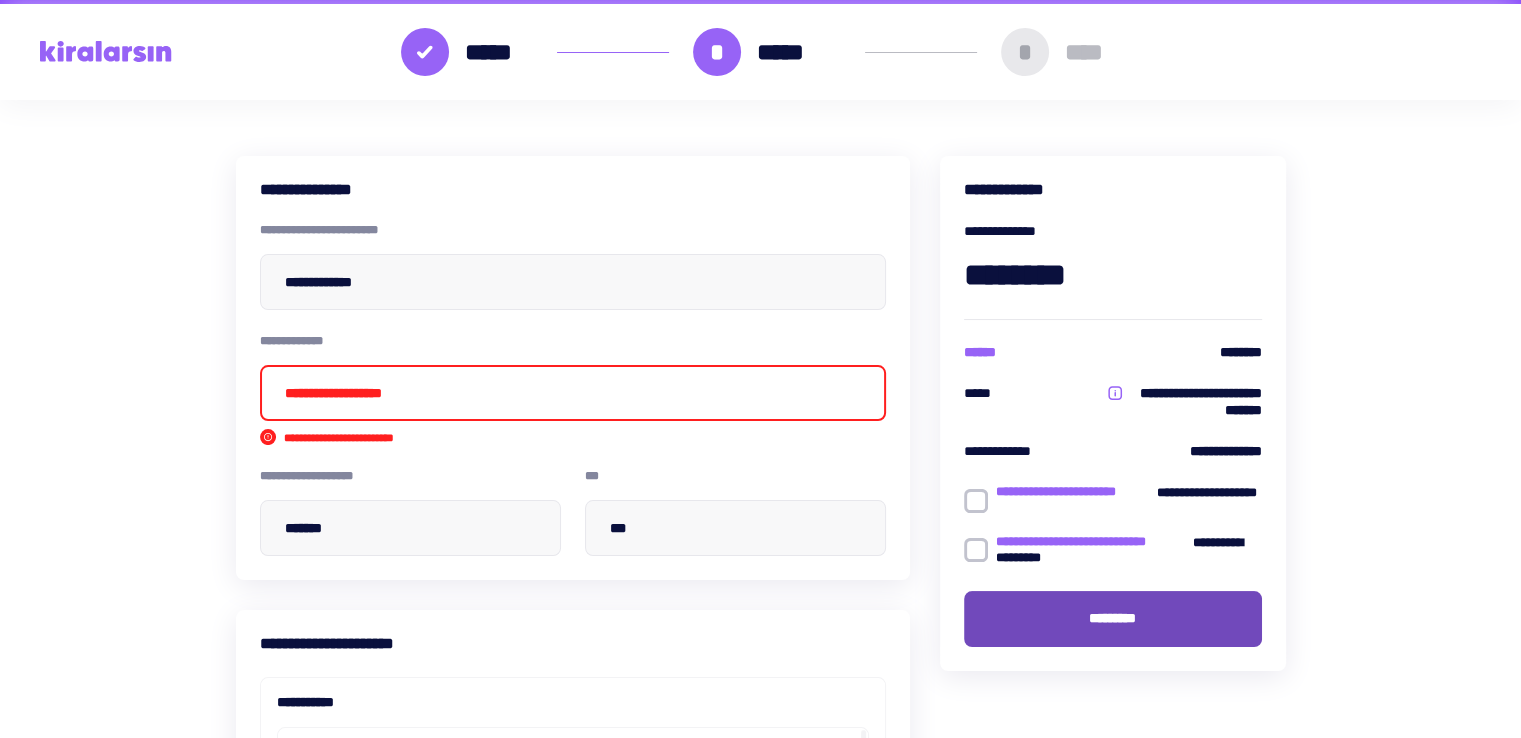 scroll, scrollTop: 0, scrollLeft: 0, axis: both 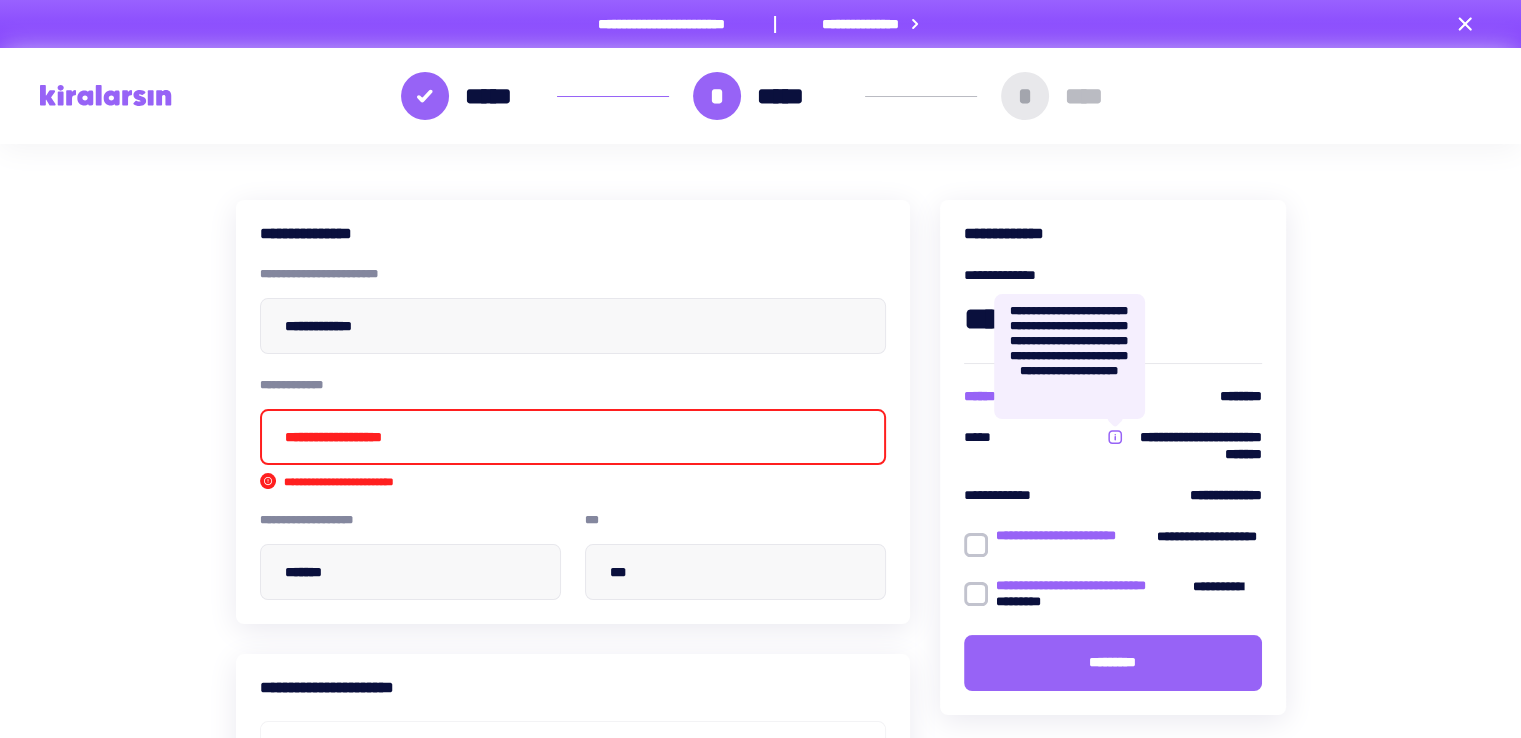 click 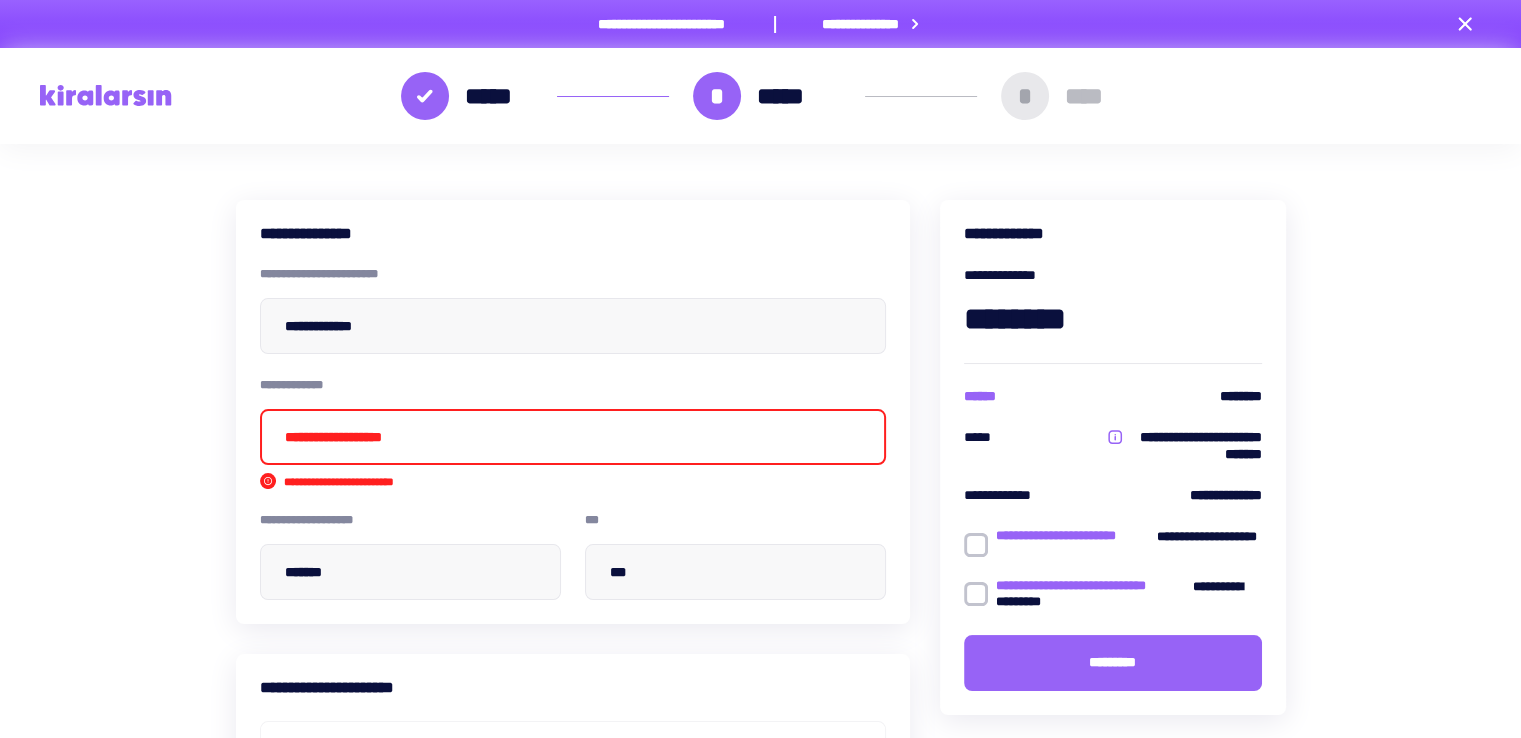 click on "**********" at bounding box center (1184, 446) 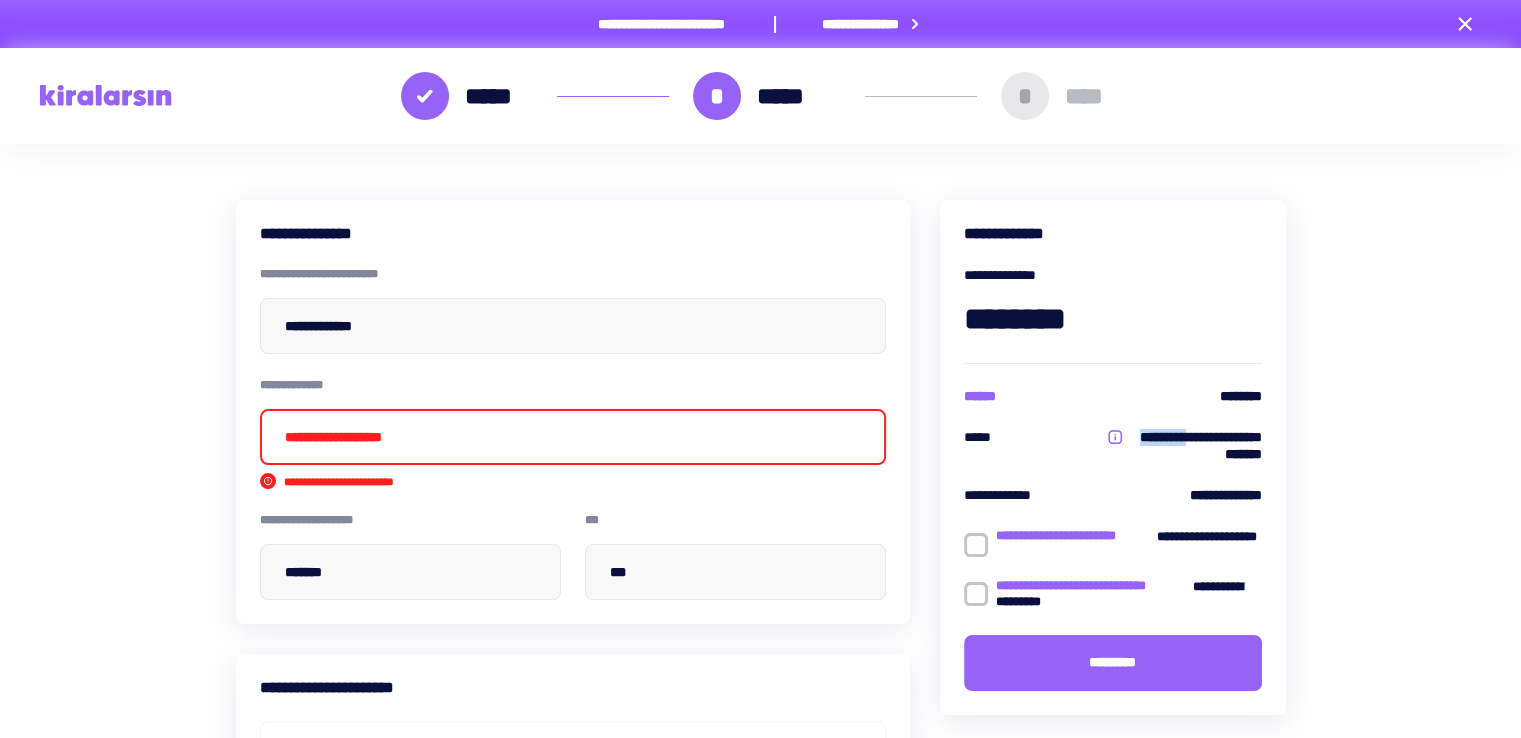 click at bounding box center (106, 95) 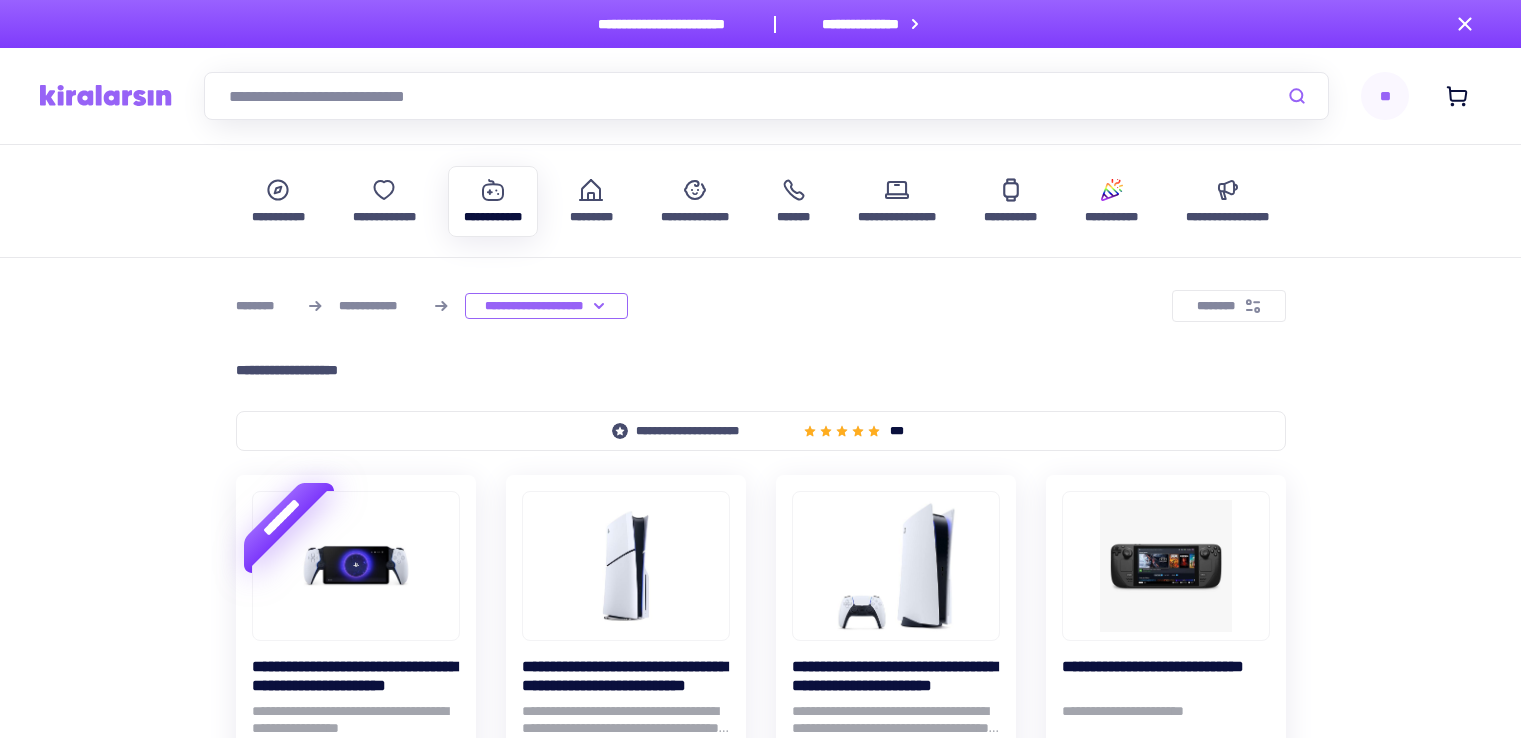 scroll, scrollTop: 0, scrollLeft: 0, axis: both 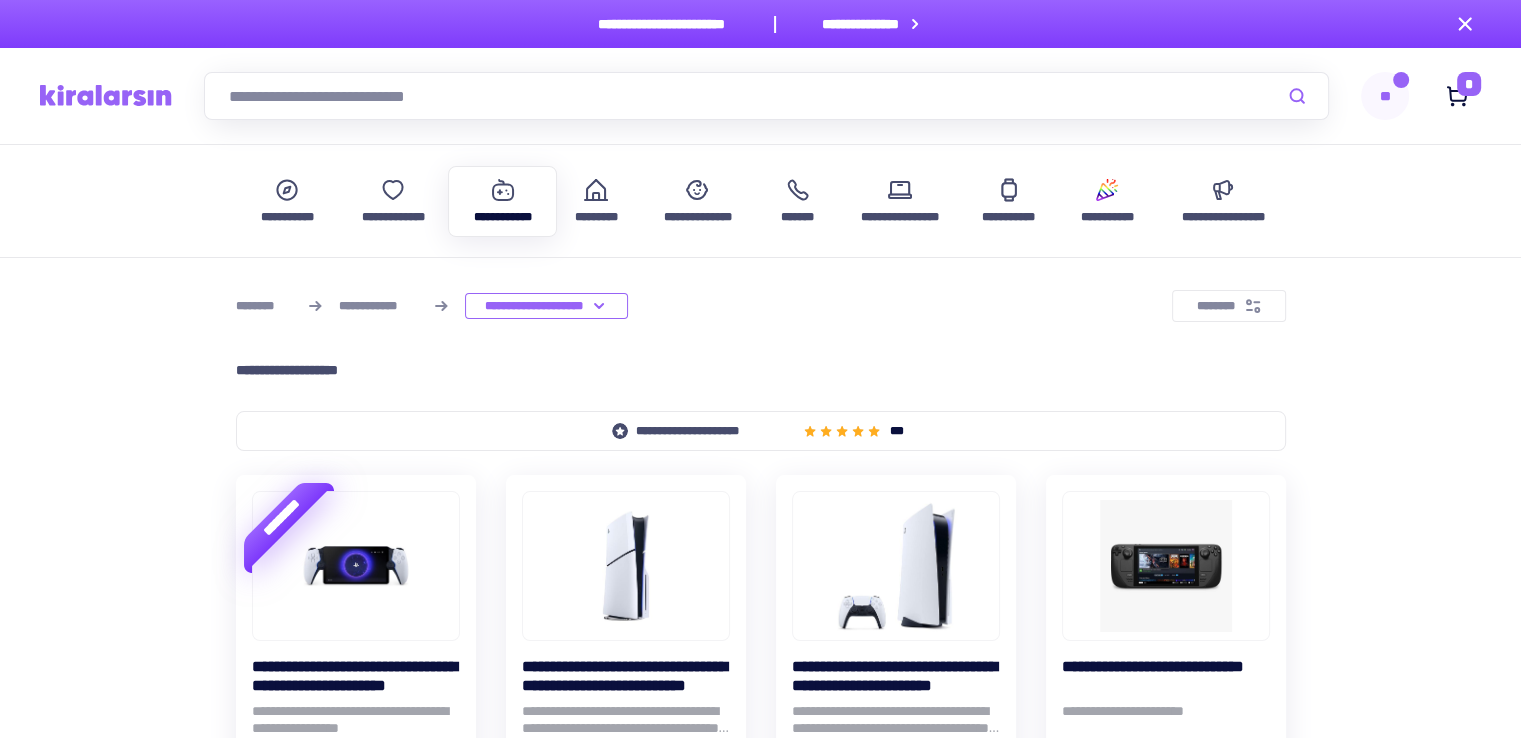 click at bounding box center (766, 96) 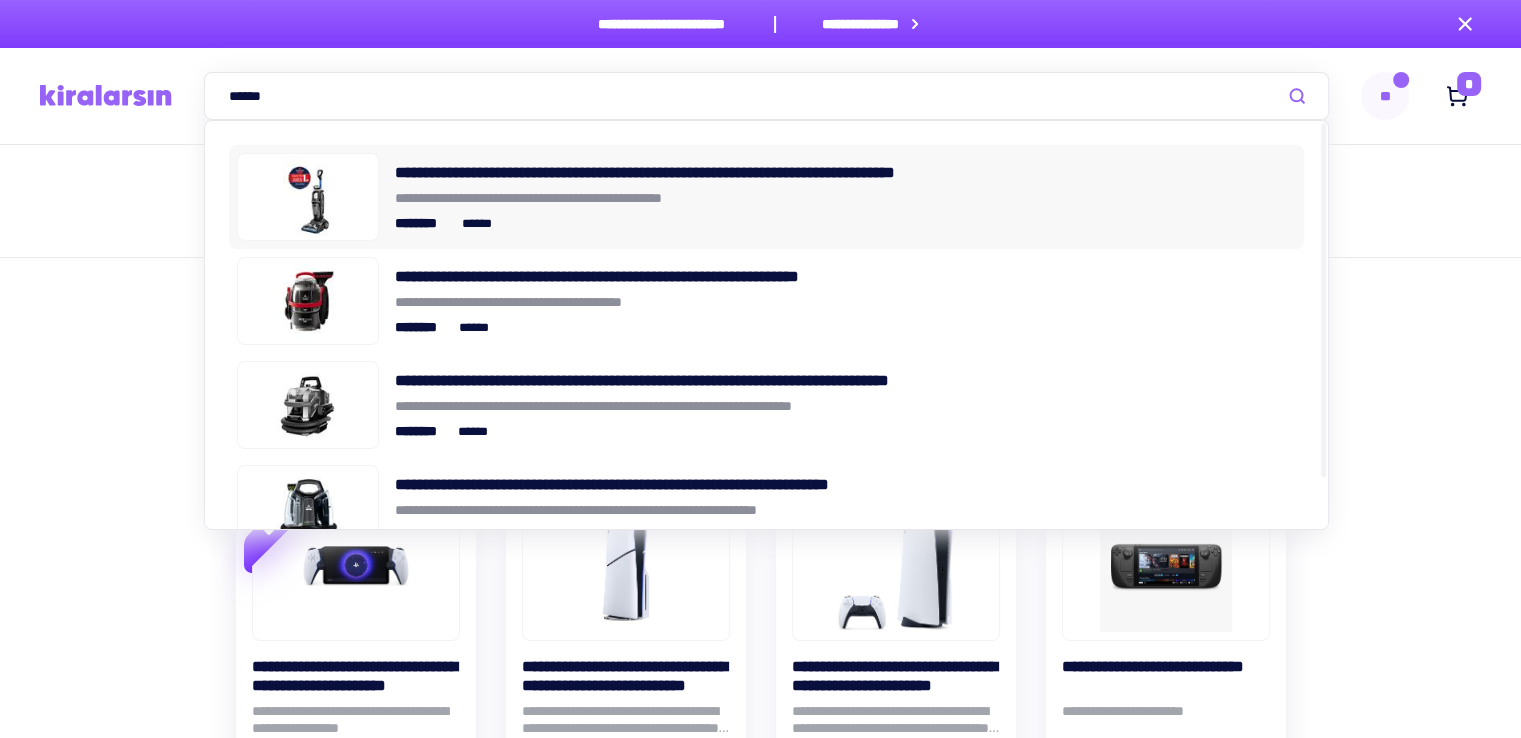 type on "******" 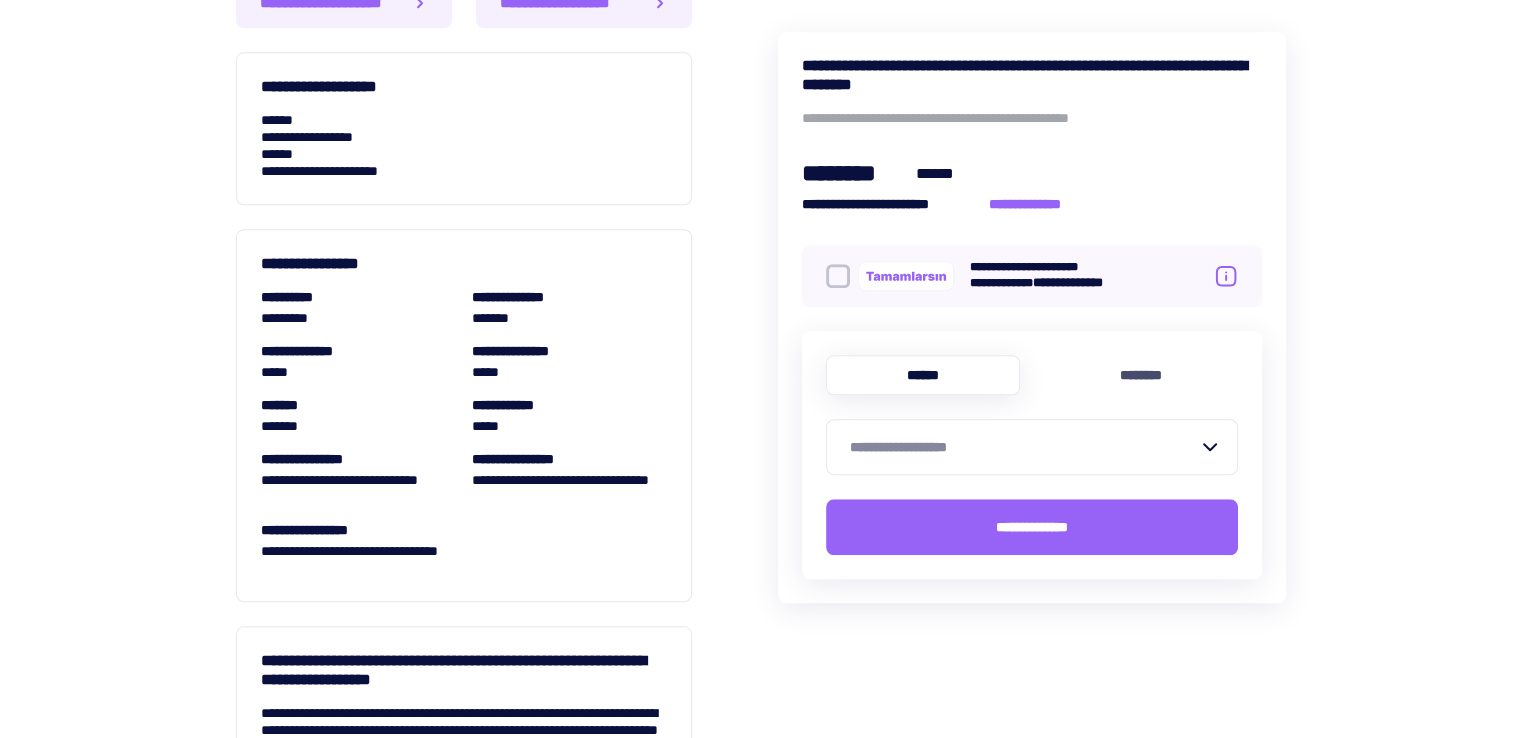 scroll, scrollTop: 0, scrollLeft: 0, axis: both 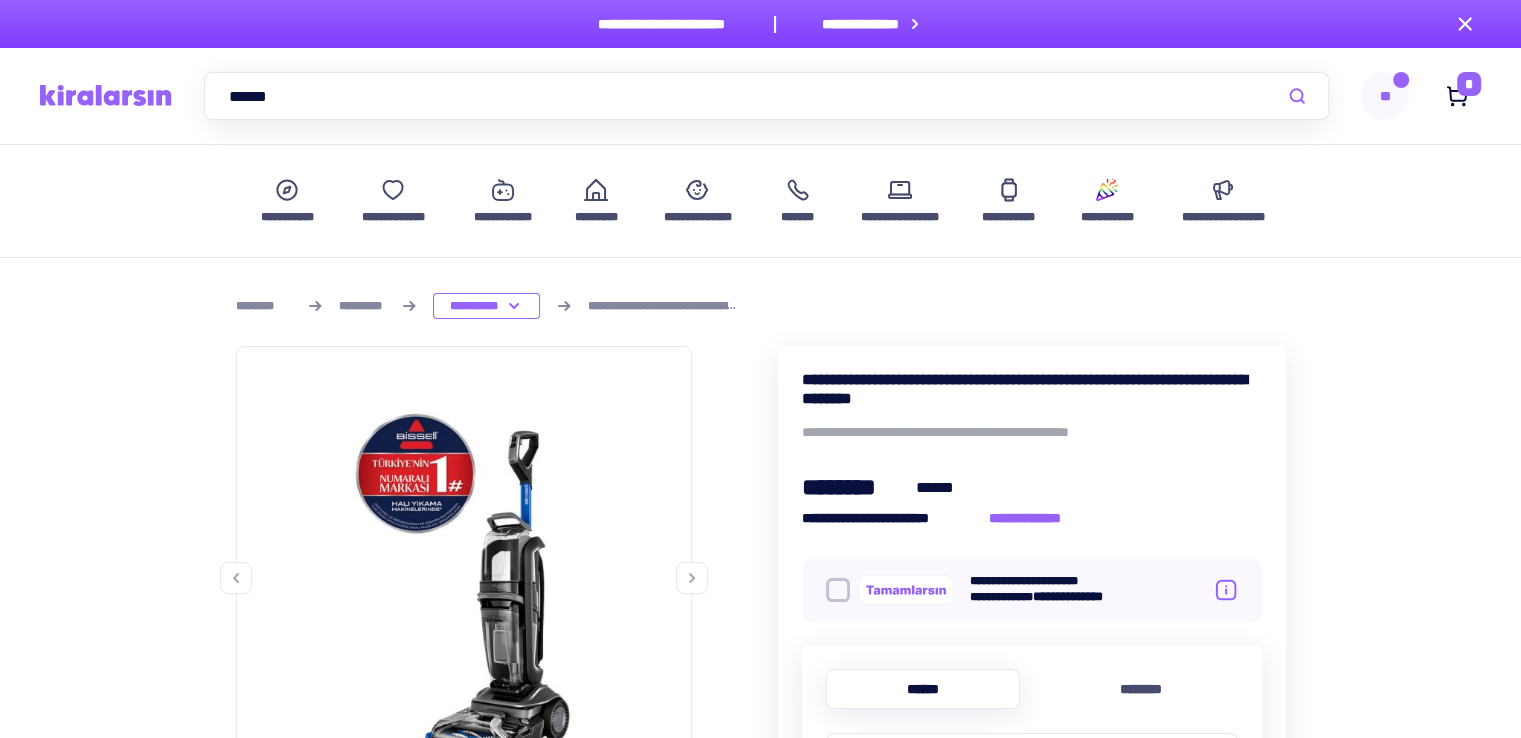 click at bounding box center (106, 95) 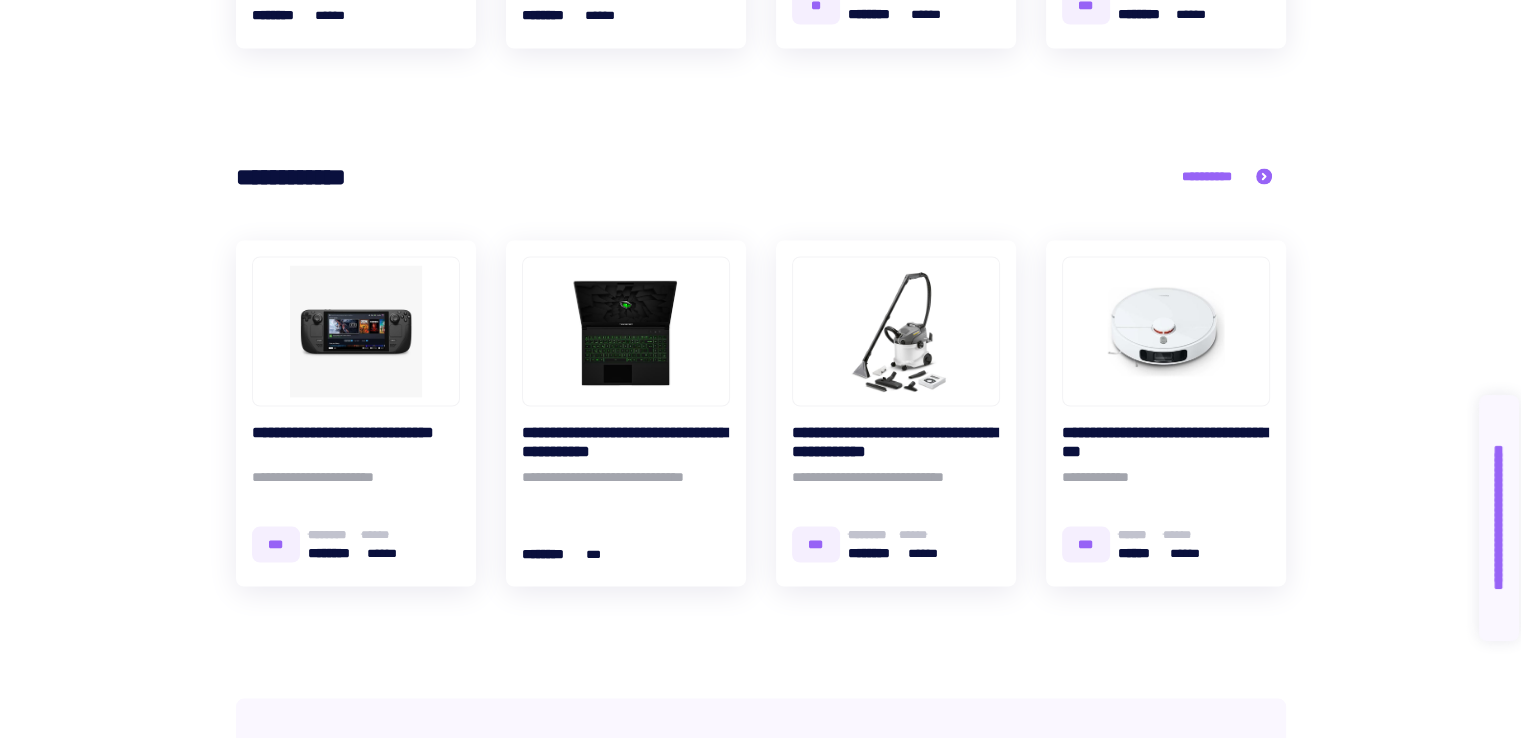 scroll, scrollTop: 3849, scrollLeft: 0, axis: vertical 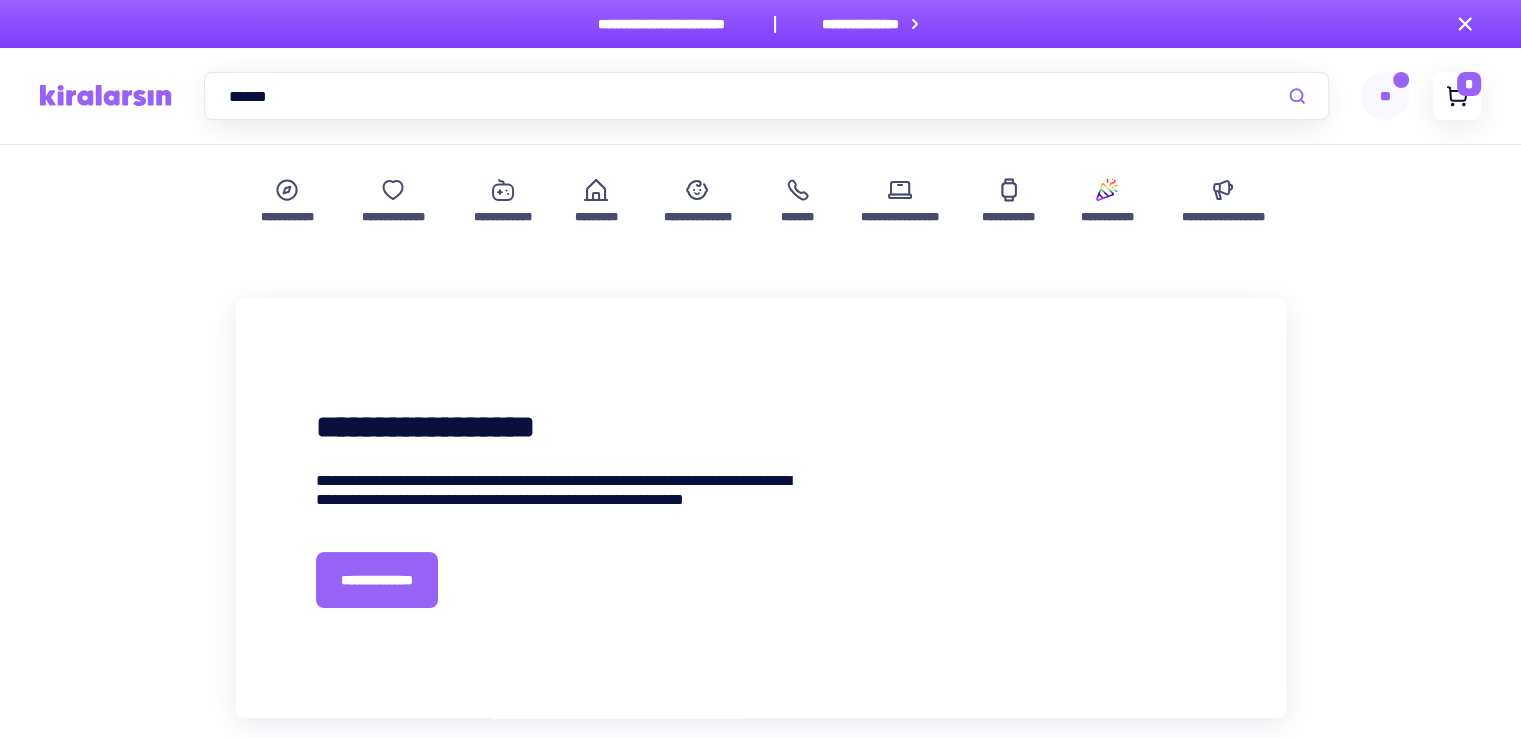 click on "*" at bounding box center (1469, 84) 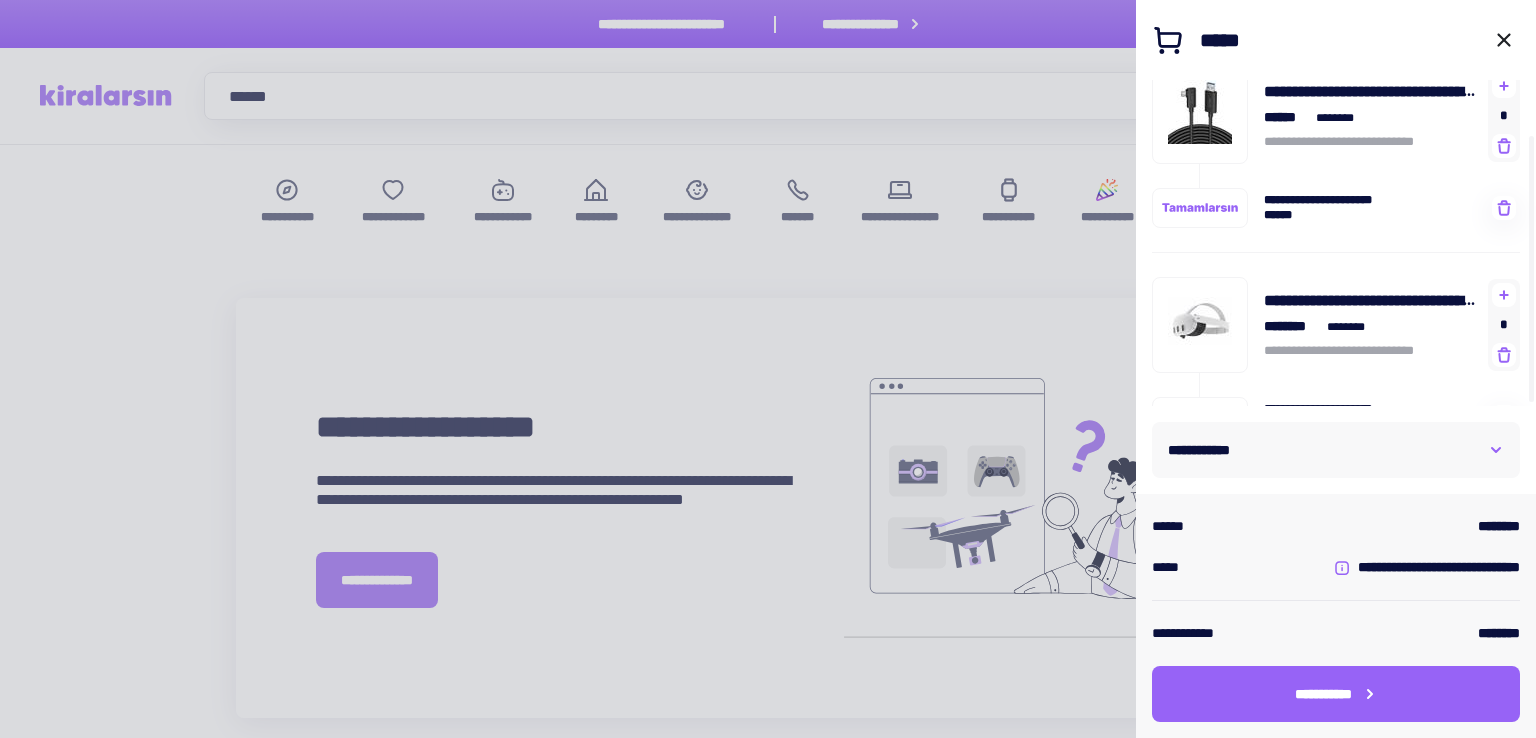 scroll, scrollTop: 67, scrollLeft: 0, axis: vertical 